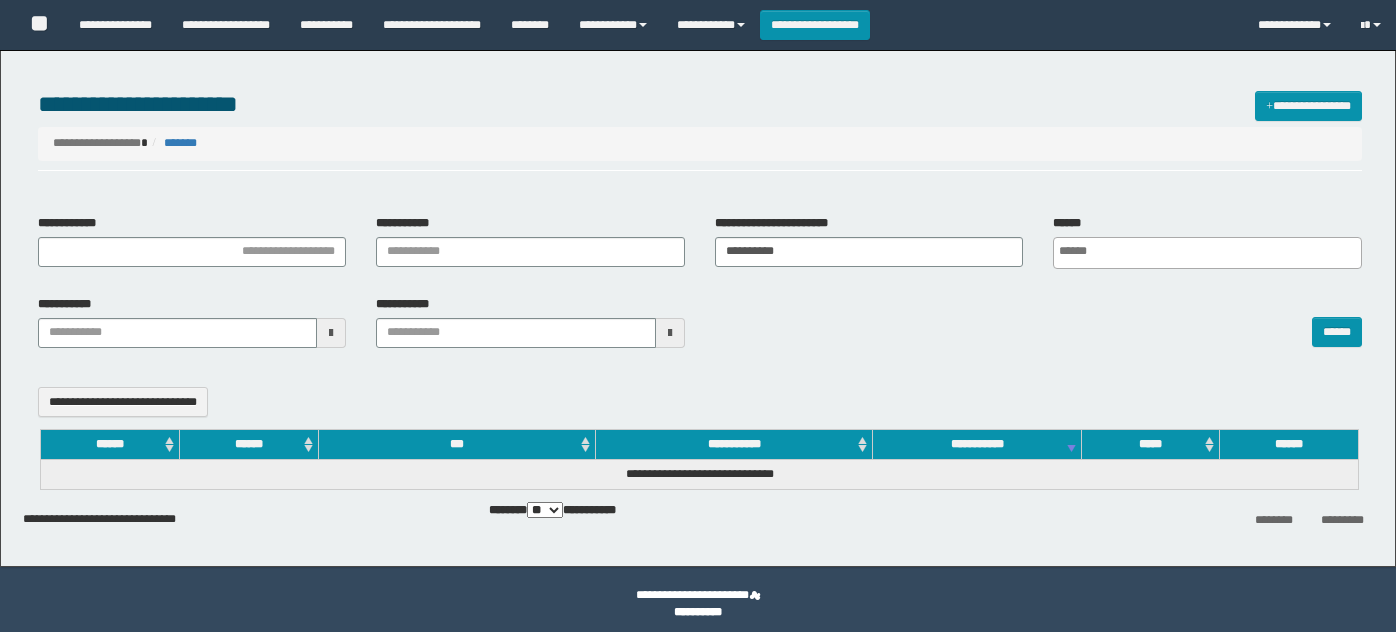 select 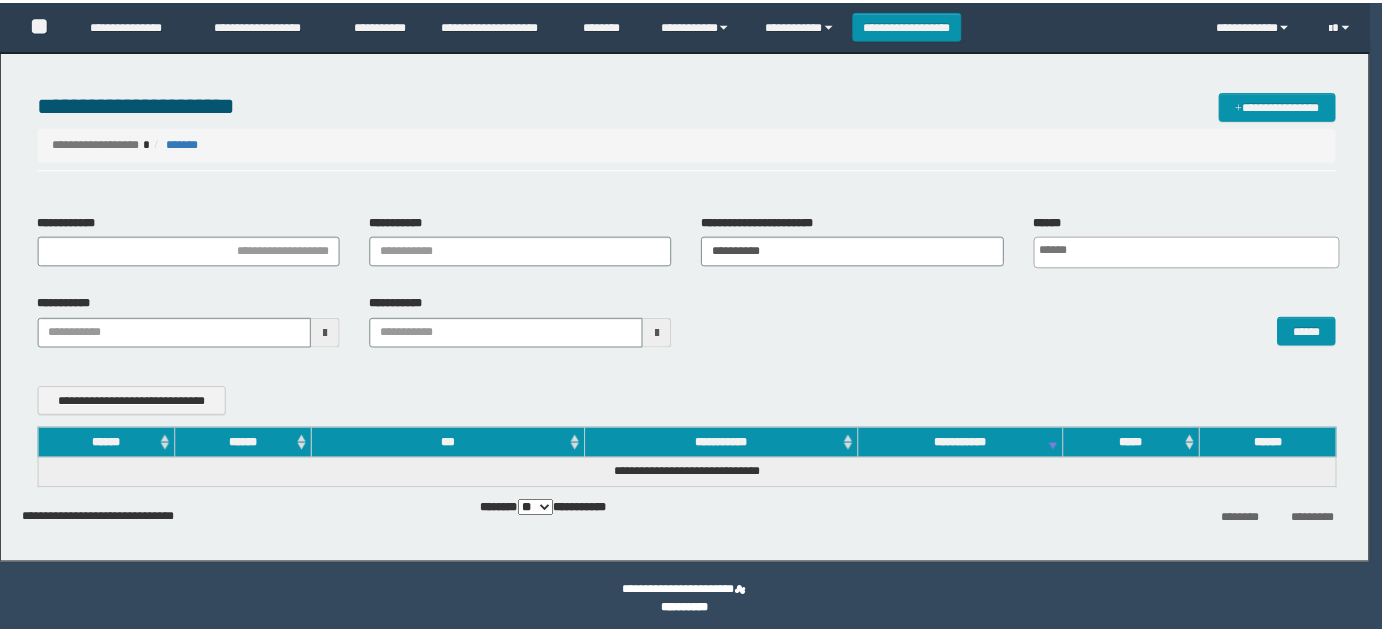 scroll, scrollTop: 0, scrollLeft: 0, axis: both 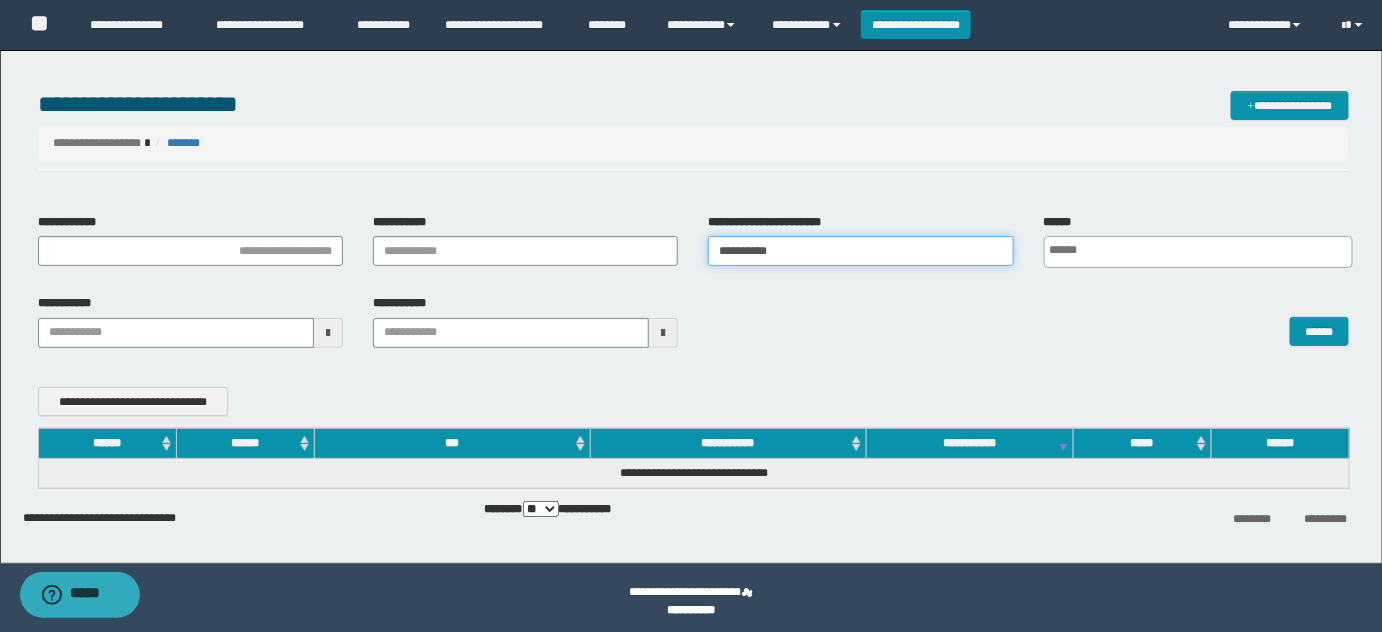 drag, startPoint x: 592, startPoint y: 257, endPoint x: 976, endPoint y: 322, distance: 389.46246 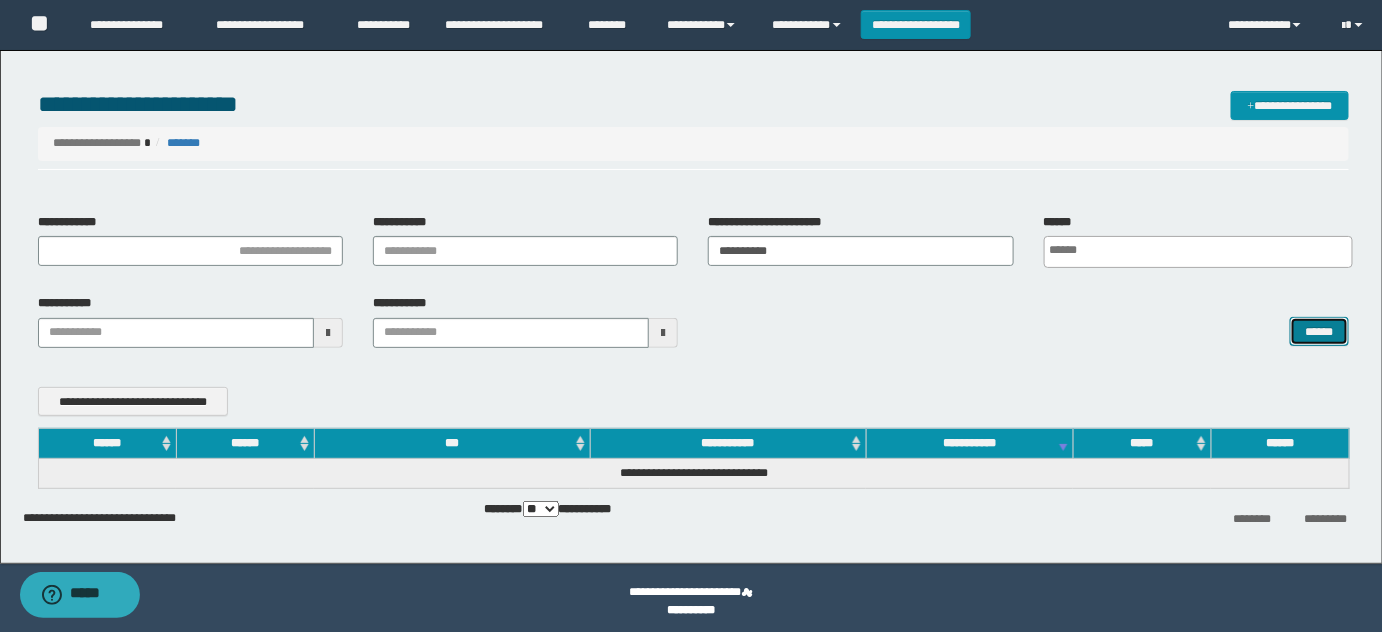 click on "******" at bounding box center [1319, 331] 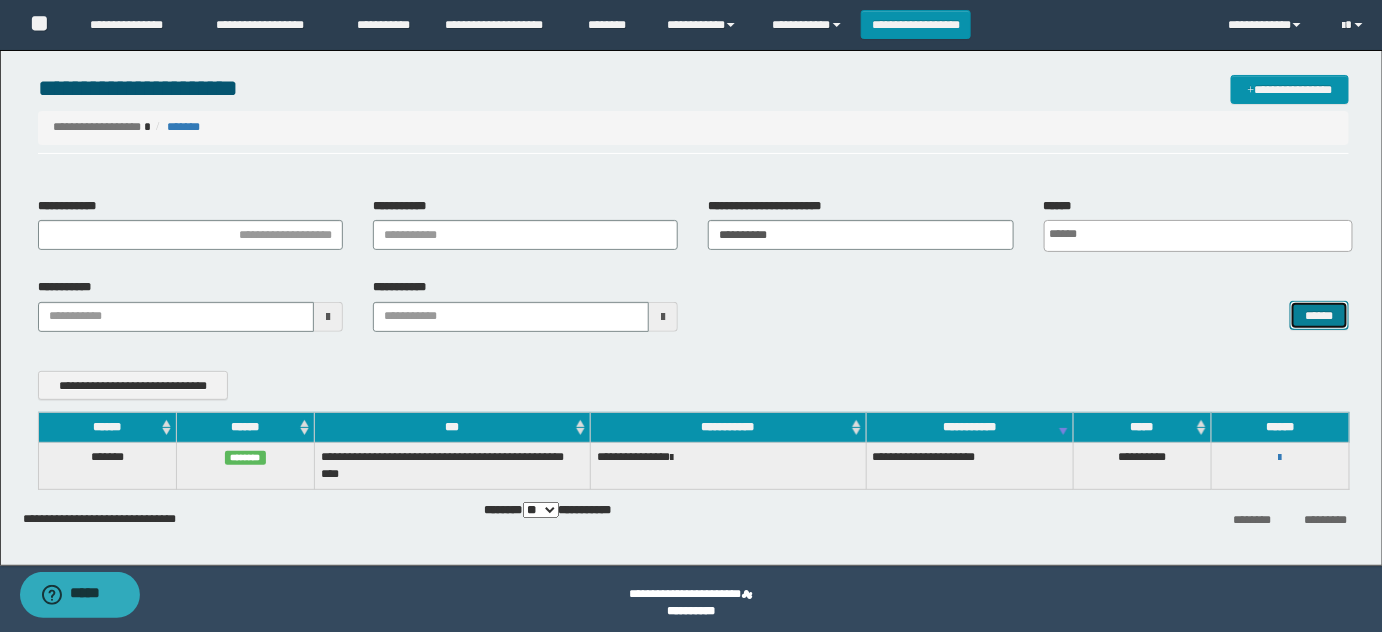scroll, scrollTop: 24, scrollLeft: 0, axis: vertical 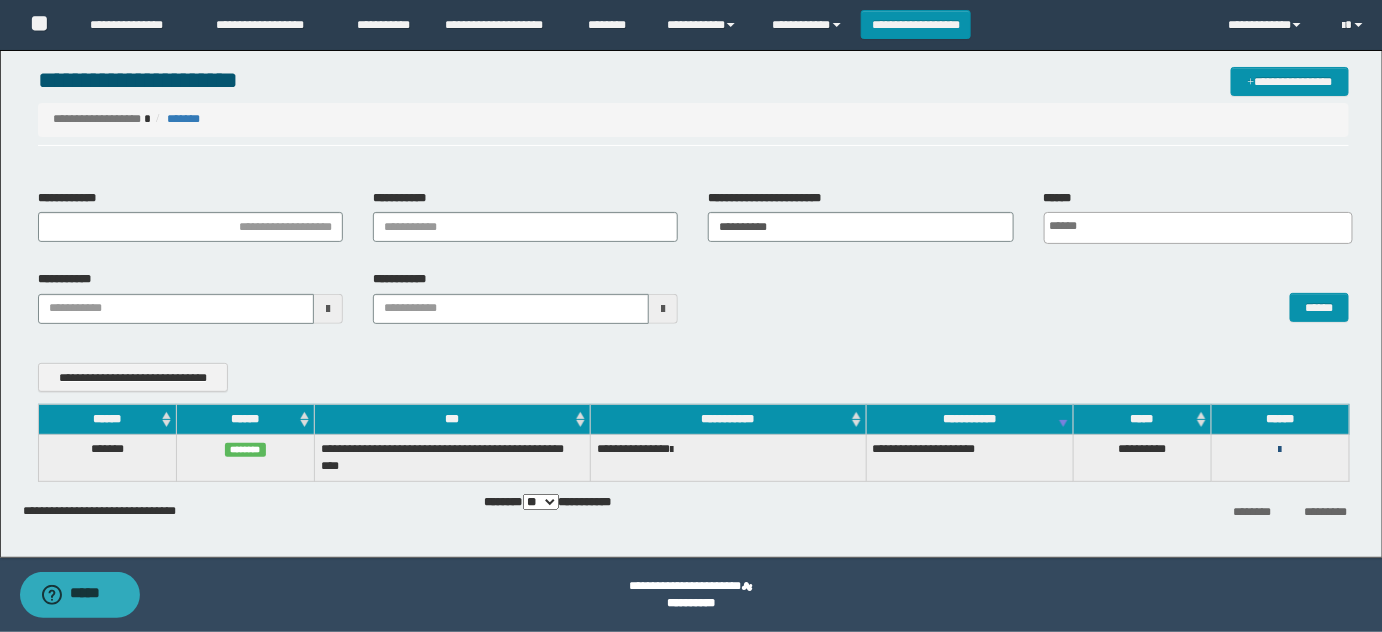 click at bounding box center (1280, 450) 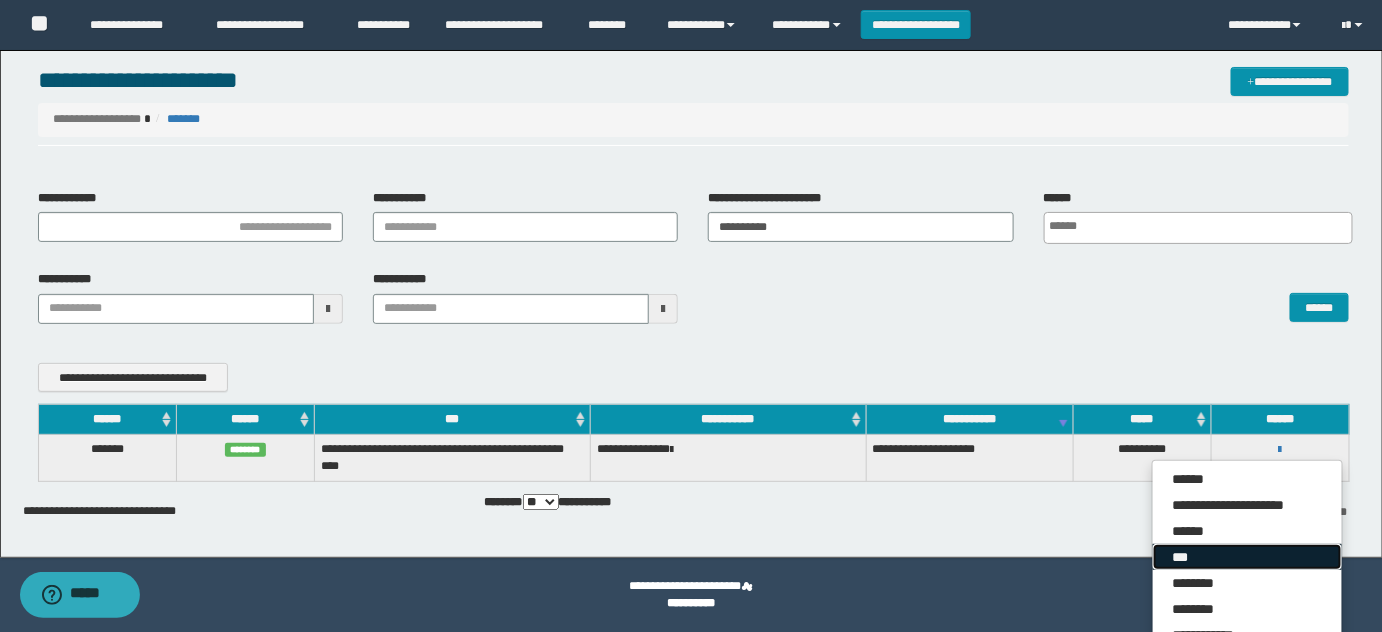 click on "***" at bounding box center [1247, 557] 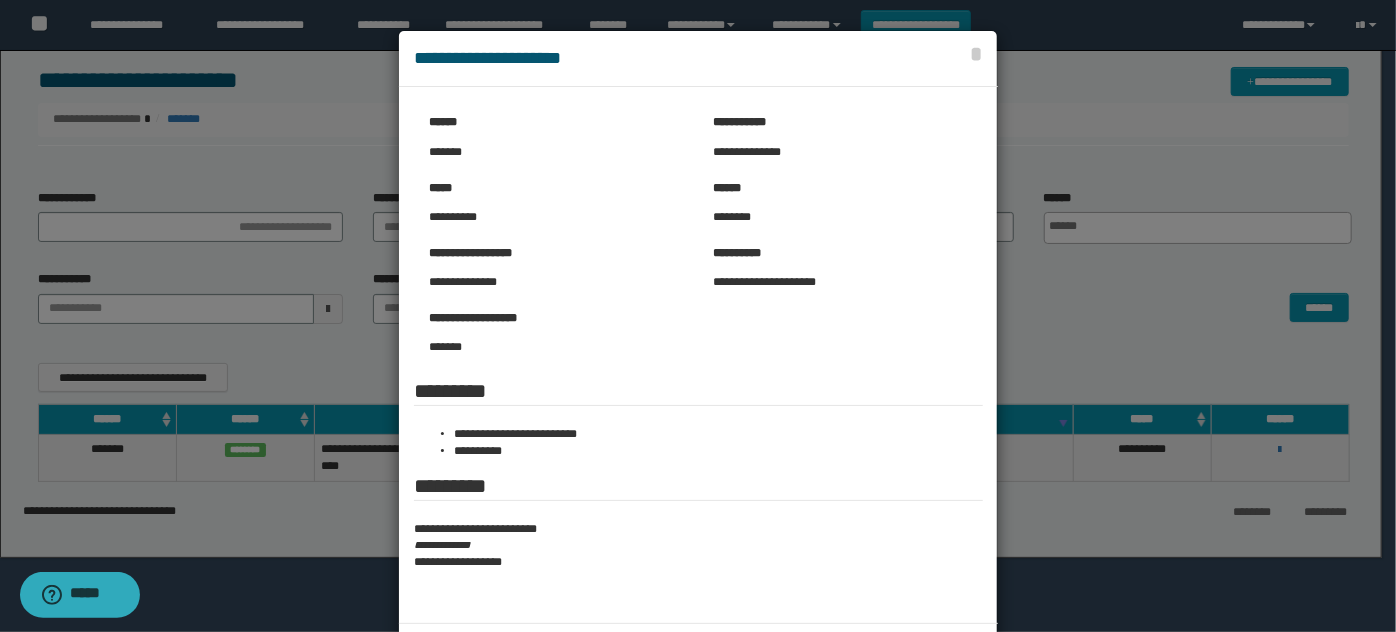 click on "**********" at bounding box center (698, 545) 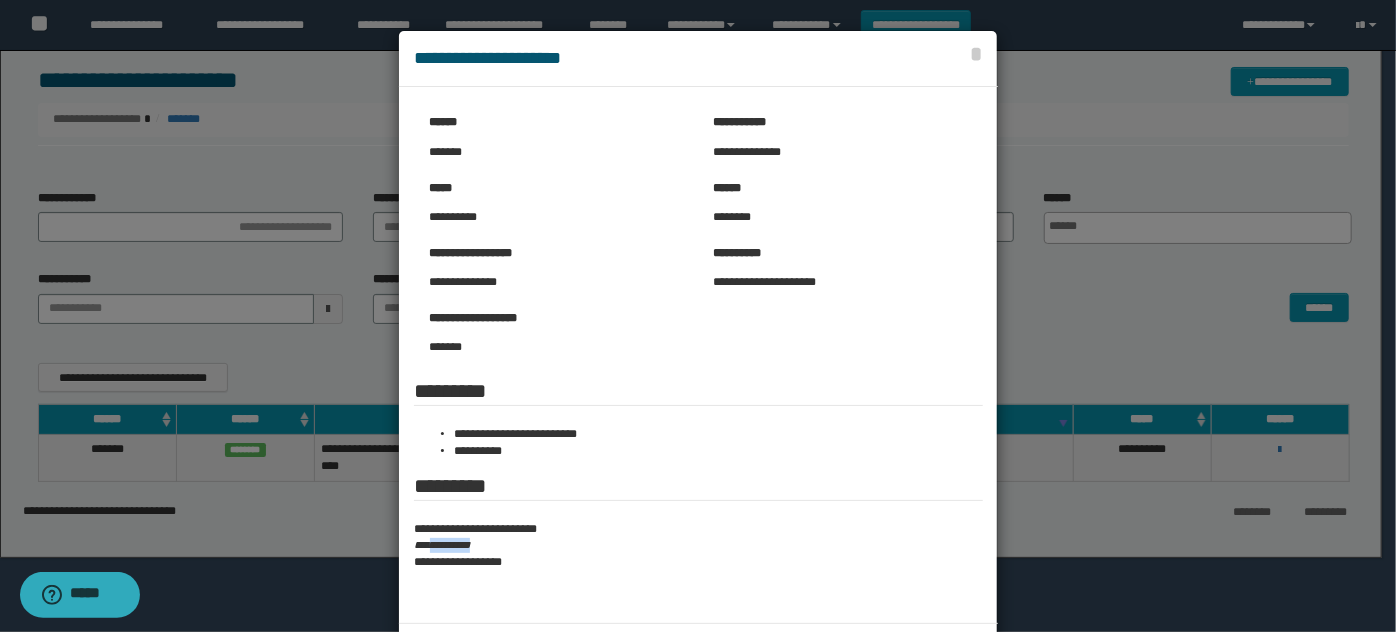 click on "**********" at bounding box center [698, 545] 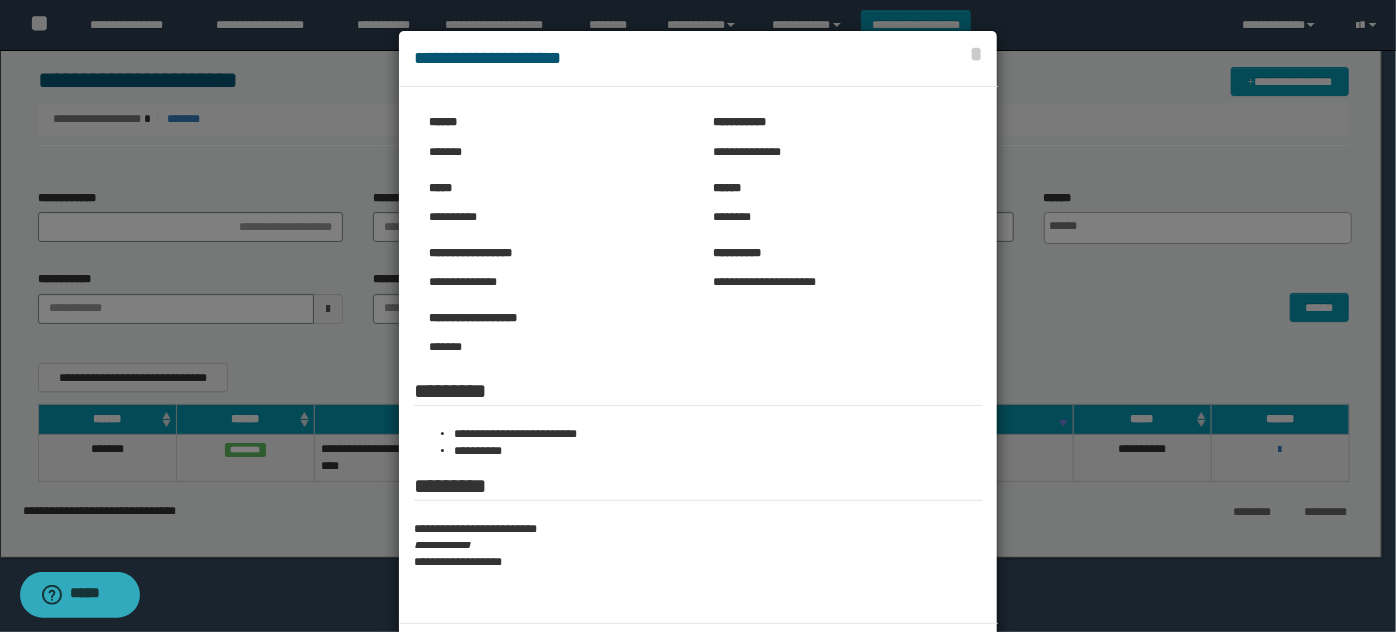 click at bounding box center [698, 357] 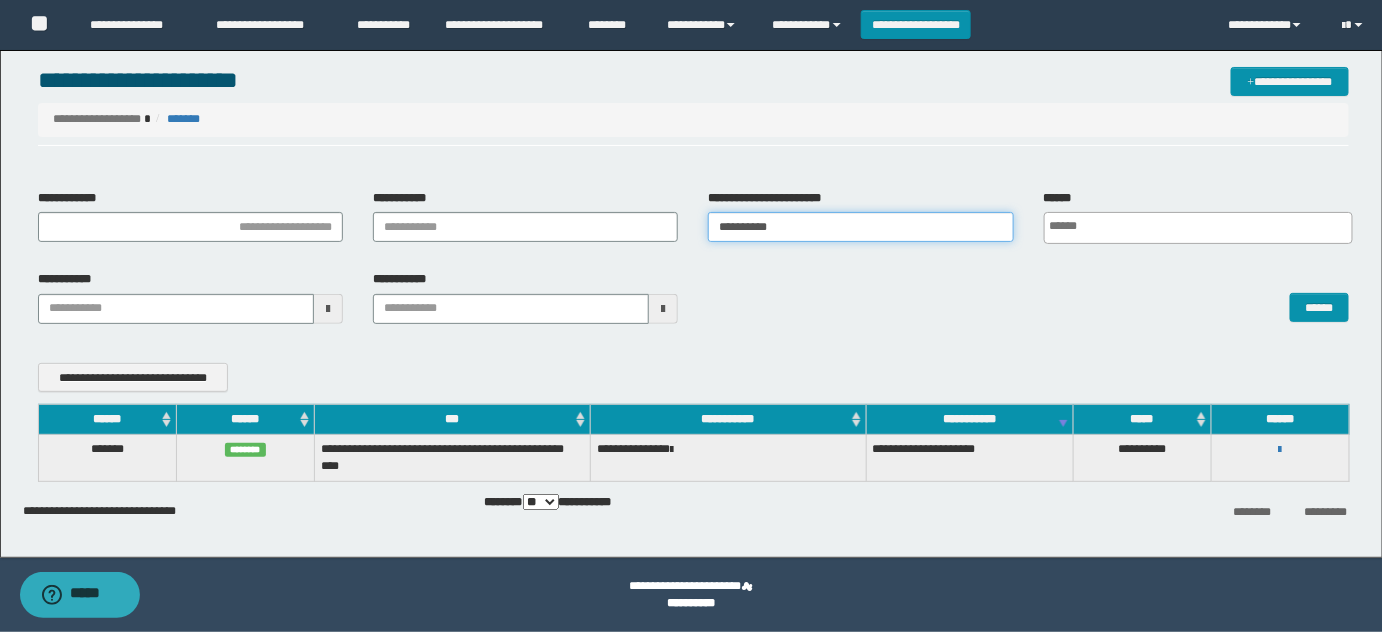 drag, startPoint x: 858, startPoint y: 224, endPoint x: 393, endPoint y: 244, distance: 465.4299 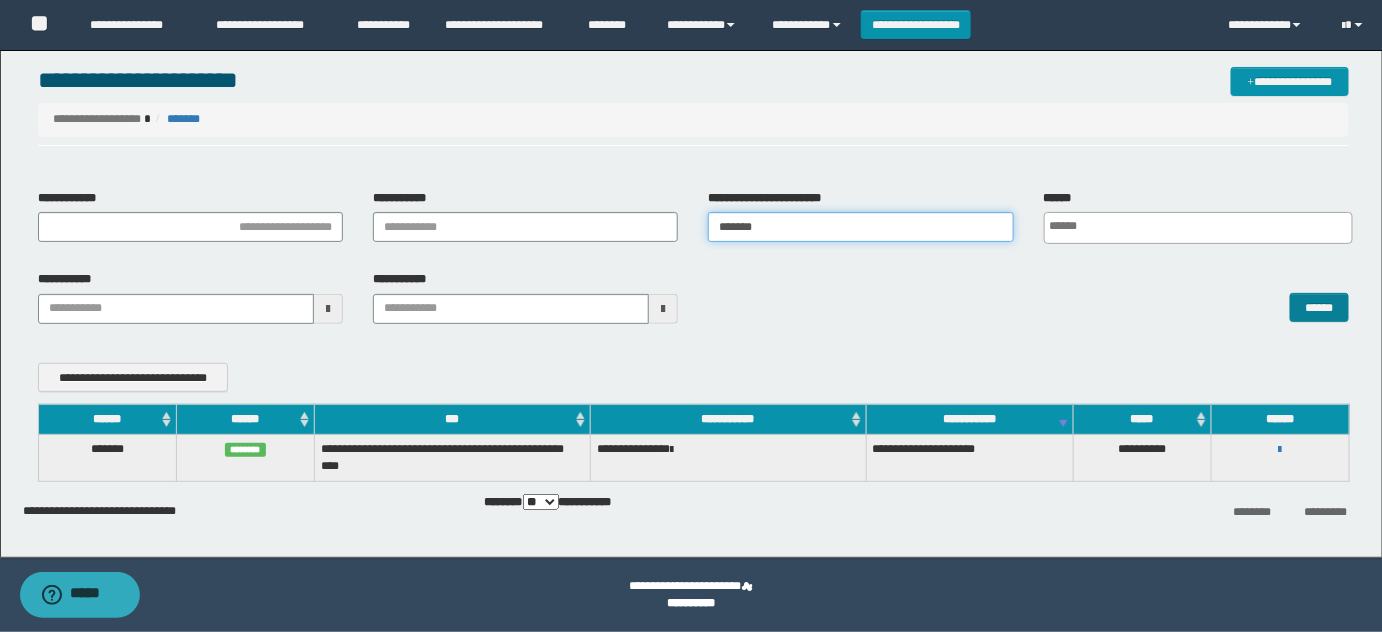 type on "*******" 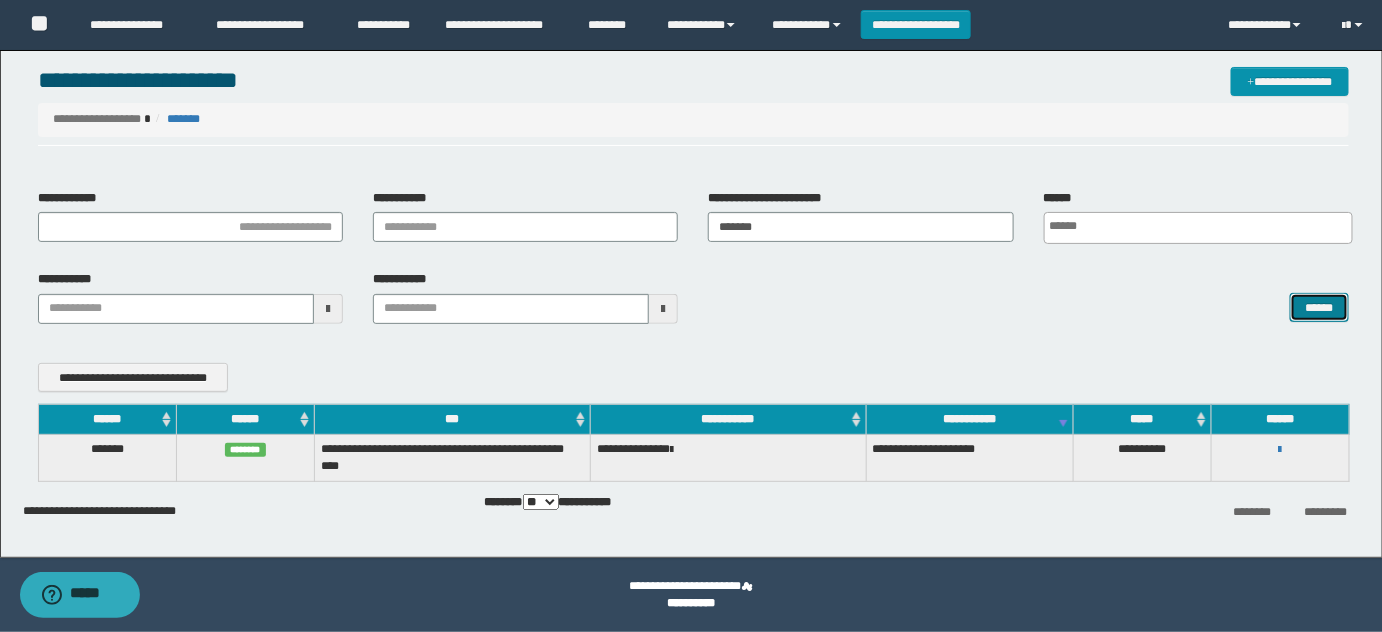 click on "******" at bounding box center (1319, 307) 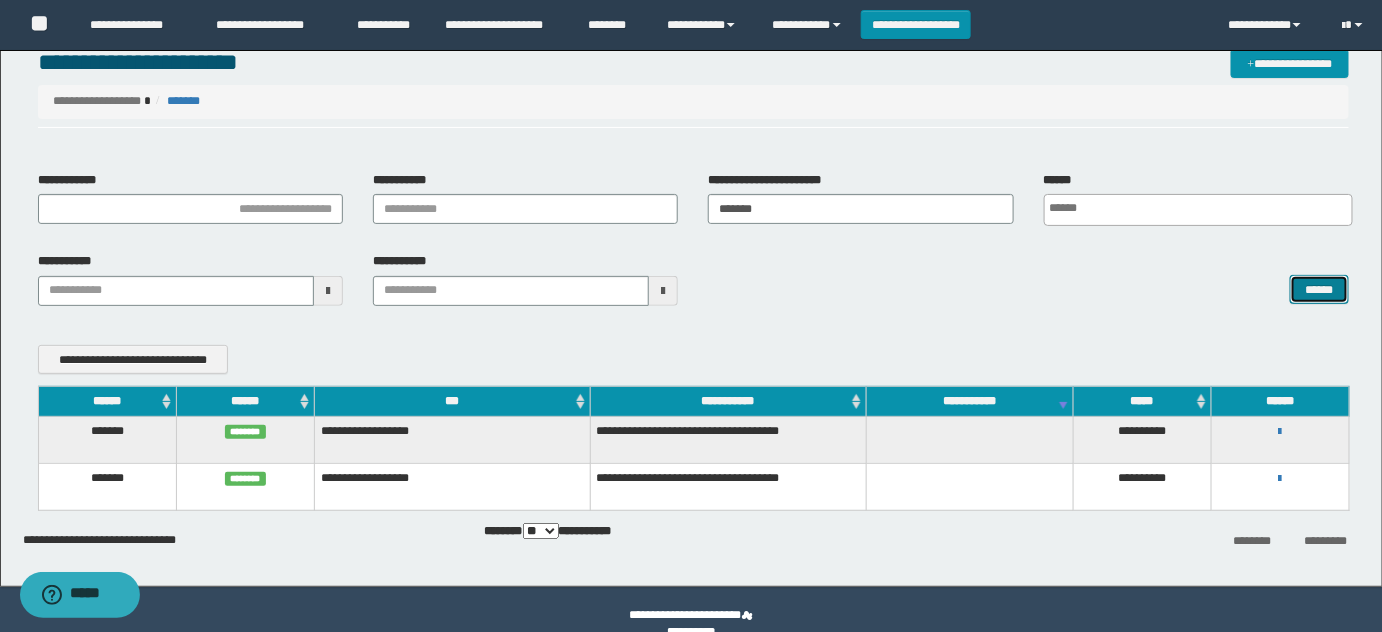 scroll, scrollTop: 70, scrollLeft: 0, axis: vertical 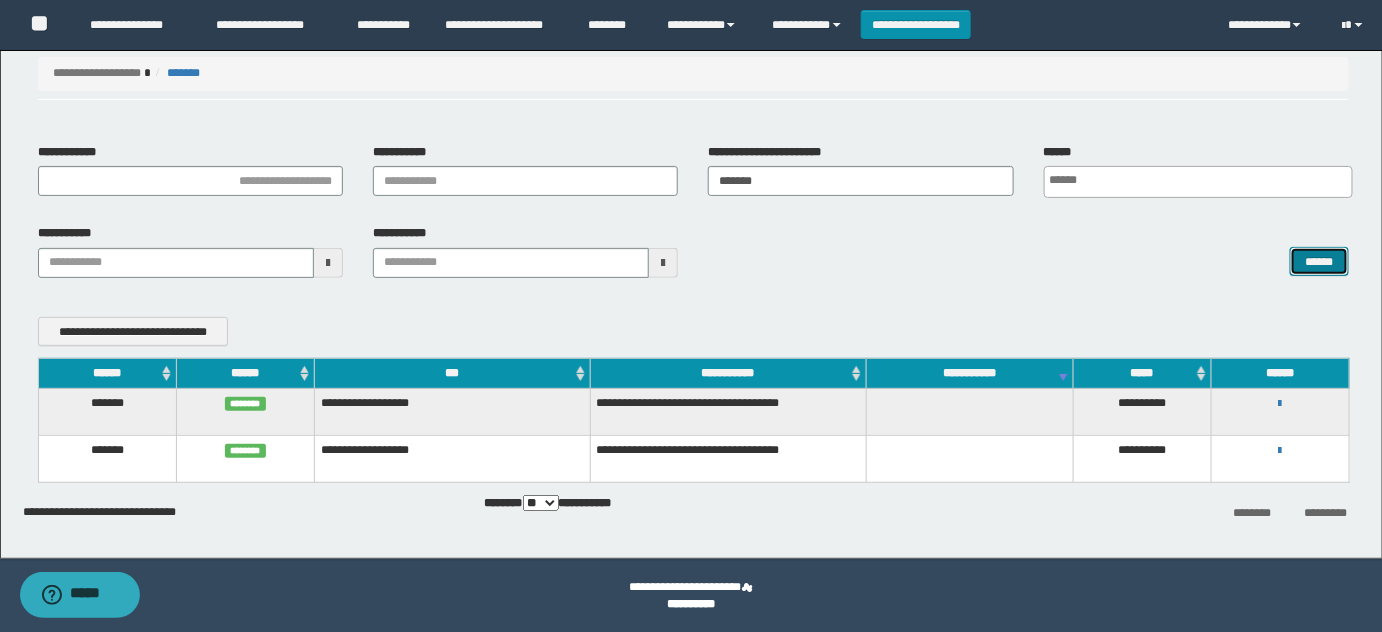 type 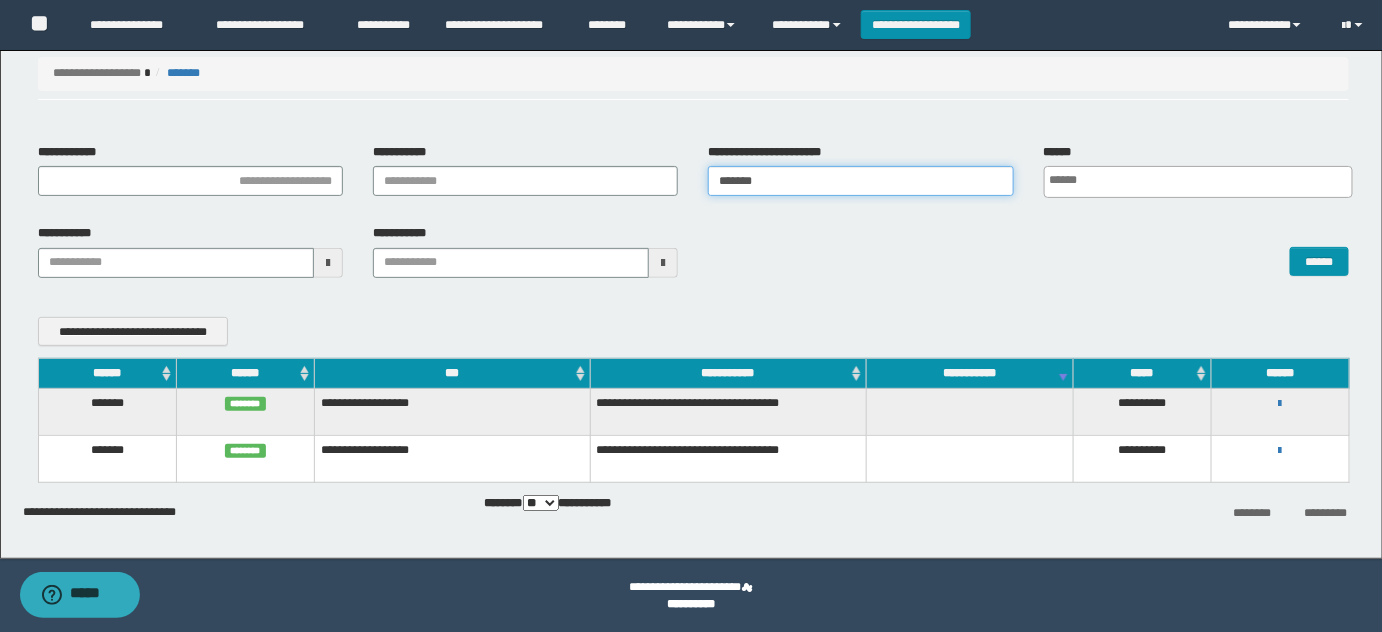 click on "**********" at bounding box center (694, 178) 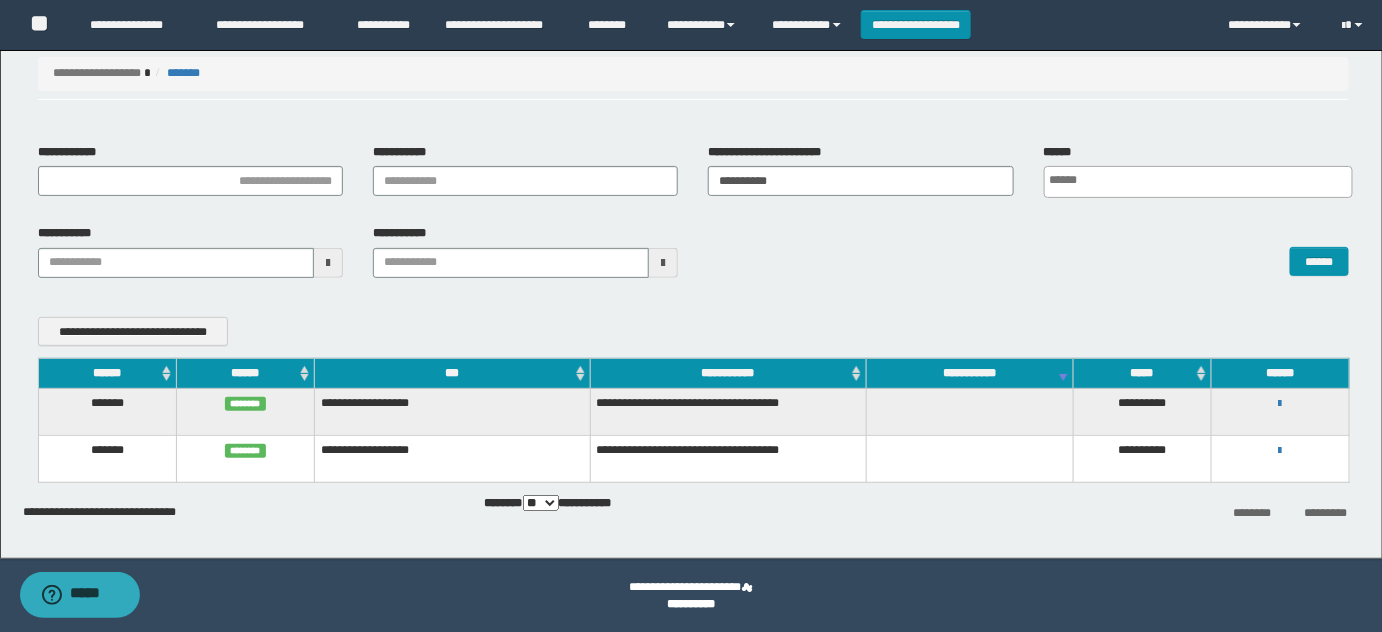 click on "******" at bounding box center (1028, 250) 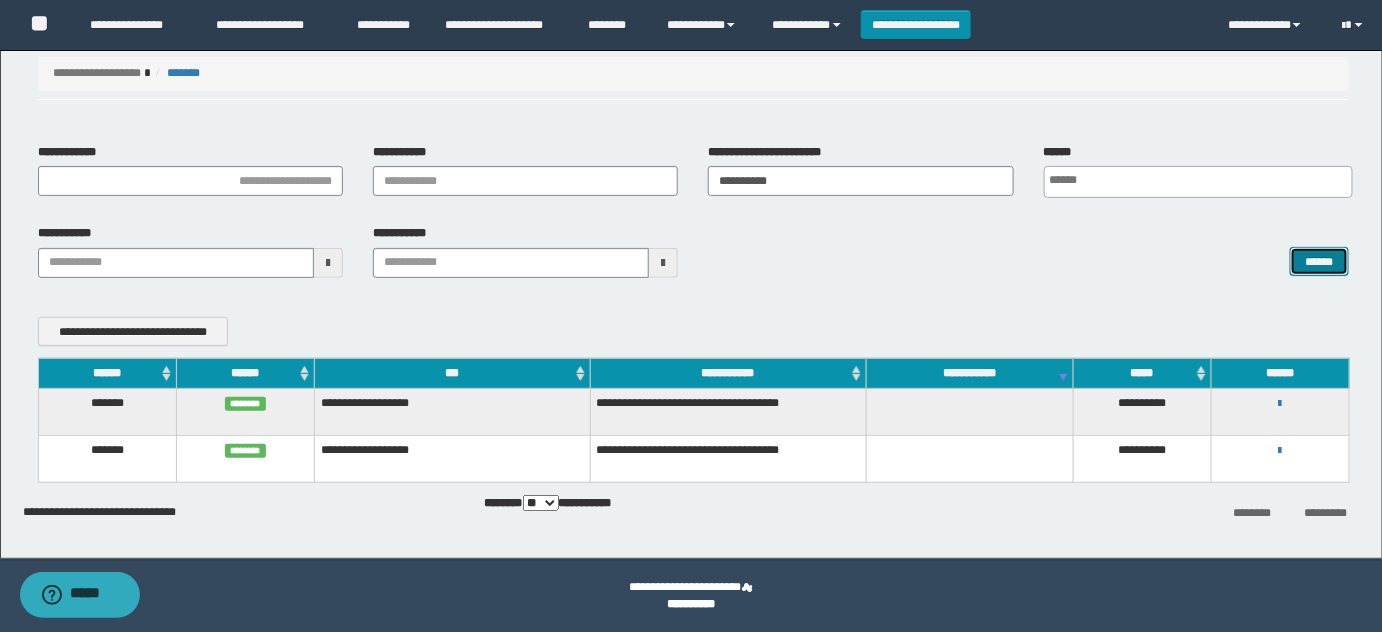 click on "******" at bounding box center [1319, 261] 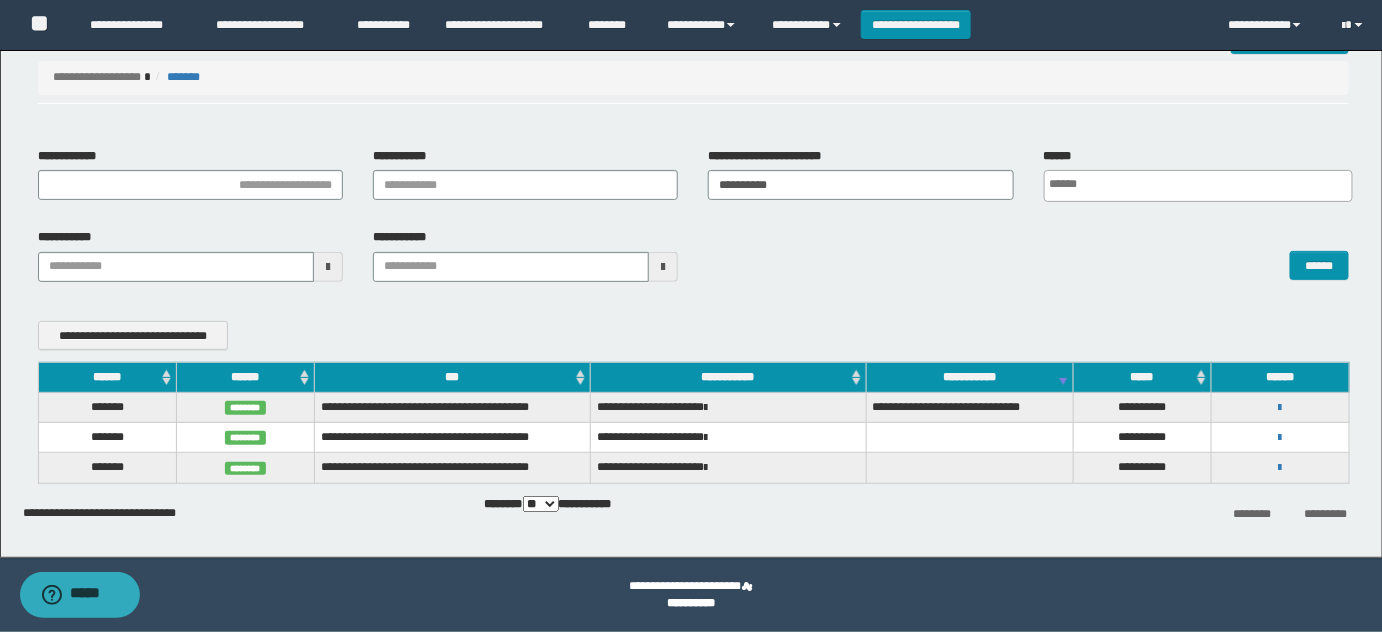 click on "**********" at bounding box center [1280, 467] 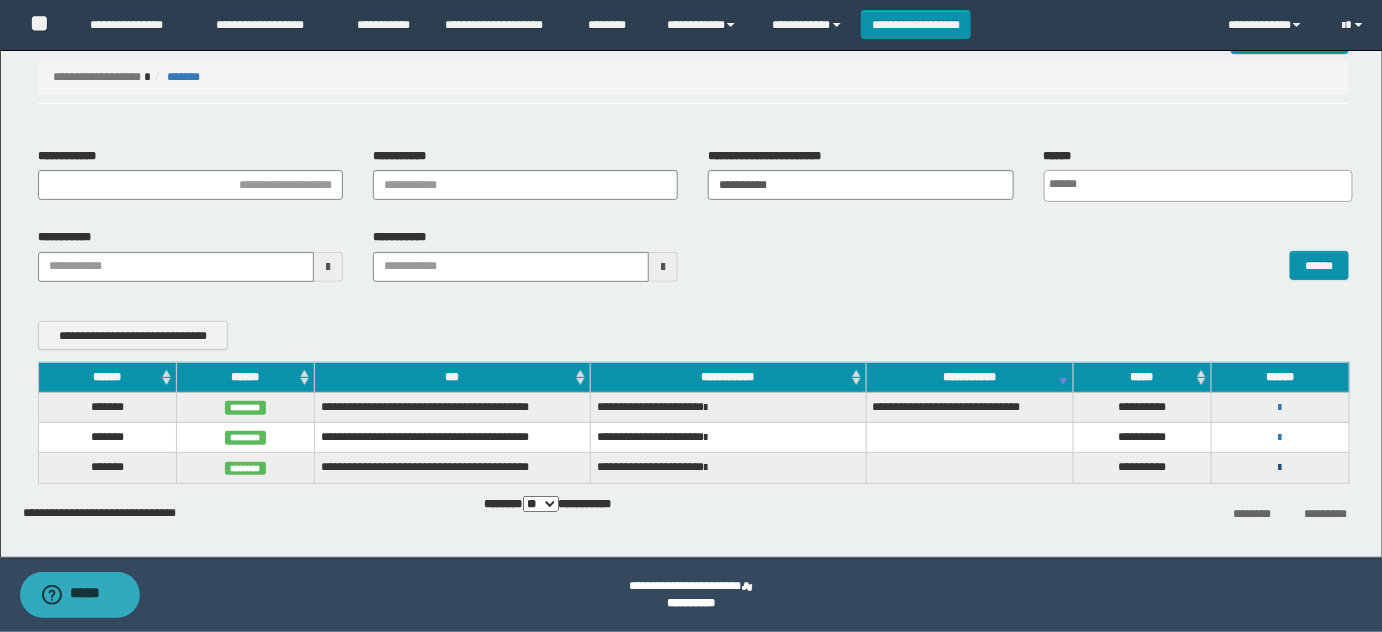 click at bounding box center [1280, 468] 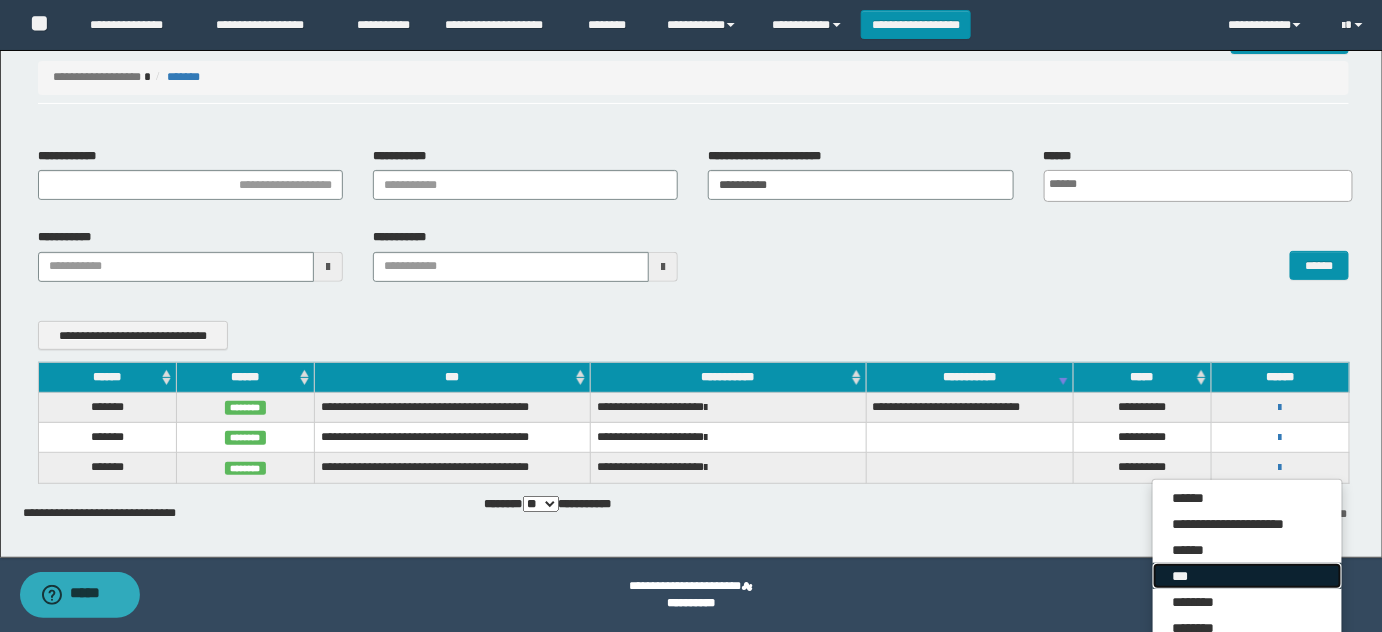 click on "***" at bounding box center (1247, 576) 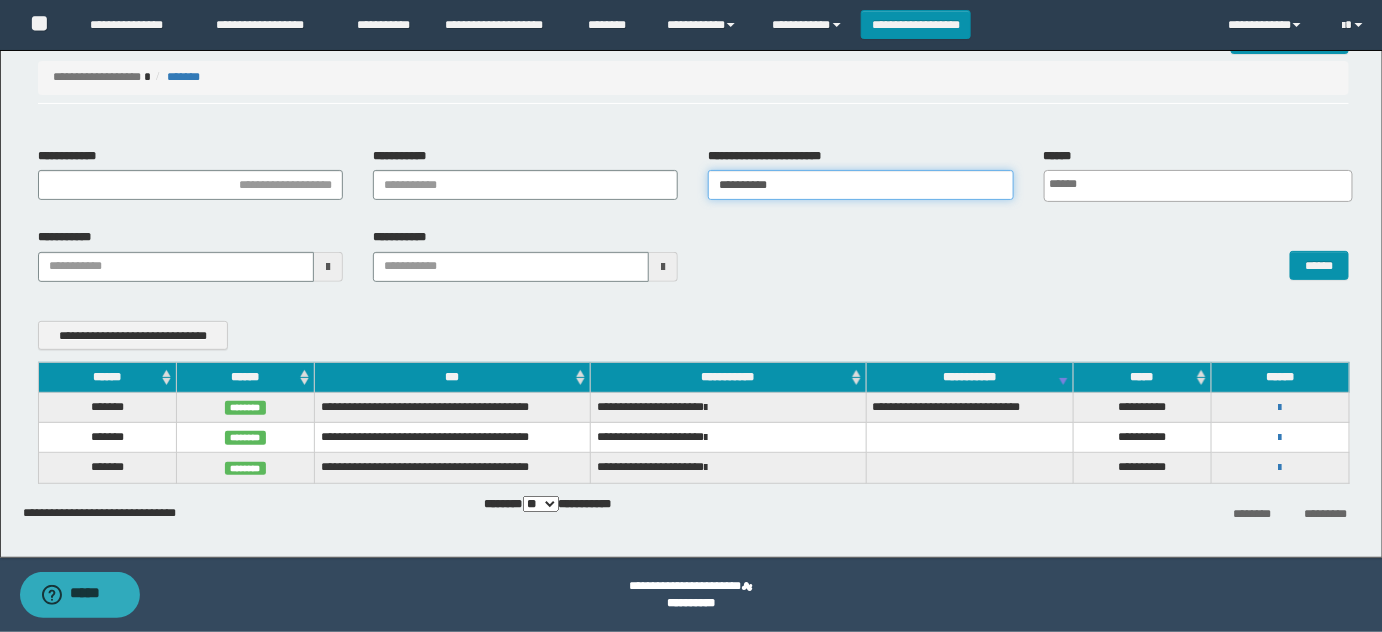 drag, startPoint x: 793, startPoint y: 181, endPoint x: 471, endPoint y: 197, distance: 322.39728 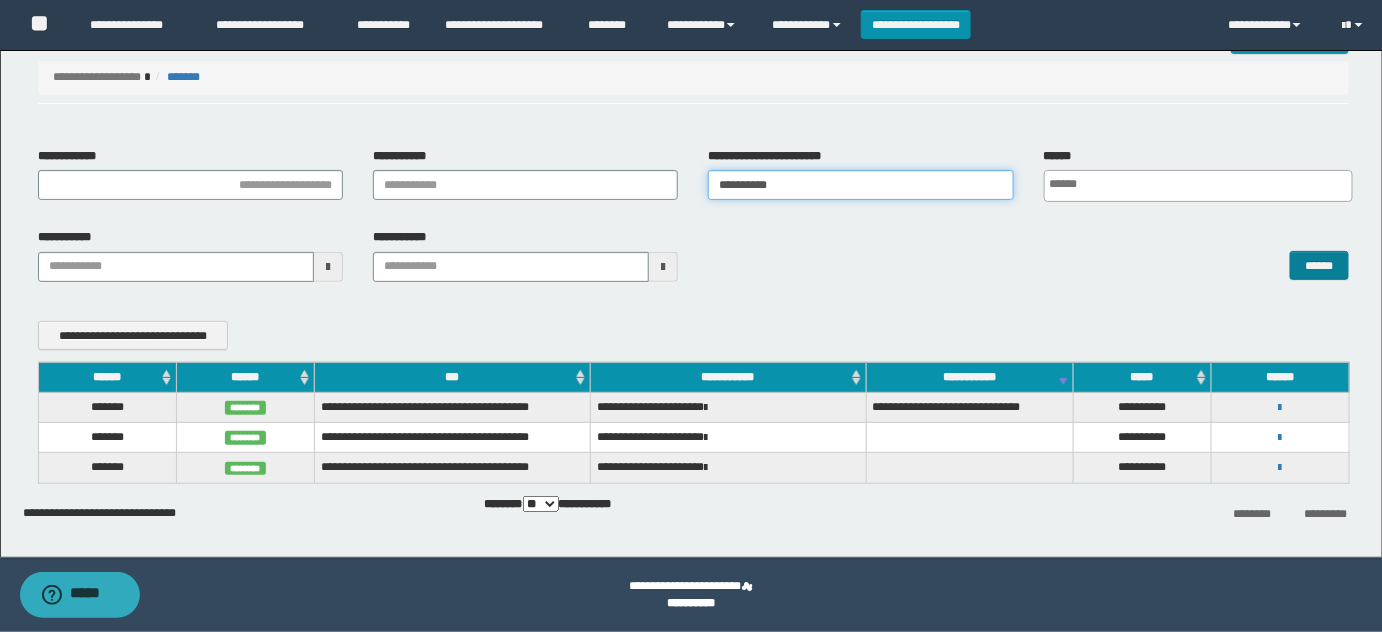 type on "**********" 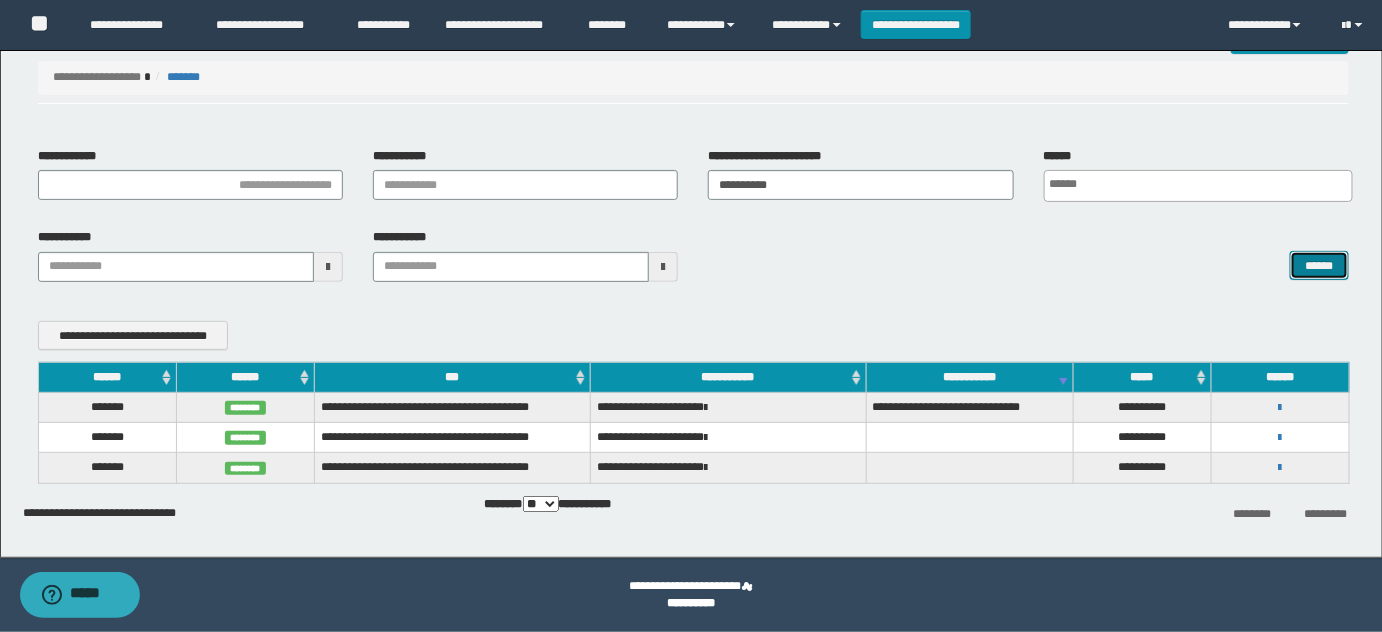 click on "******" at bounding box center (1319, 265) 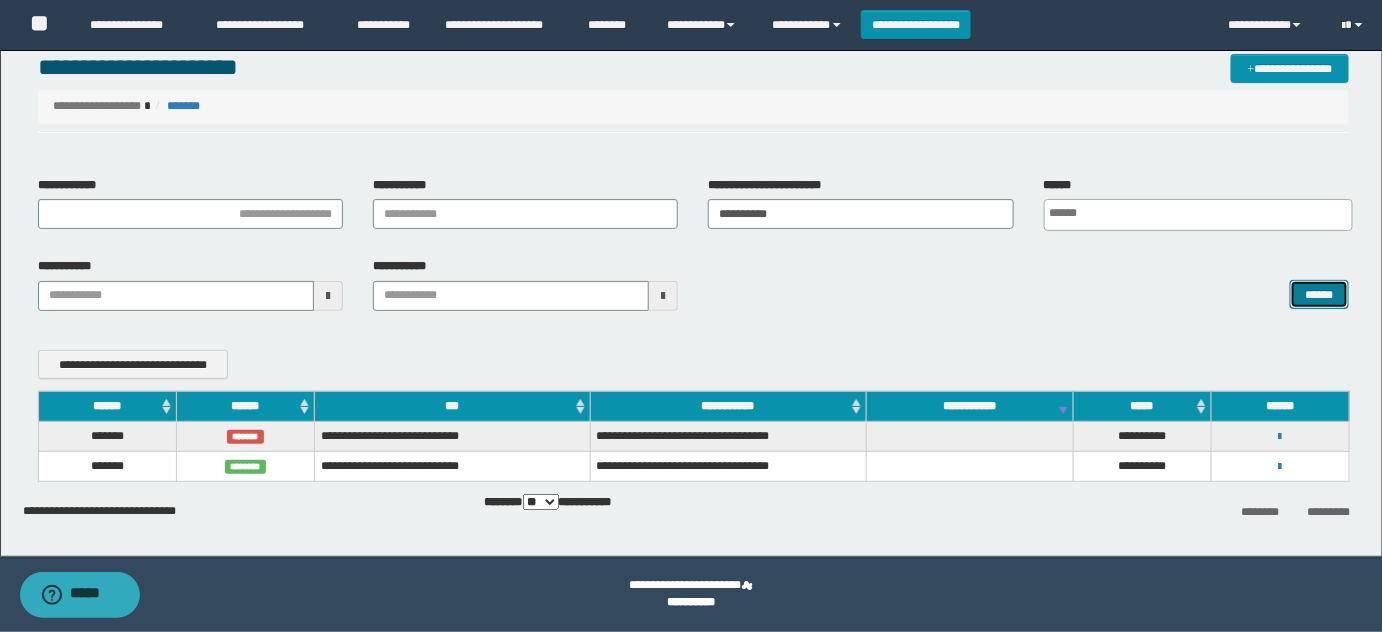 scroll, scrollTop: 36, scrollLeft: 0, axis: vertical 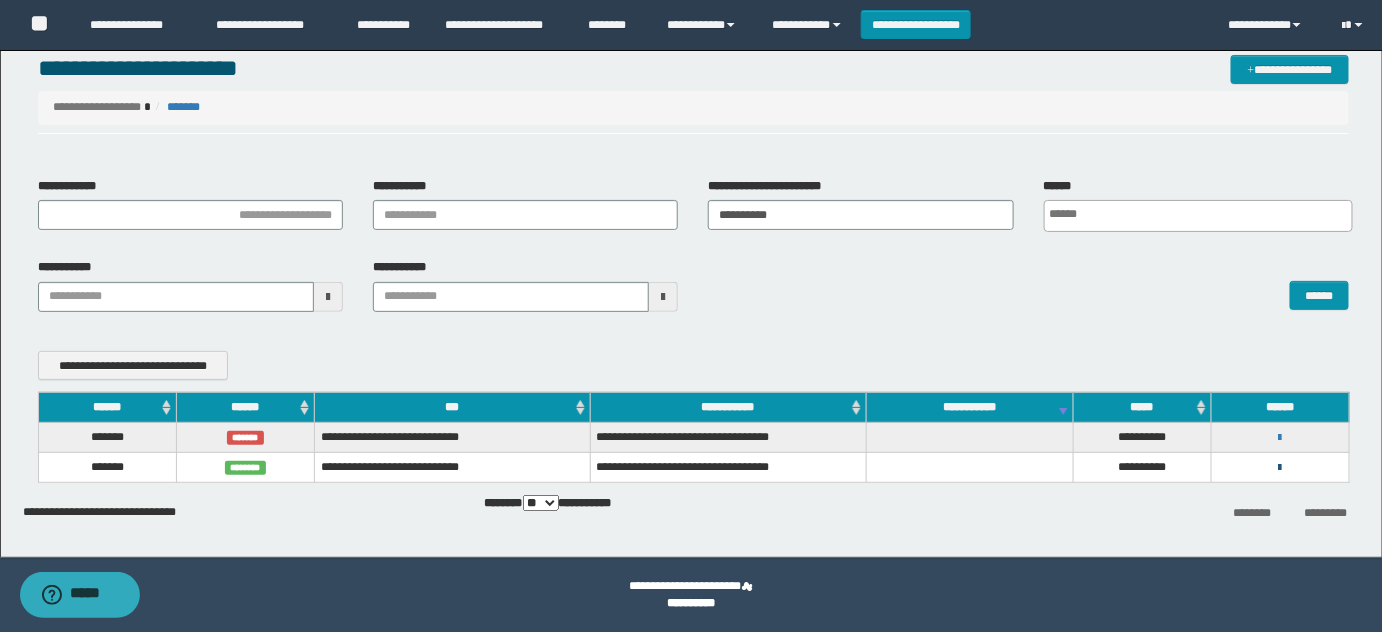 click at bounding box center [1280, 468] 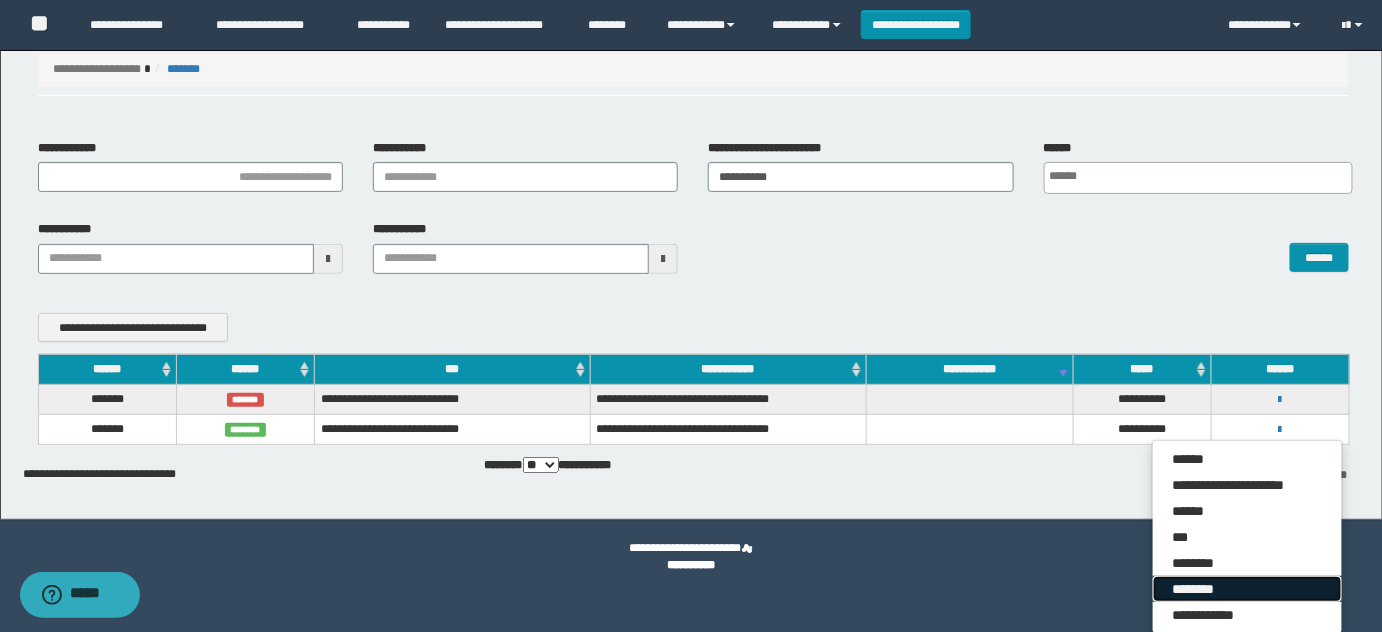 click on "********" at bounding box center [1247, 589] 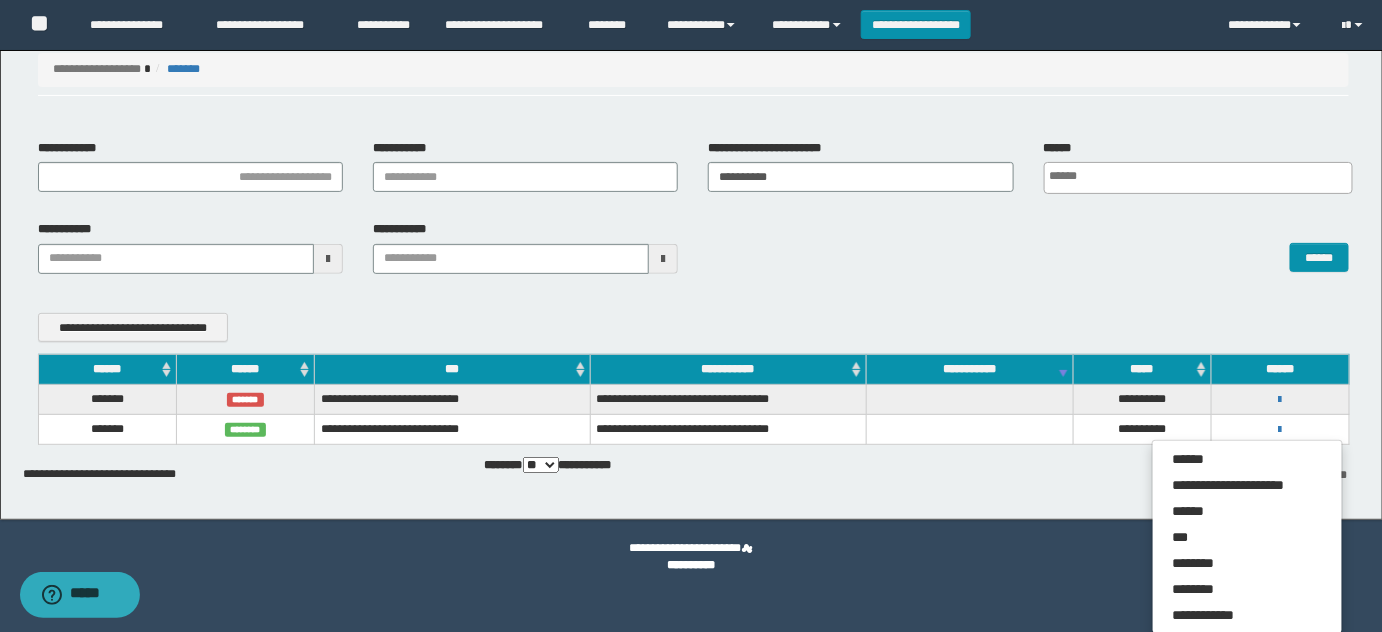 scroll, scrollTop: 36, scrollLeft: 0, axis: vertical 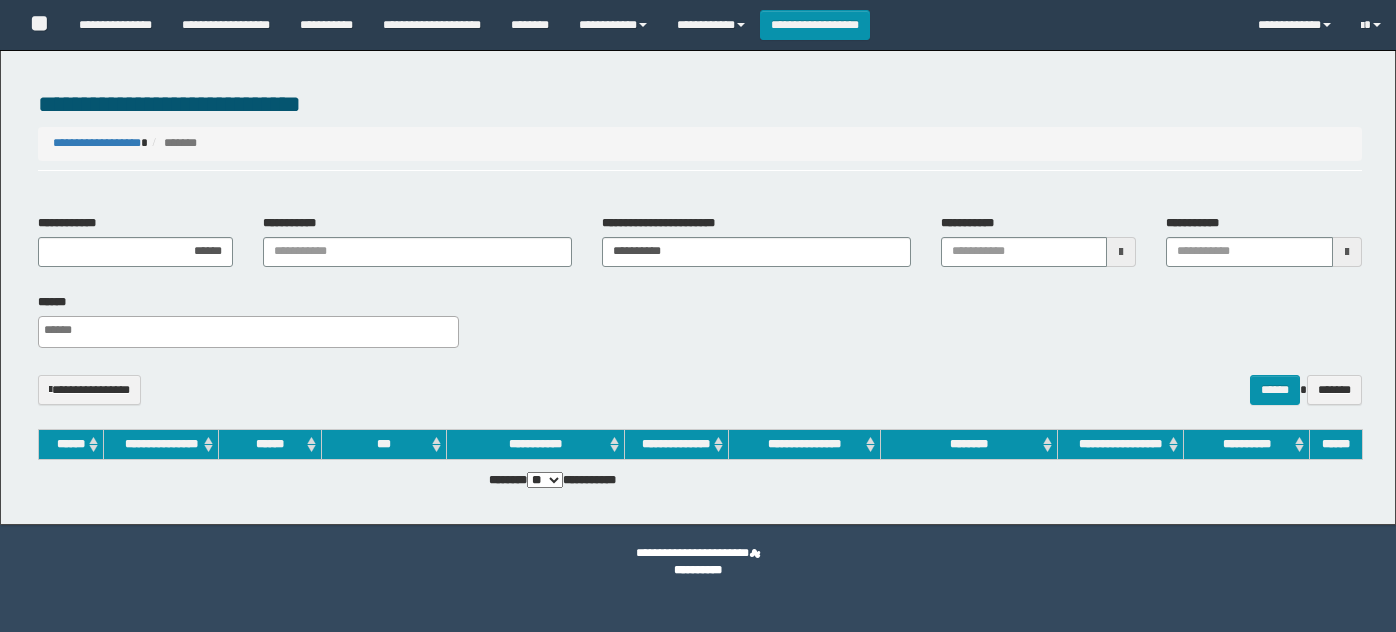 select 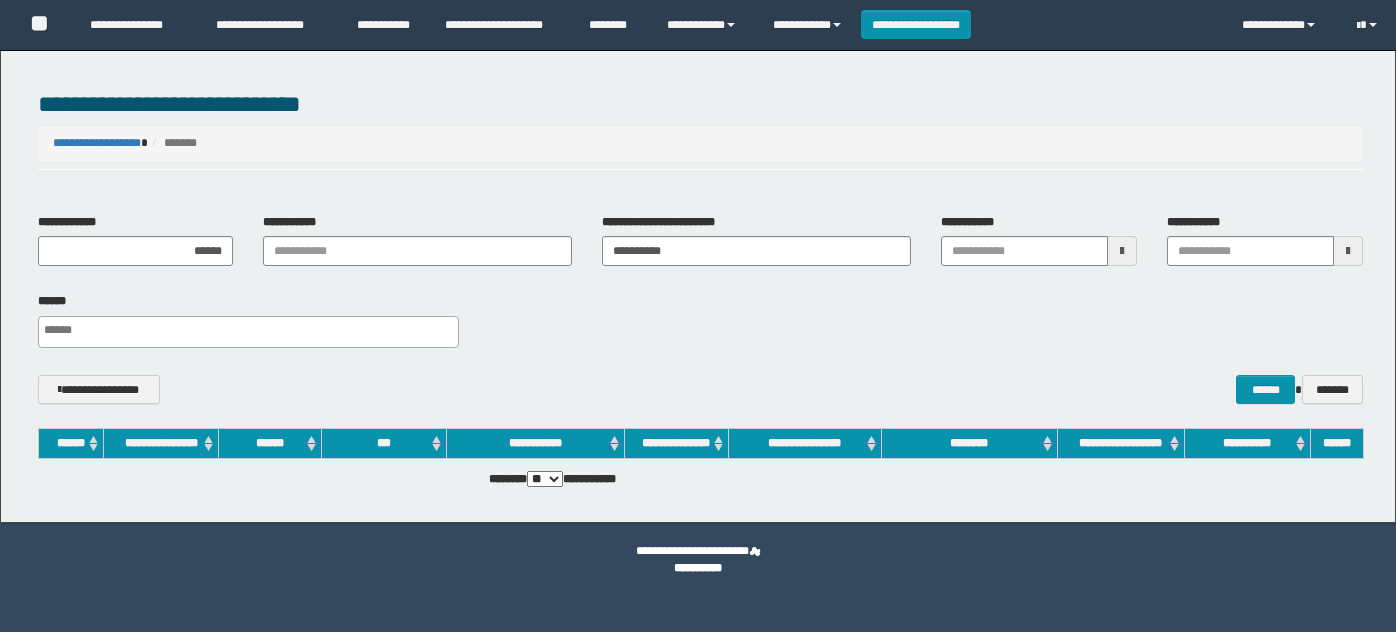 scroll, scrollTop: 0, scrollLeft: 0, axis: both 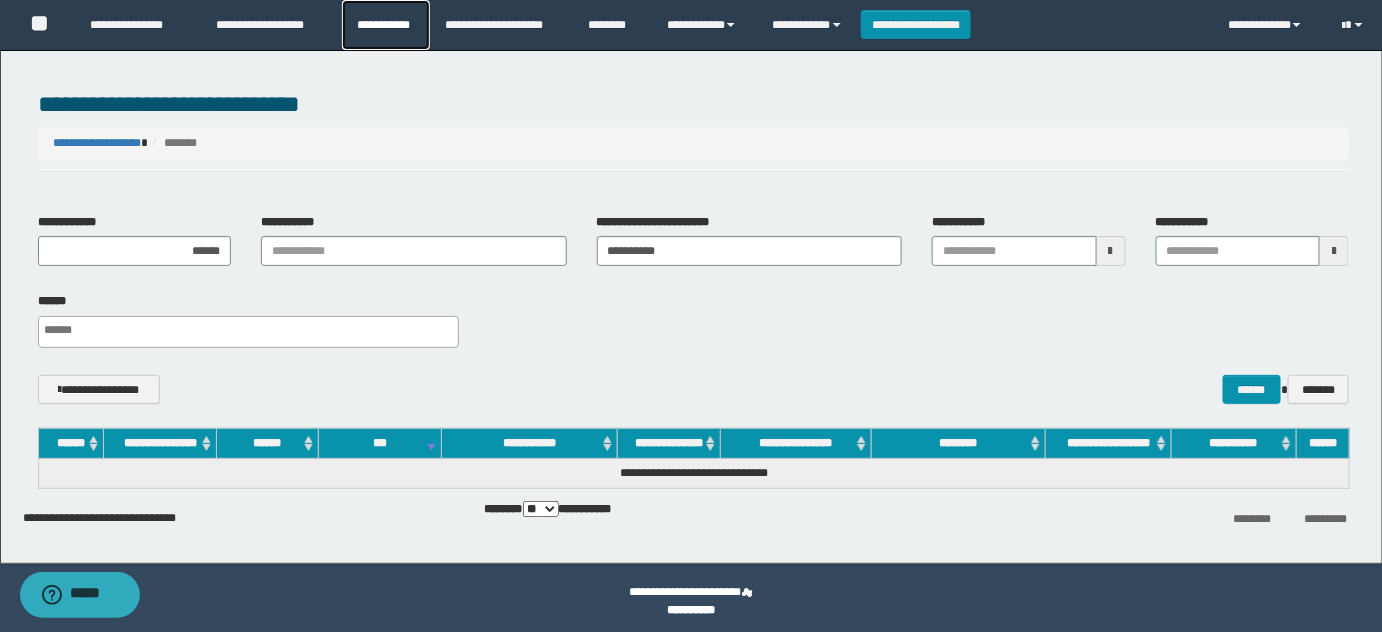click on "**********" at bounding box center [386, 25] 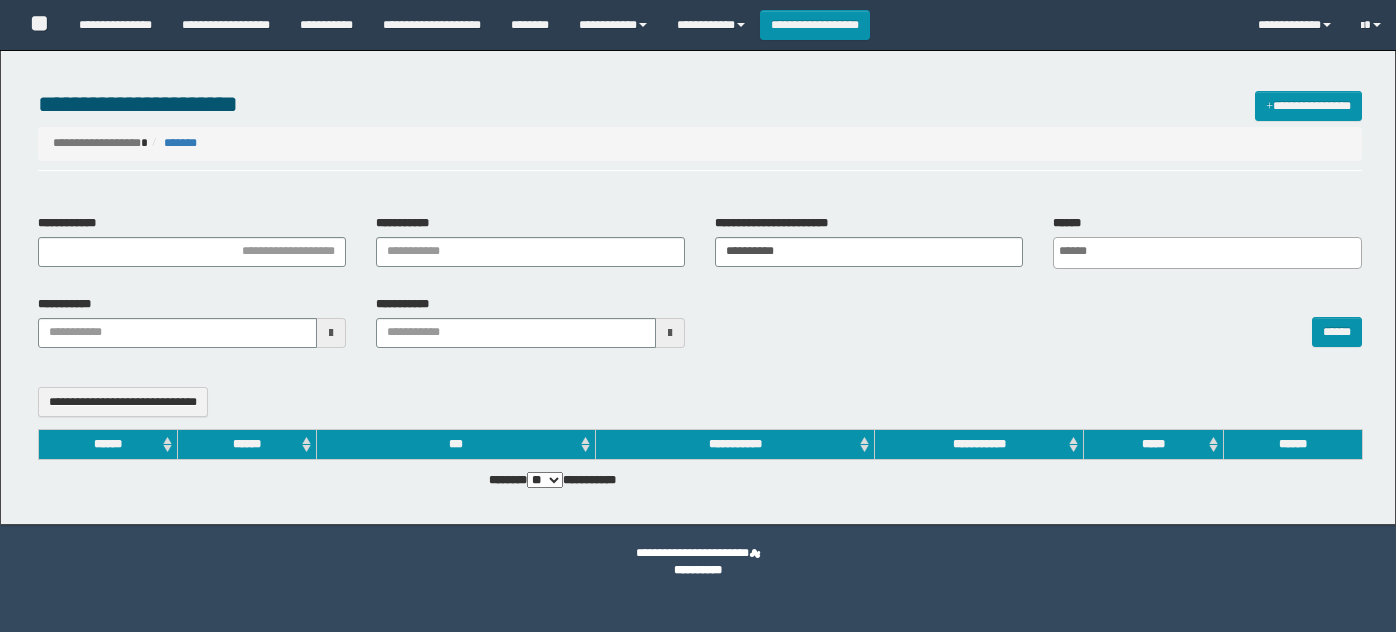 select 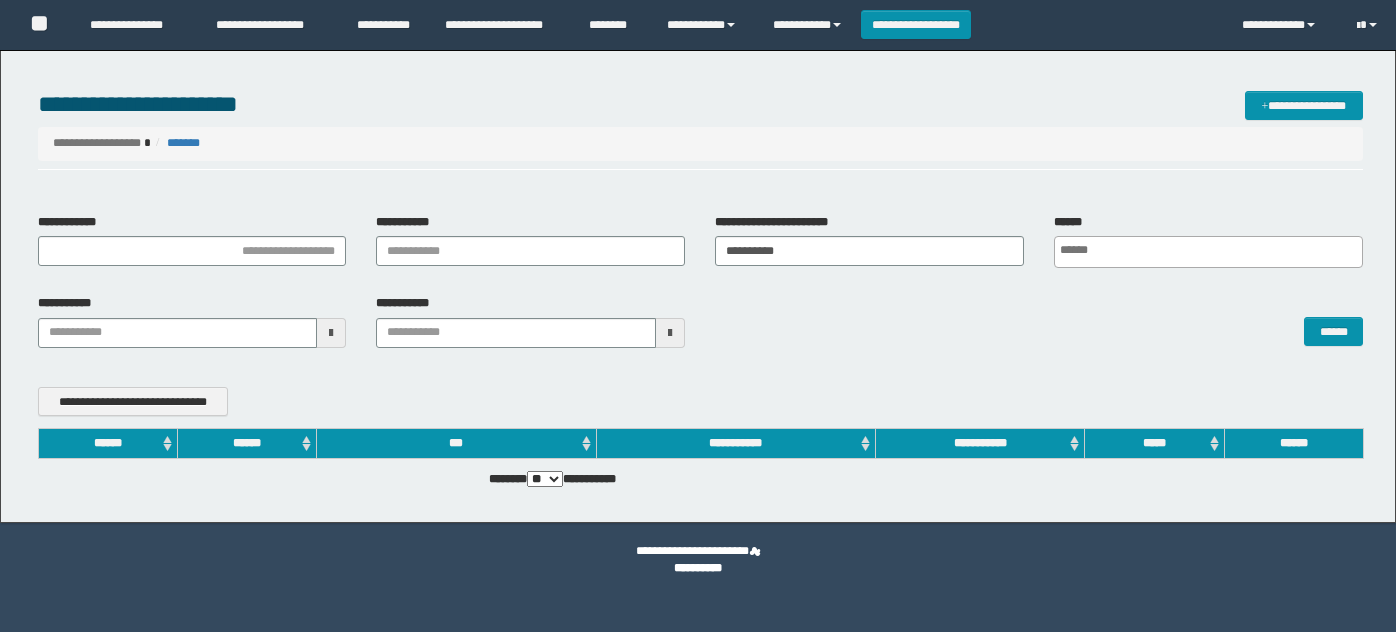 scroll, scrollTop: 0, scrollLeft: 0, axis: both 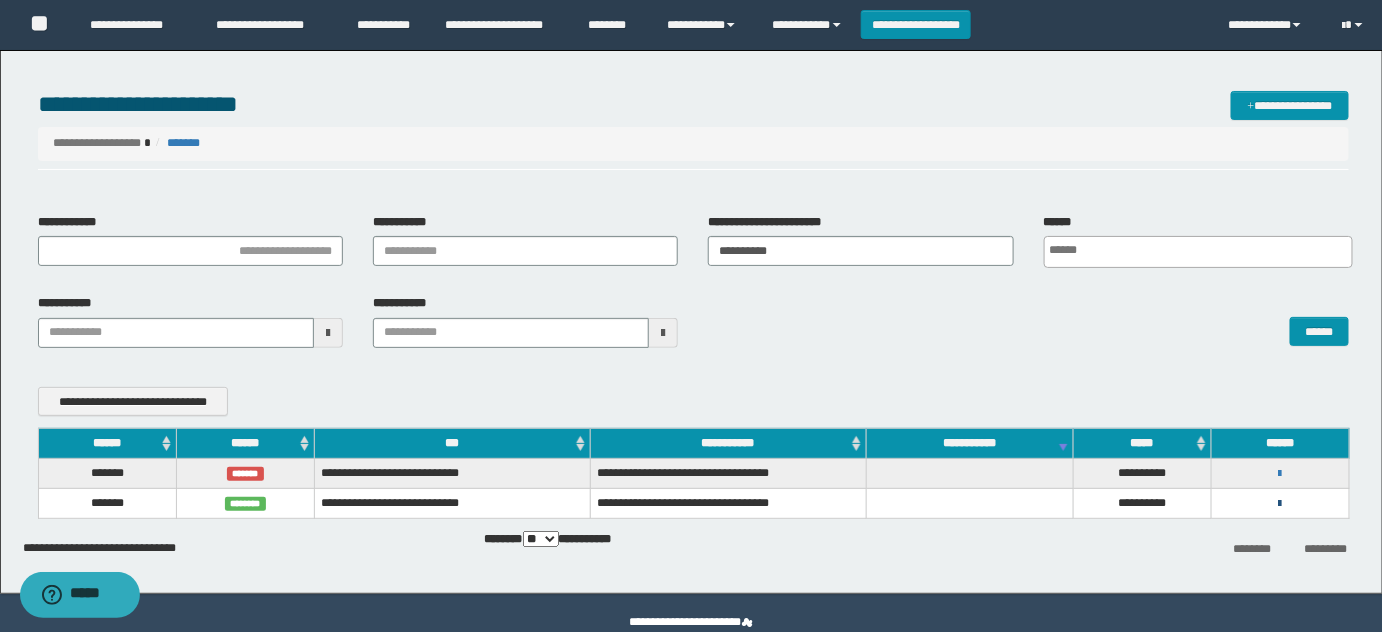 click at bounding box center [1280, 504] 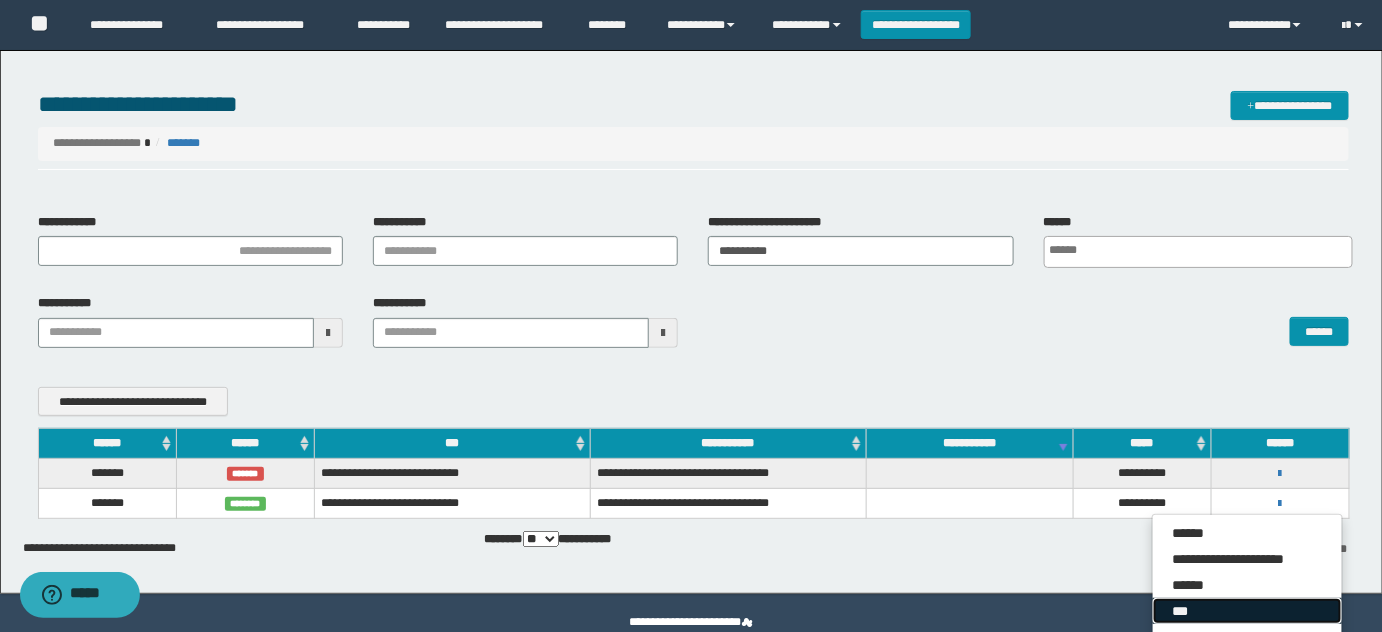 click on "***" at bounding box center [1247, 611] 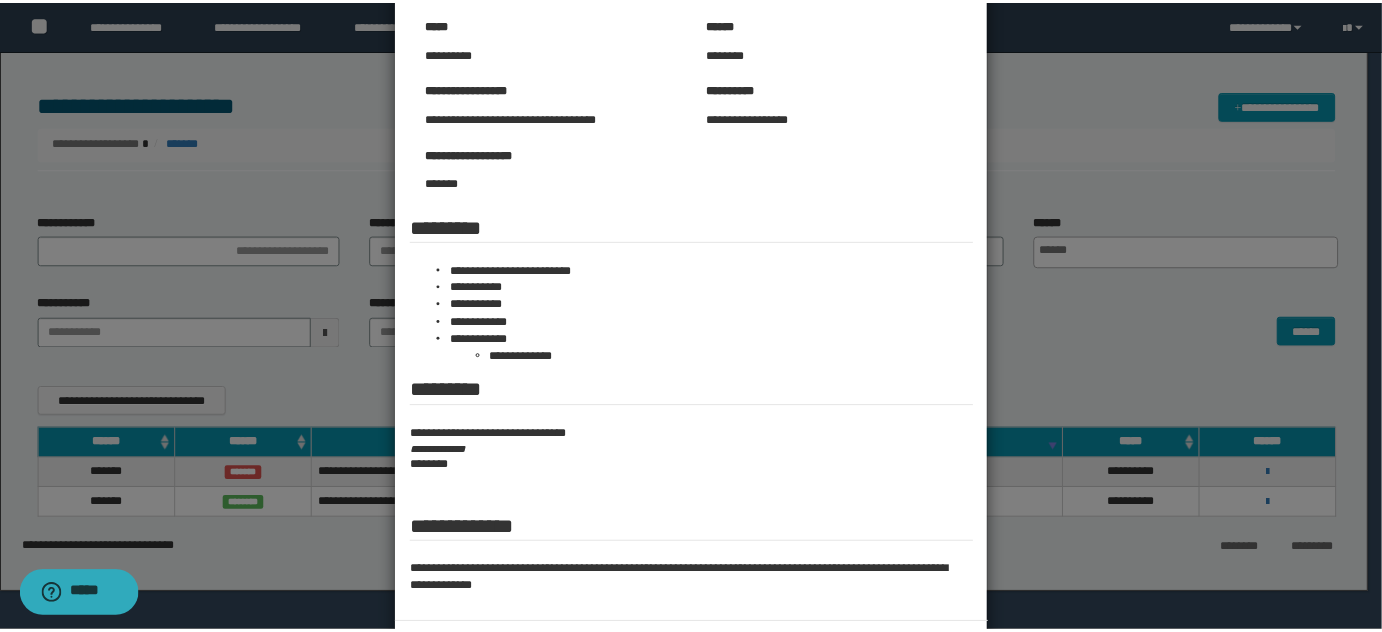 scroll, scrollTop: 245, scrollLeft: 0, axis: vertical 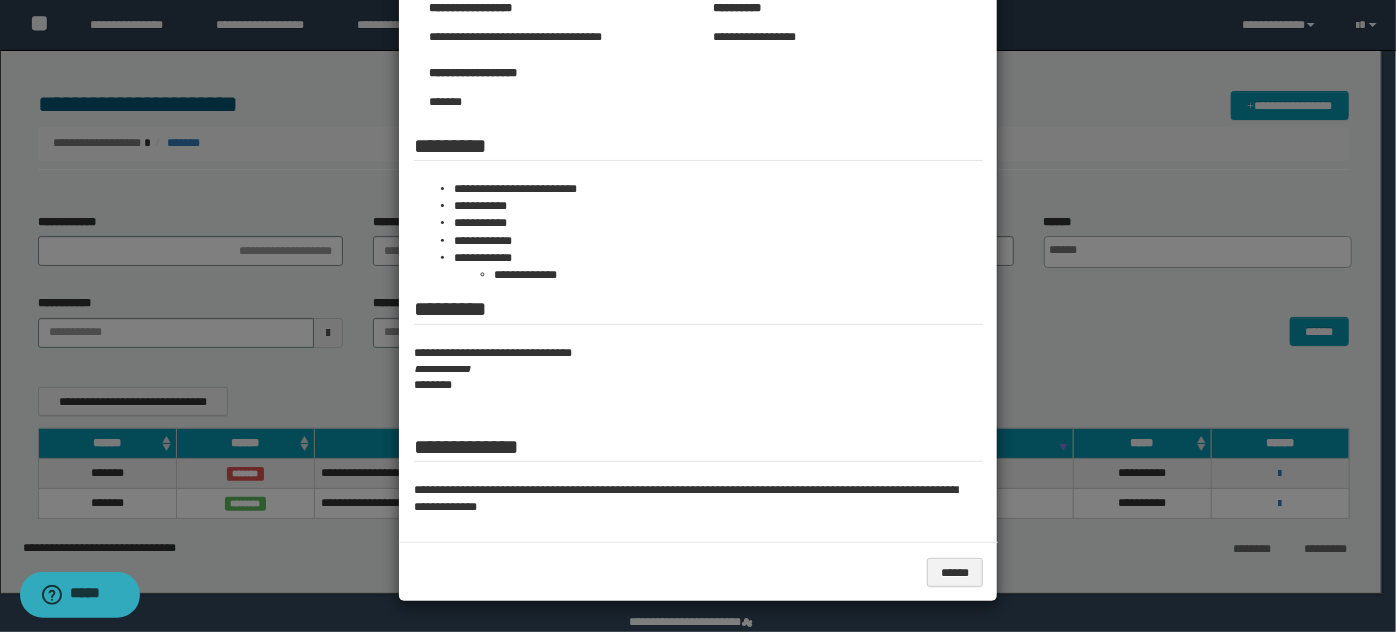 click at bounding box center (698, 193) 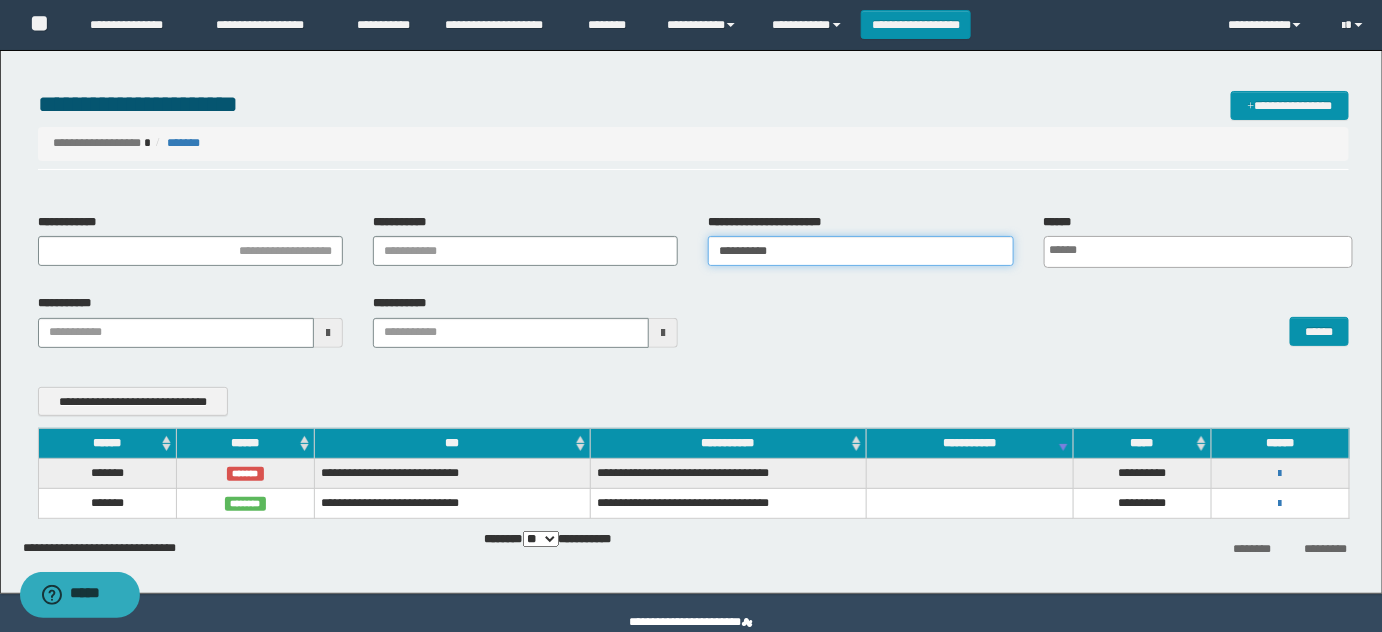 drag, startPoint x: 418, startPoint y: 258, endPoint x: 389, endPoint y: 258, distance: 29 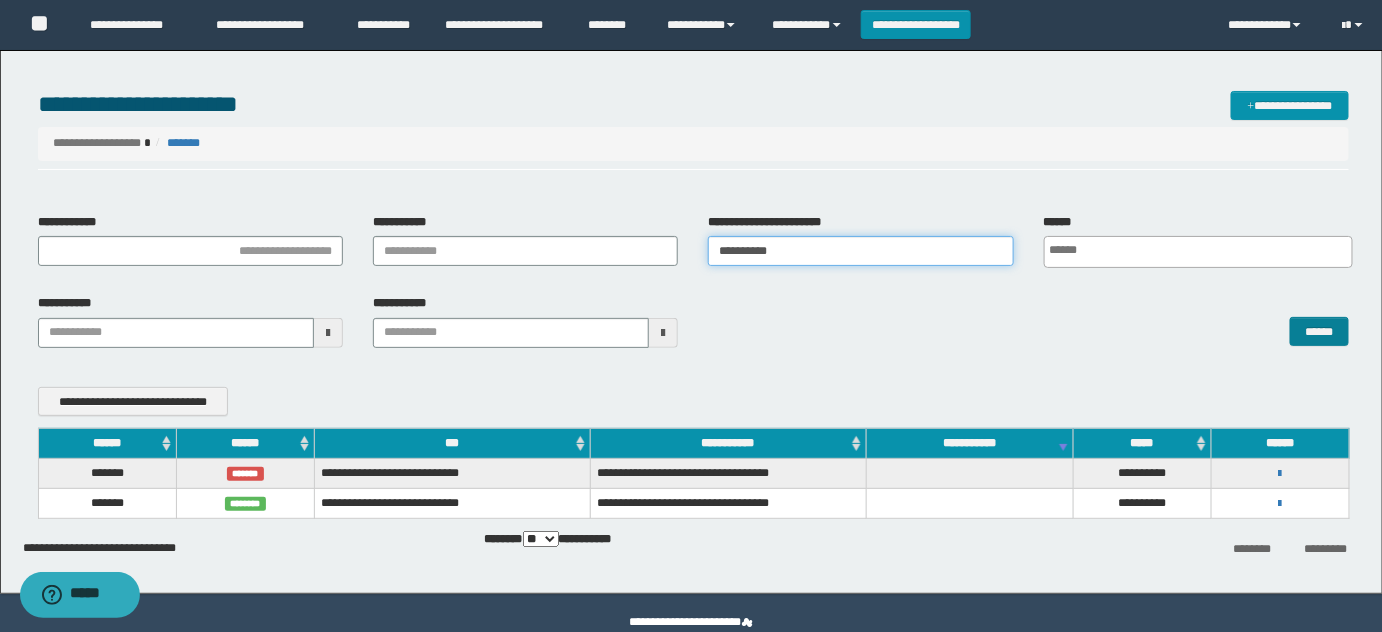 type on "**********" 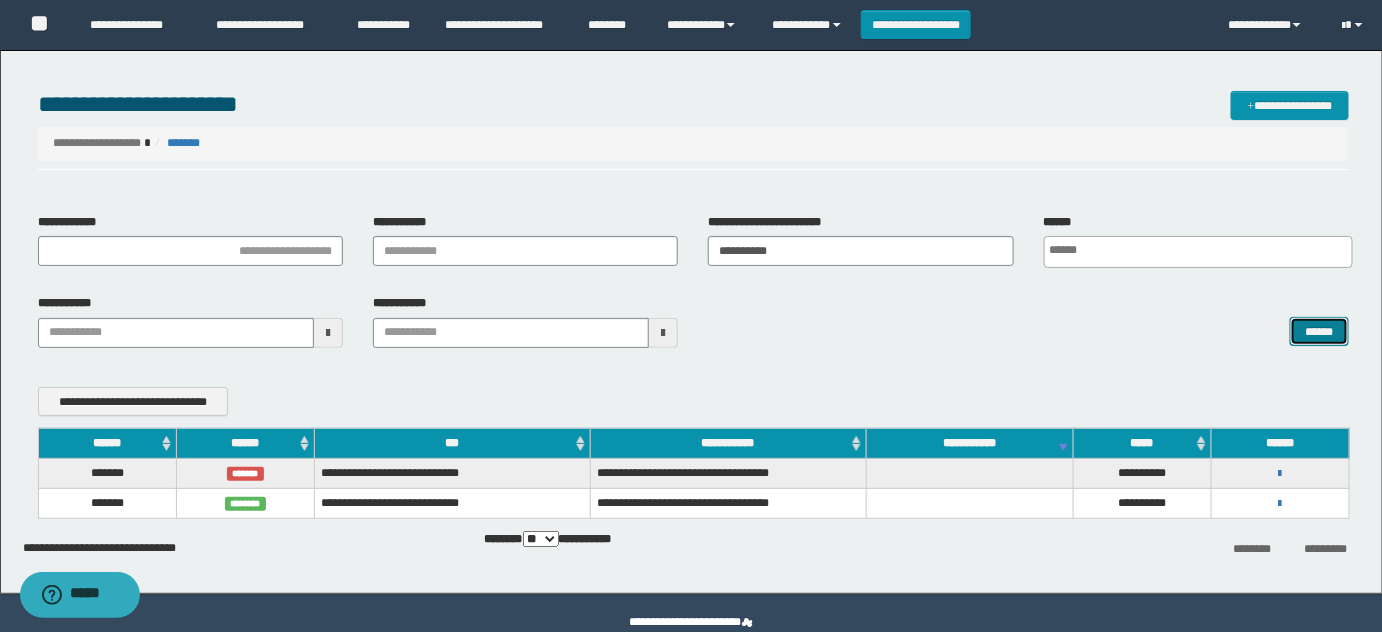 click on "******" at bounding box center [1319, 331] 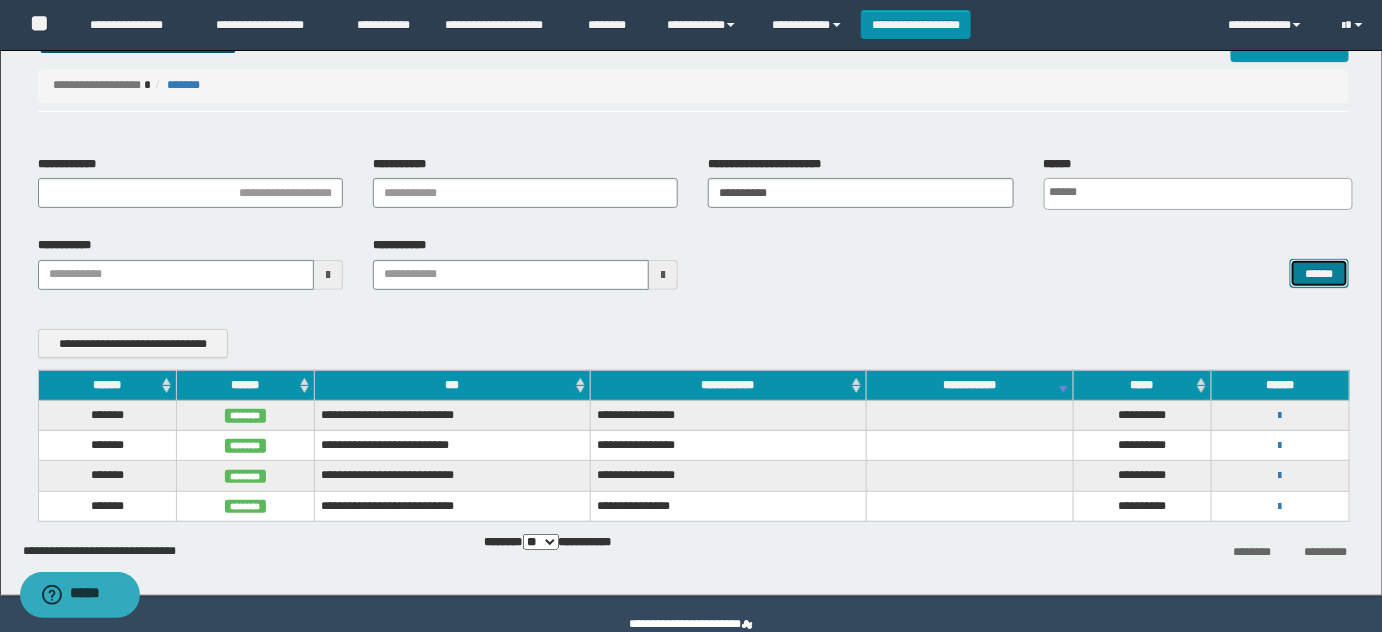 scroll, scrollTop: 90, scrollLeft: 0, axis: vertical 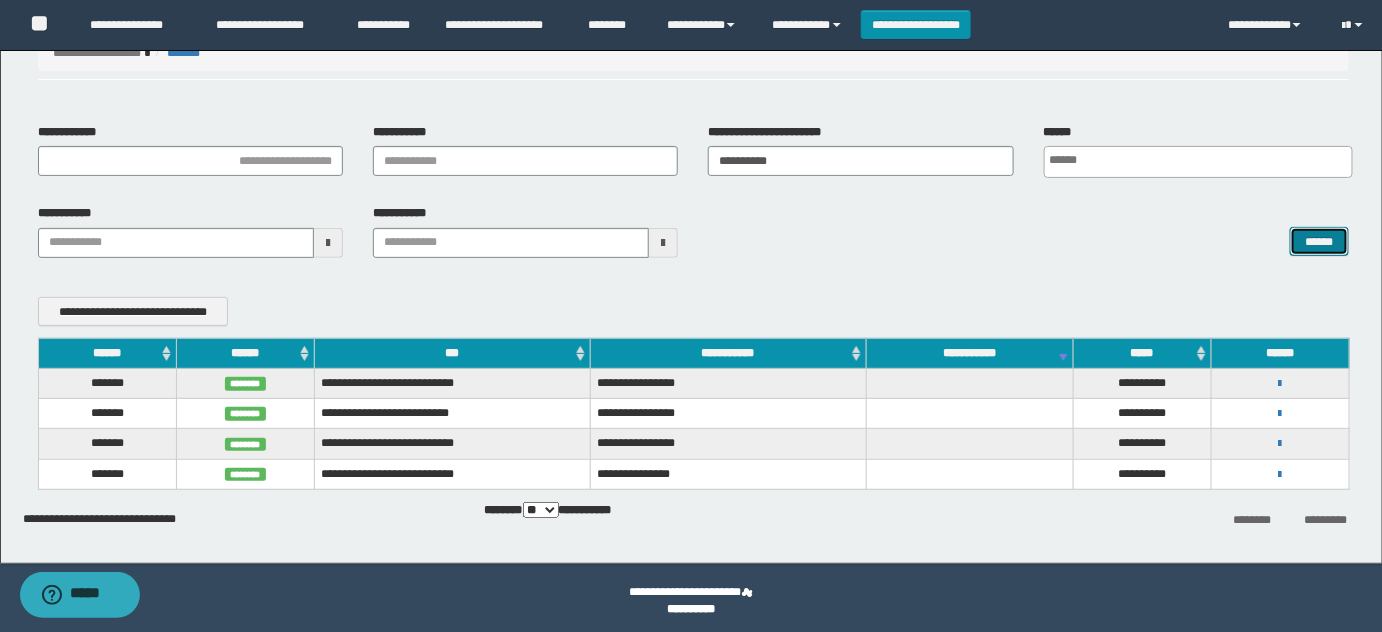 type 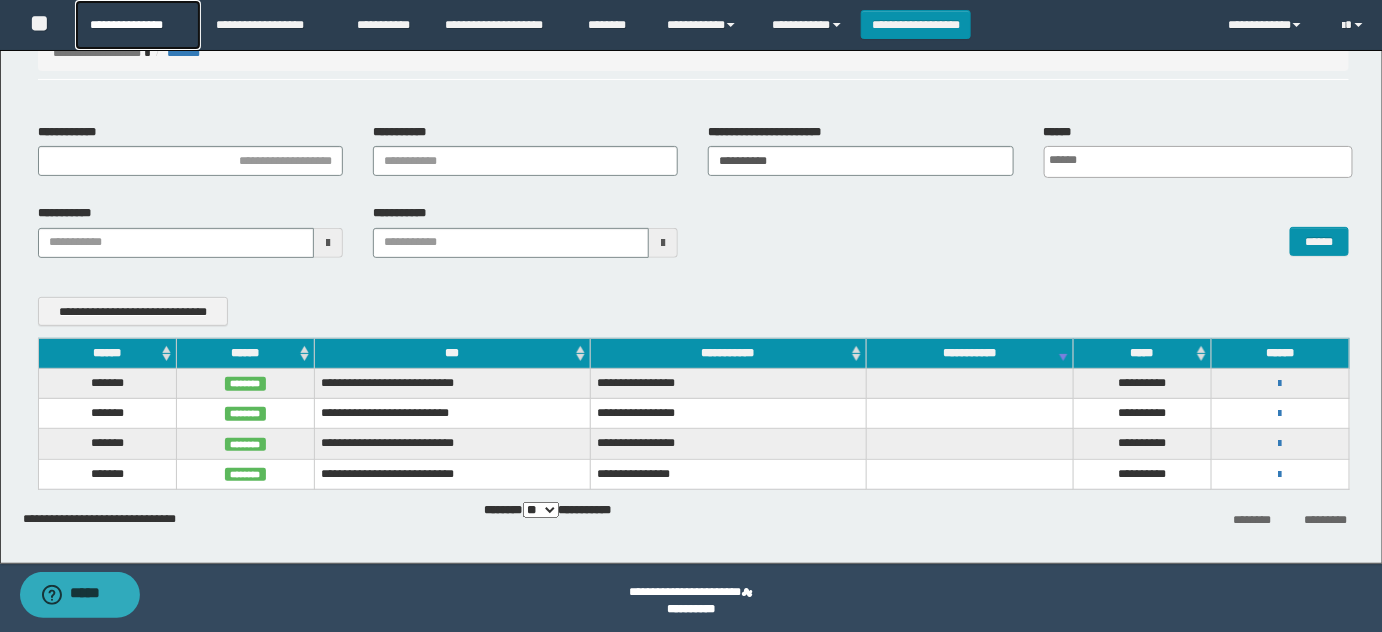 click on "**********" at bounding box center [137, 25] 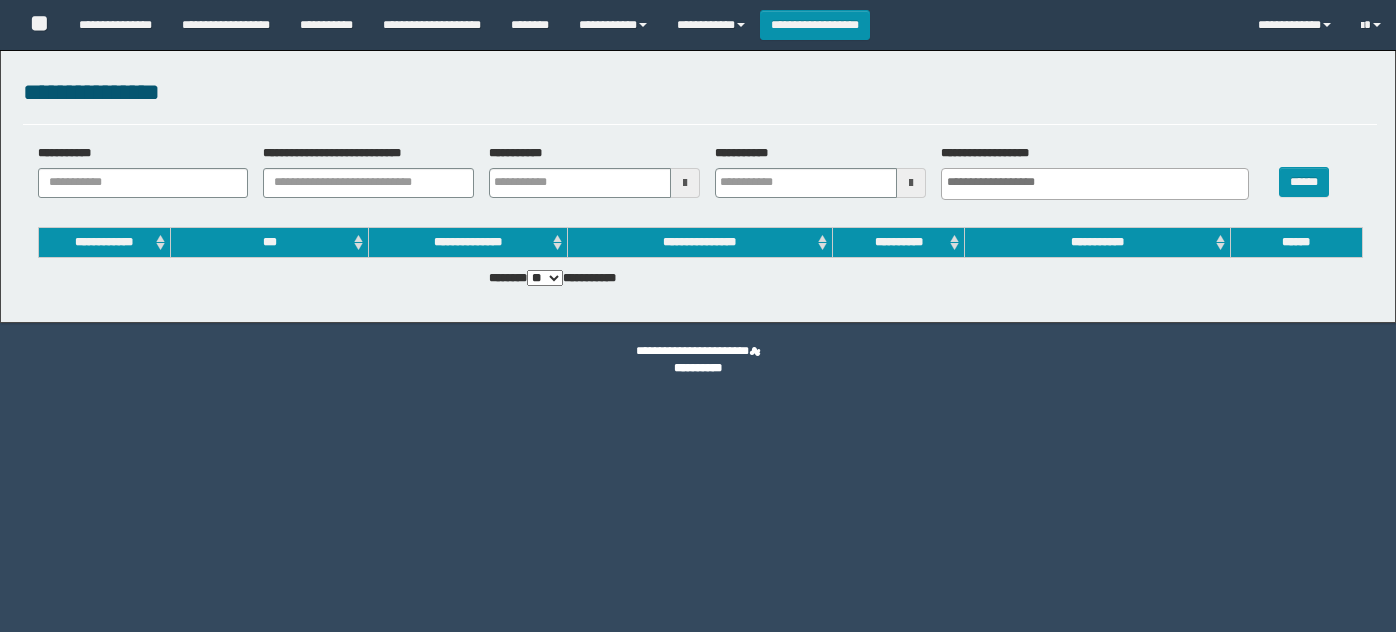 select 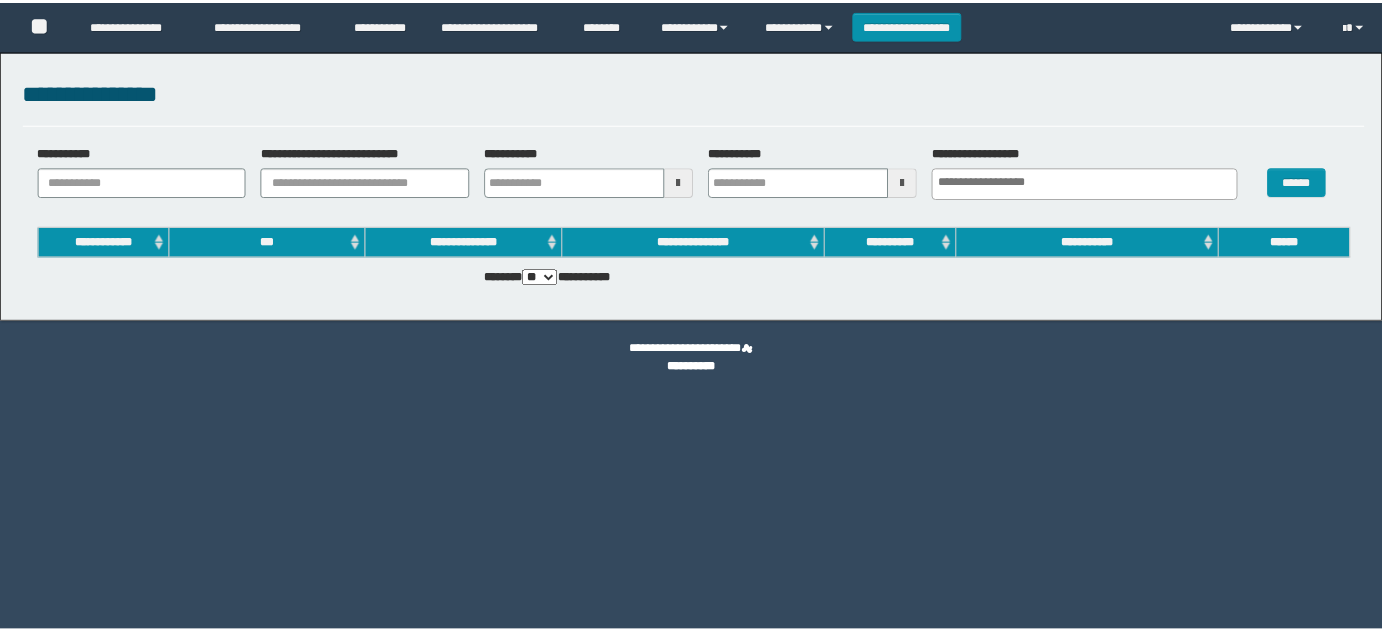 scroll, scrollTop: 0, scrollLeft: 0, axis: both 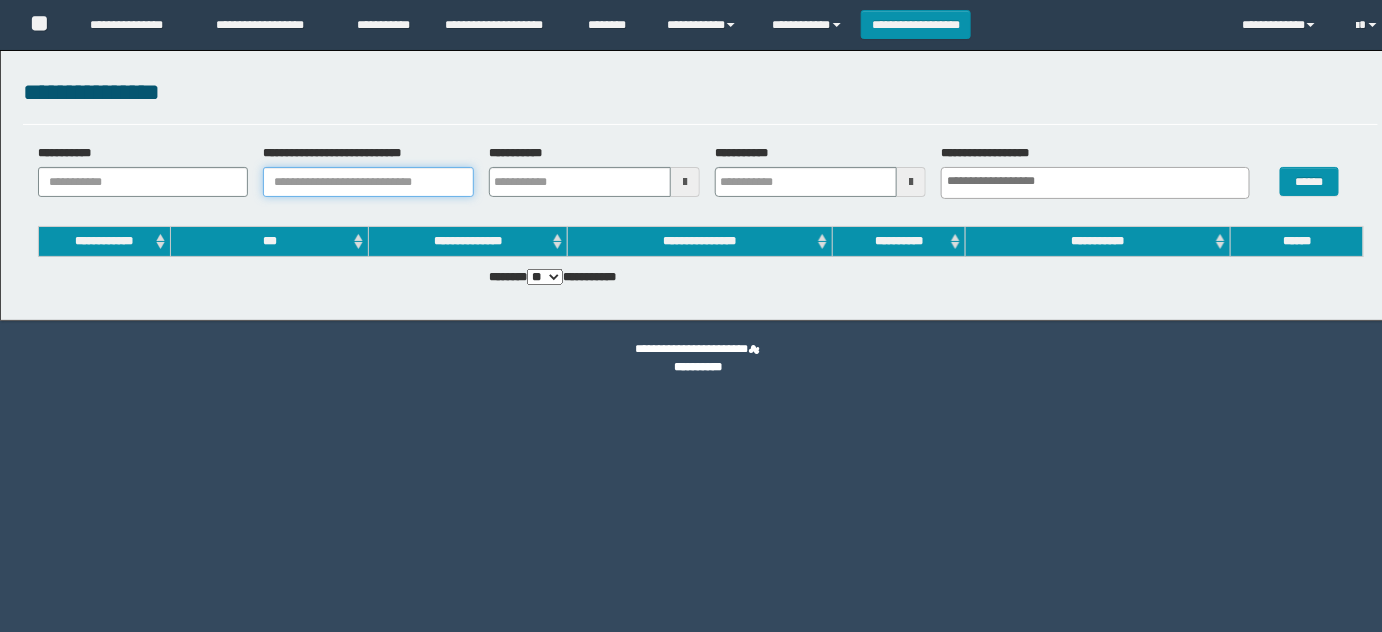 click on "**********" at bounding box center (368, 182) 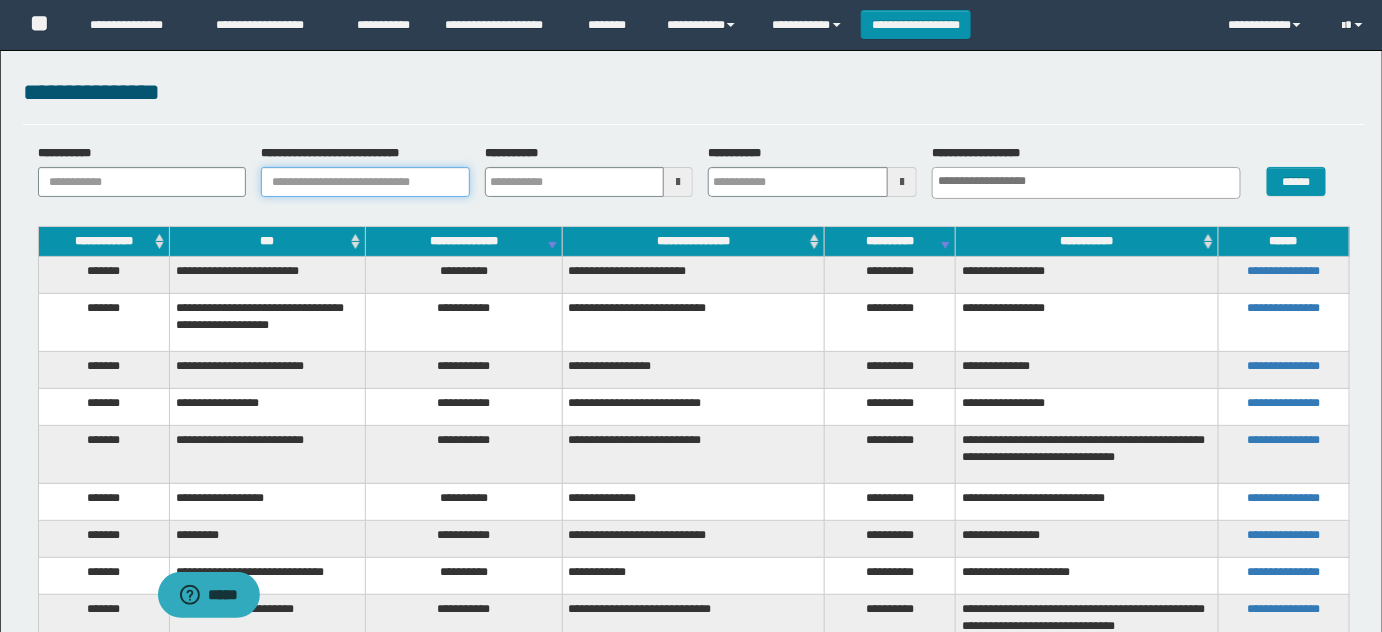 paste on "**********" 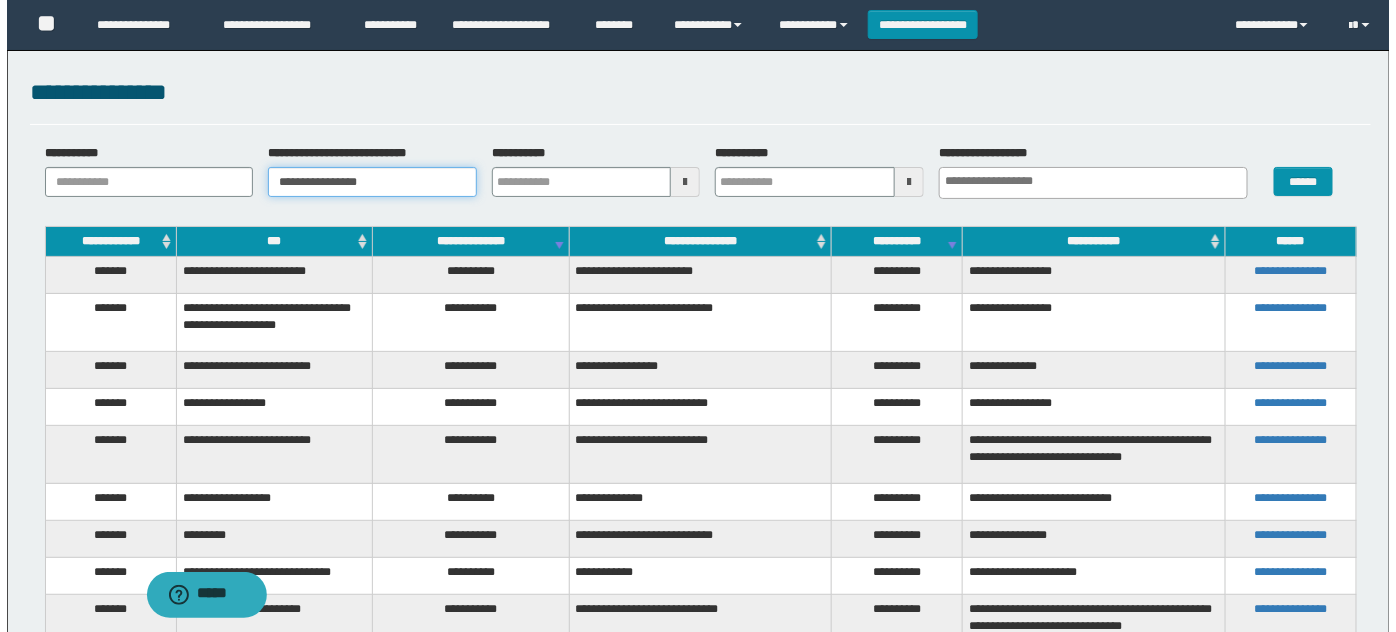 scroll, scrollTop: 0, scrollLeft: 0, axis: both 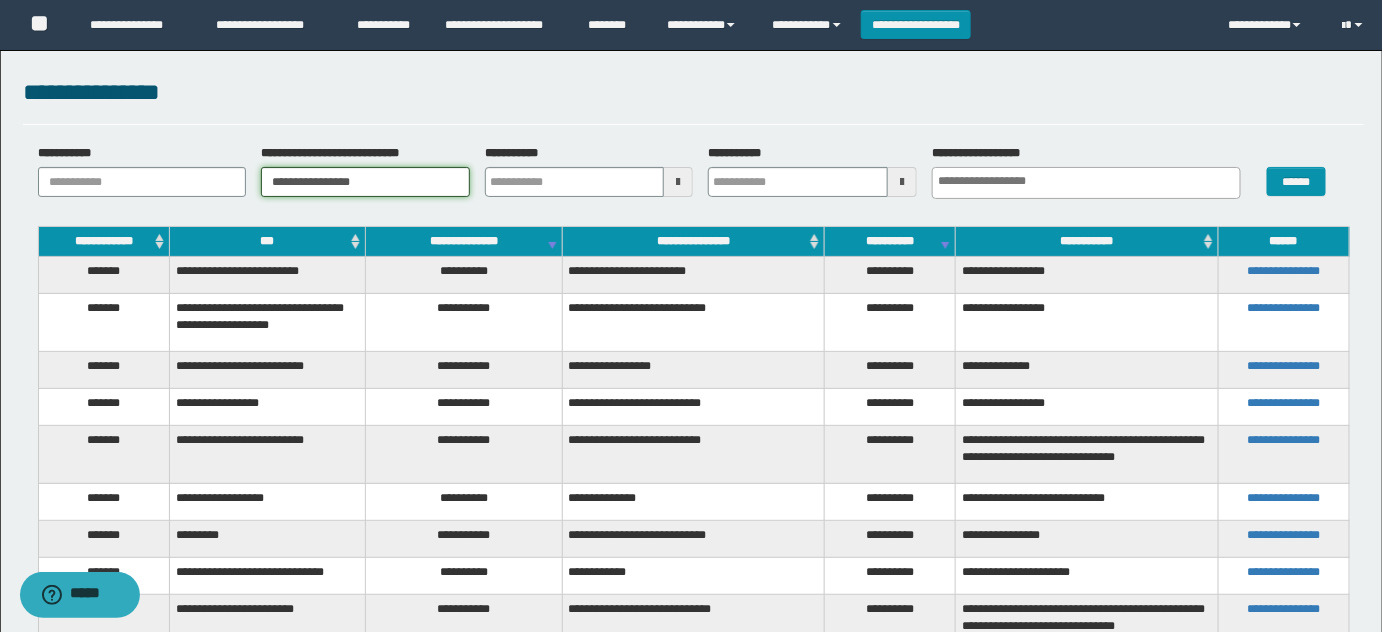 drag, startPoint x: 336, startPoint y: 187, endPoint x: 954, endPoint y: 229, distance: 619.42554 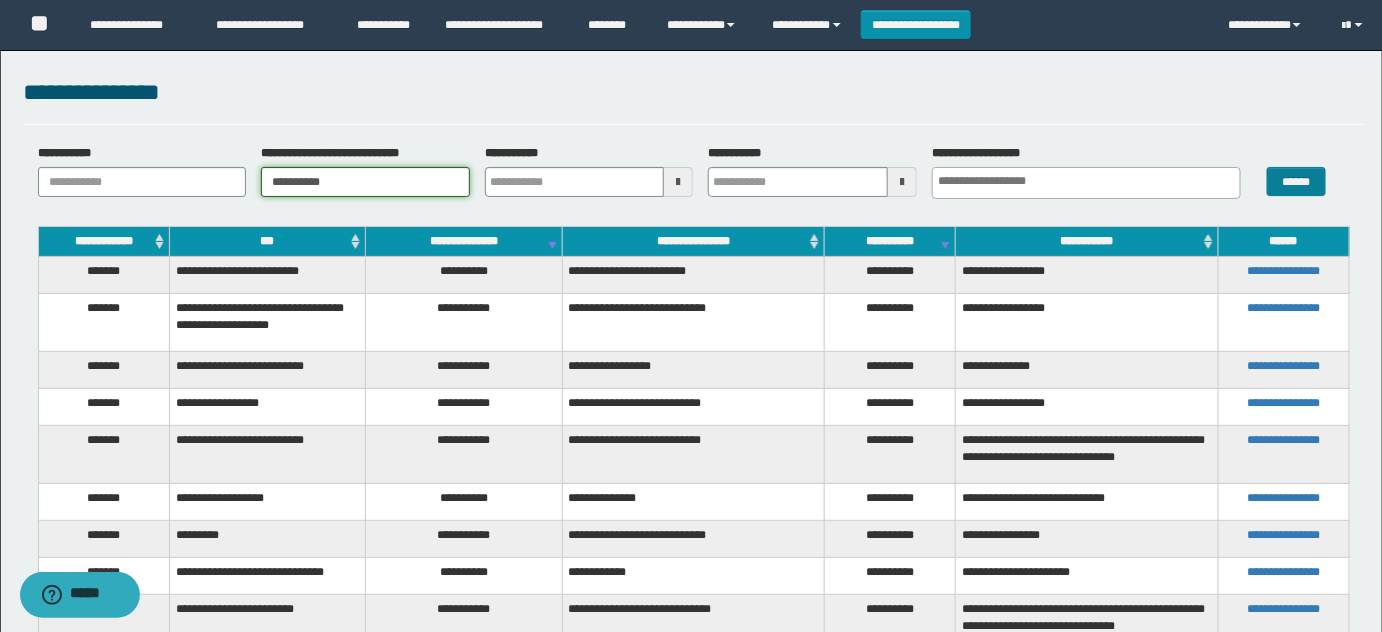 type on "**********" 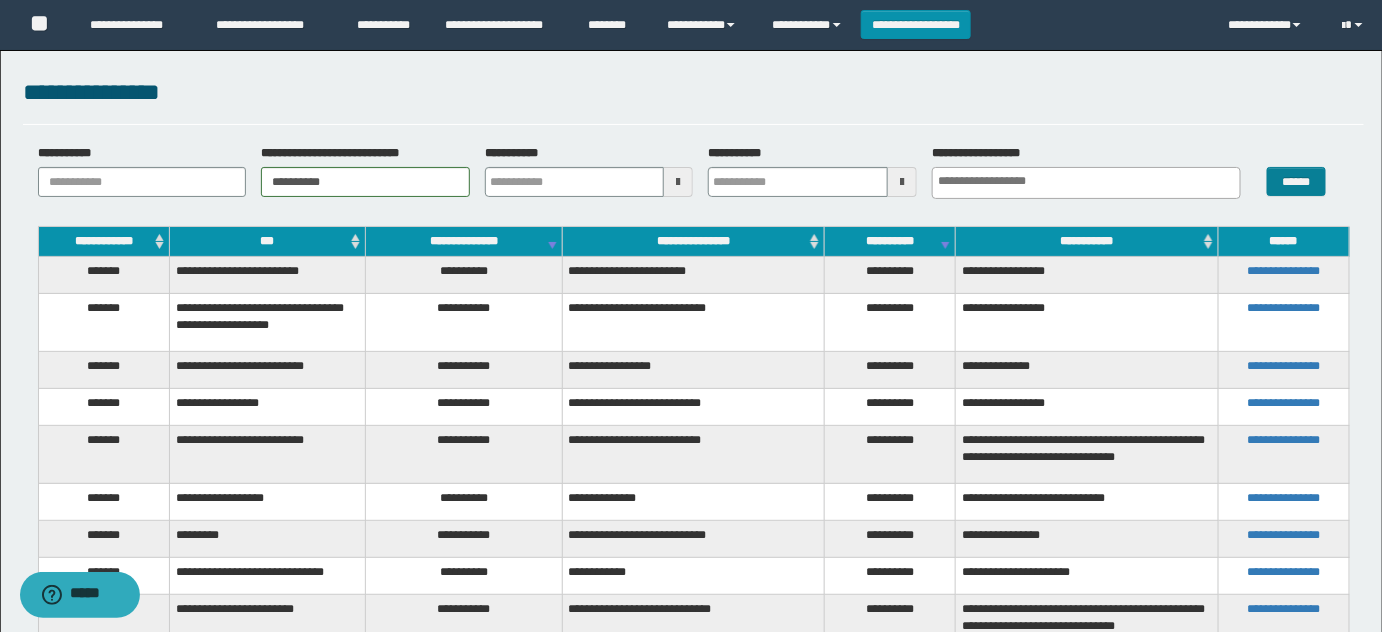 click on "******" at bounding box center [1308, 170] 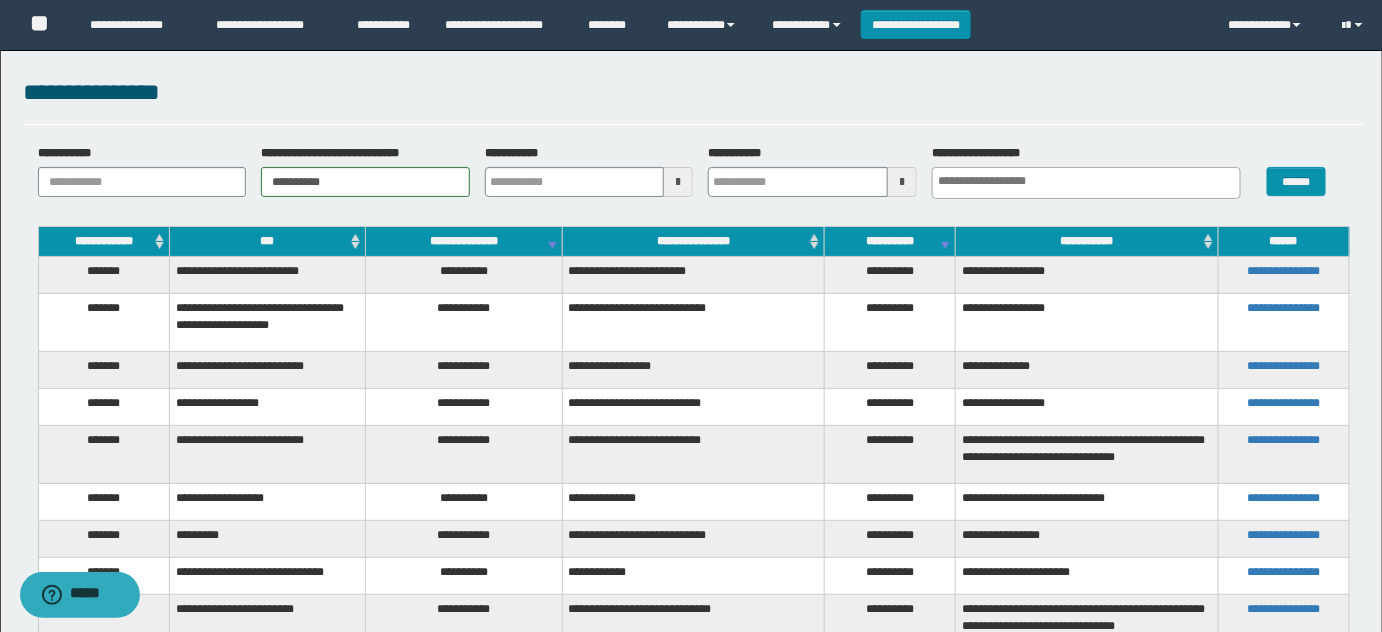 click on "**********" at bounding box center (694, 179) 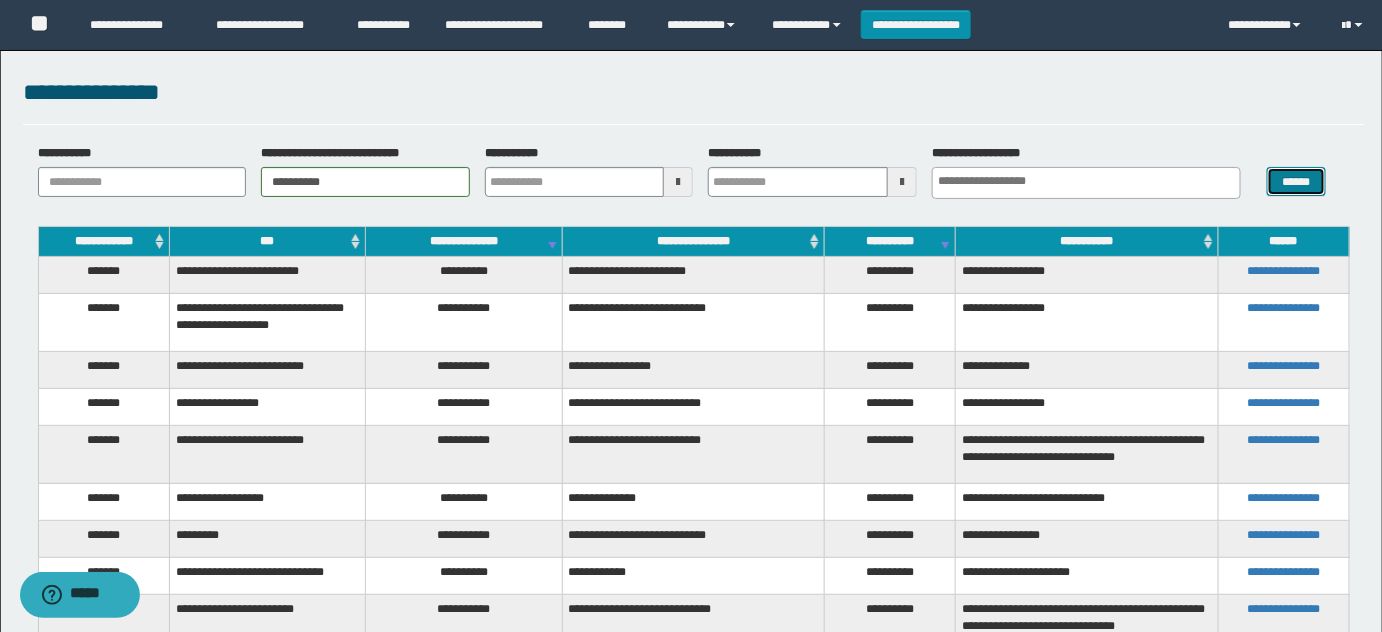 click on "******" at bounding box center (1296, 181) 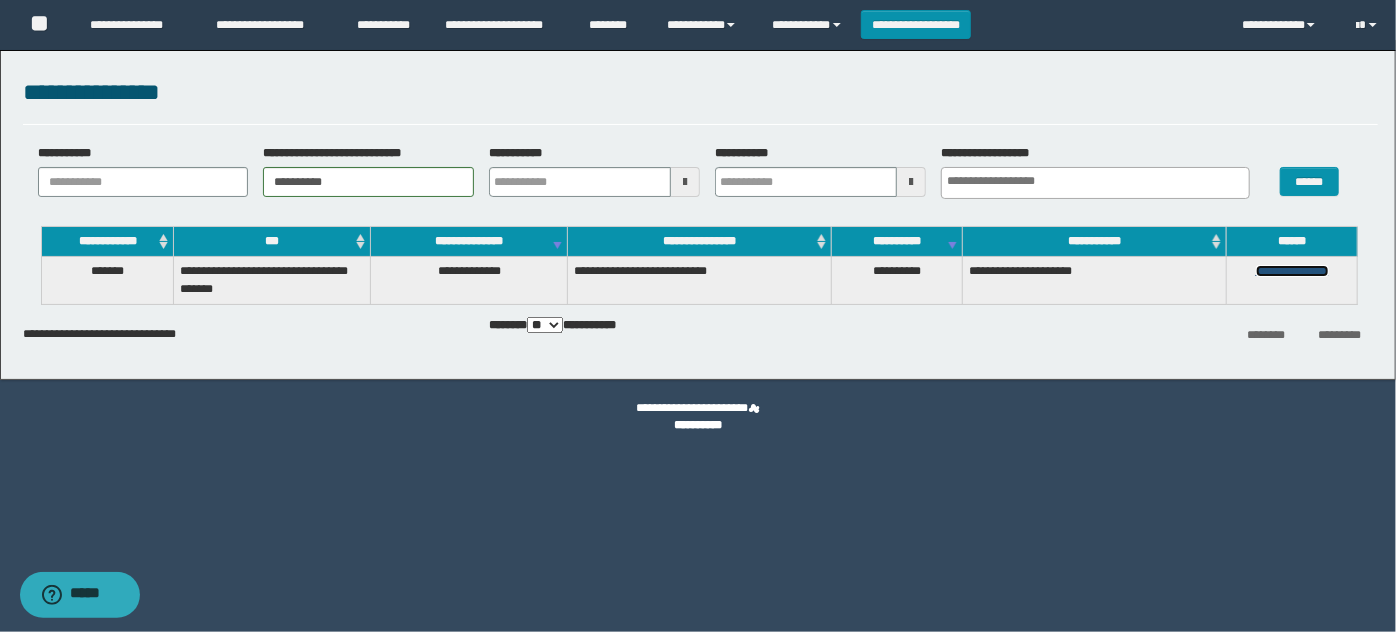 click on "**********" at bounding box center (1292, 271) 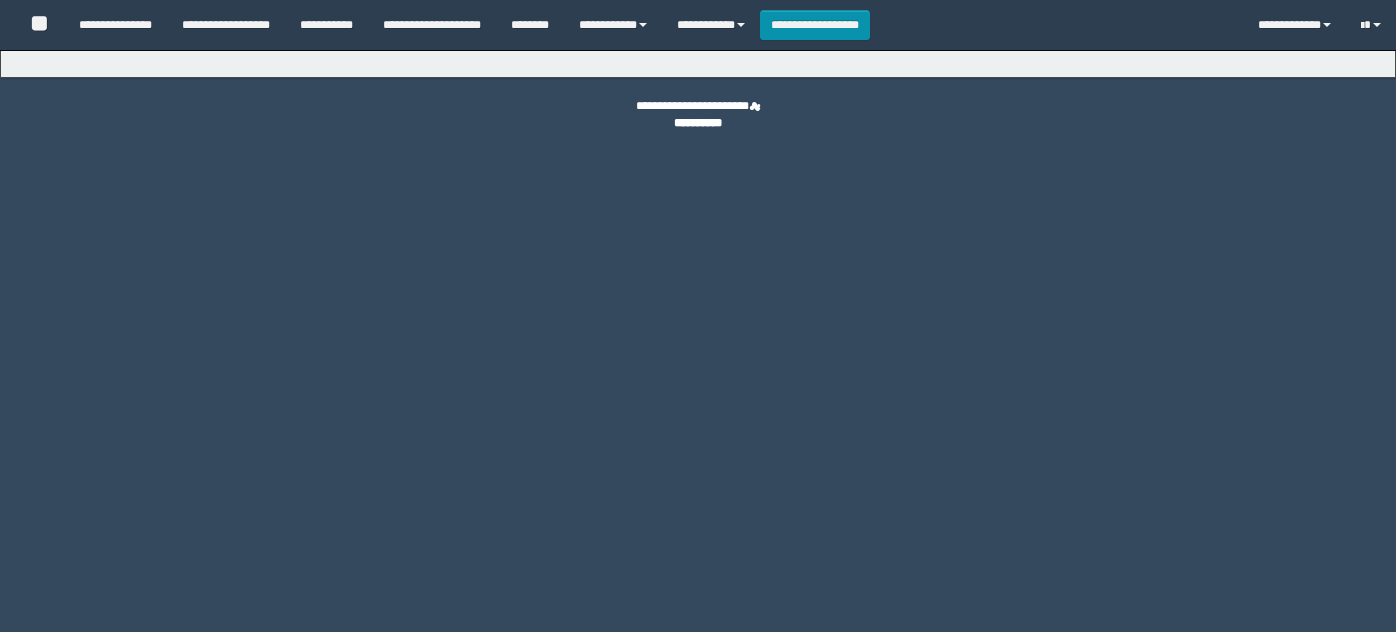 scroll, scrollTop: 0, scrollLeft: 0, axis: both 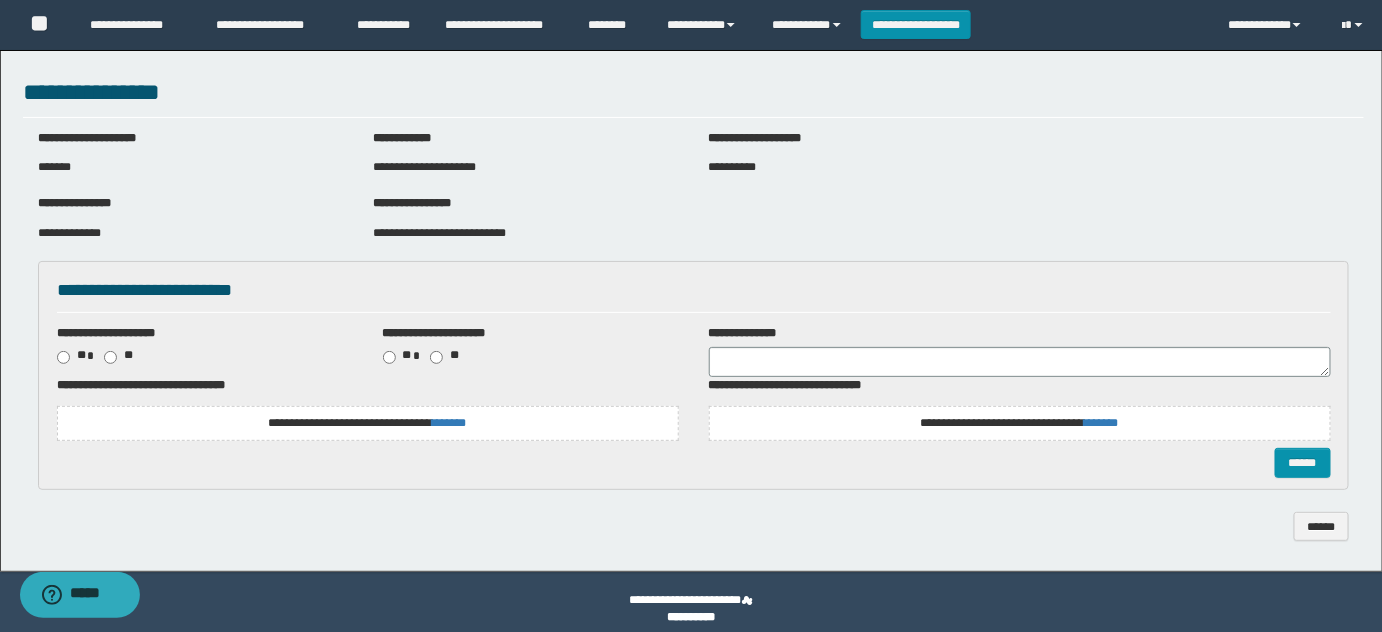click on "**********" at bounding box center (1020, 412) 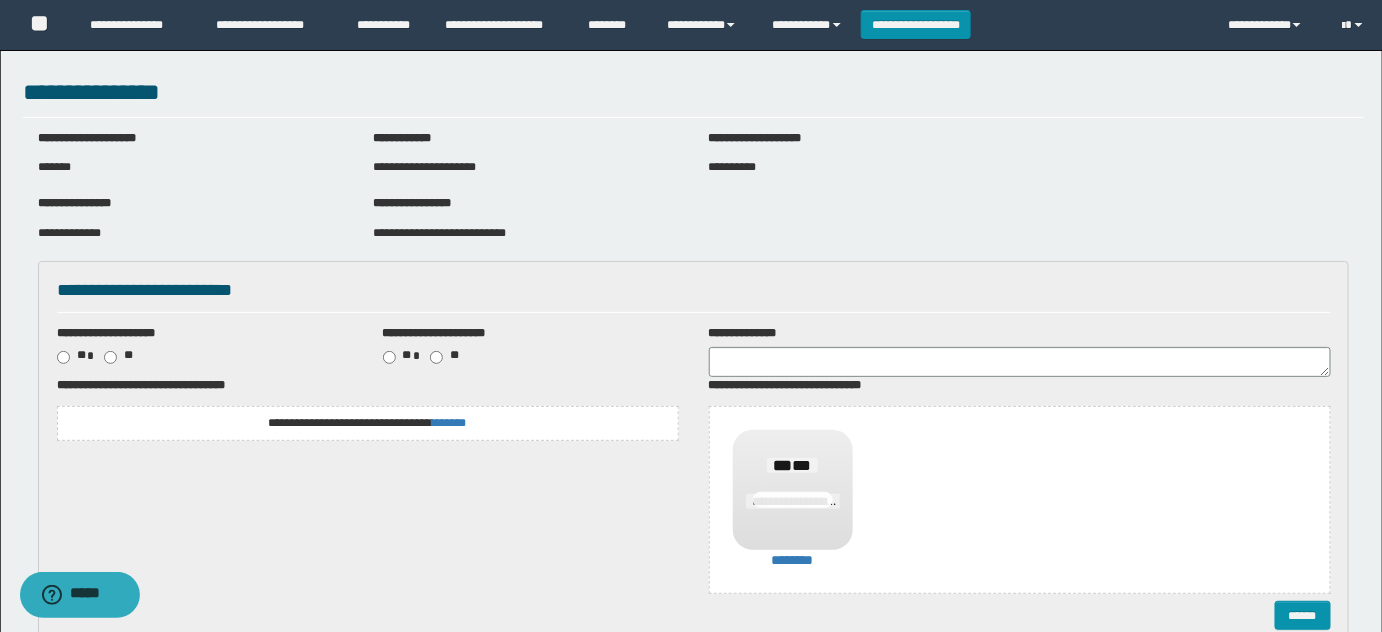 drag, startPoint x: 570, startPoint y: 396, endPoint x: 547, endPoint y: 407, distance: 25.495098 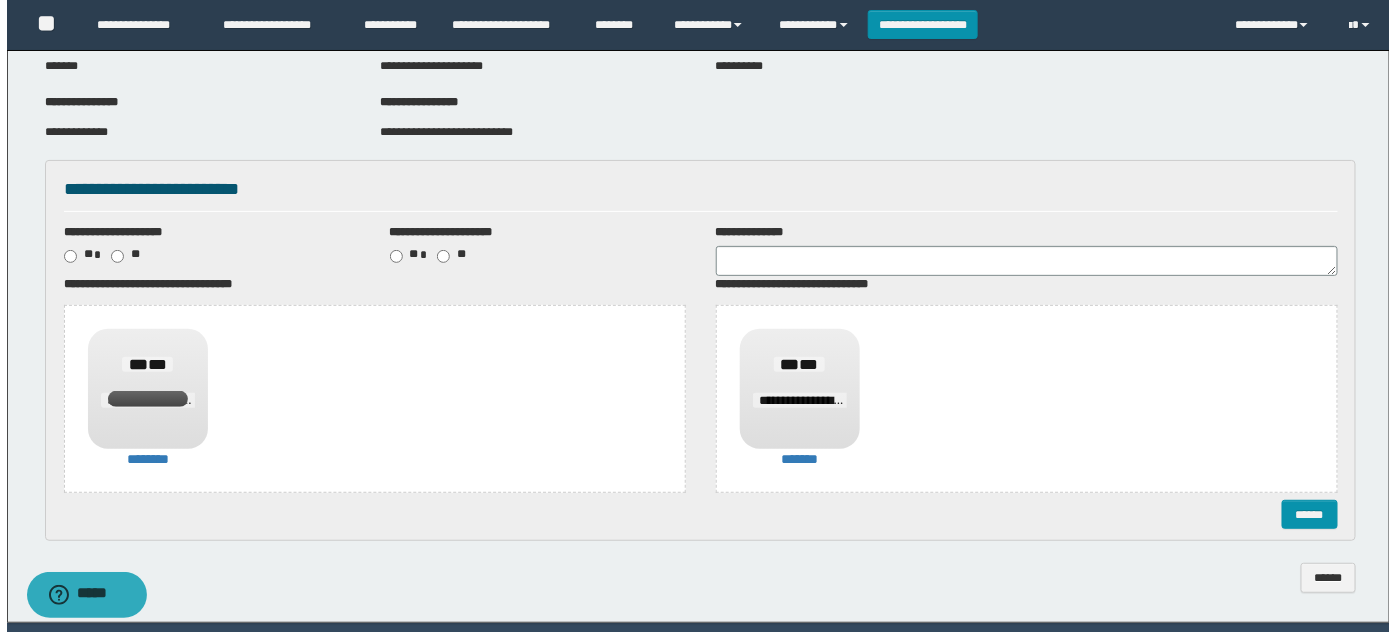scroll, scrollTop: 166, scrollLeft: 0, axis: vertical 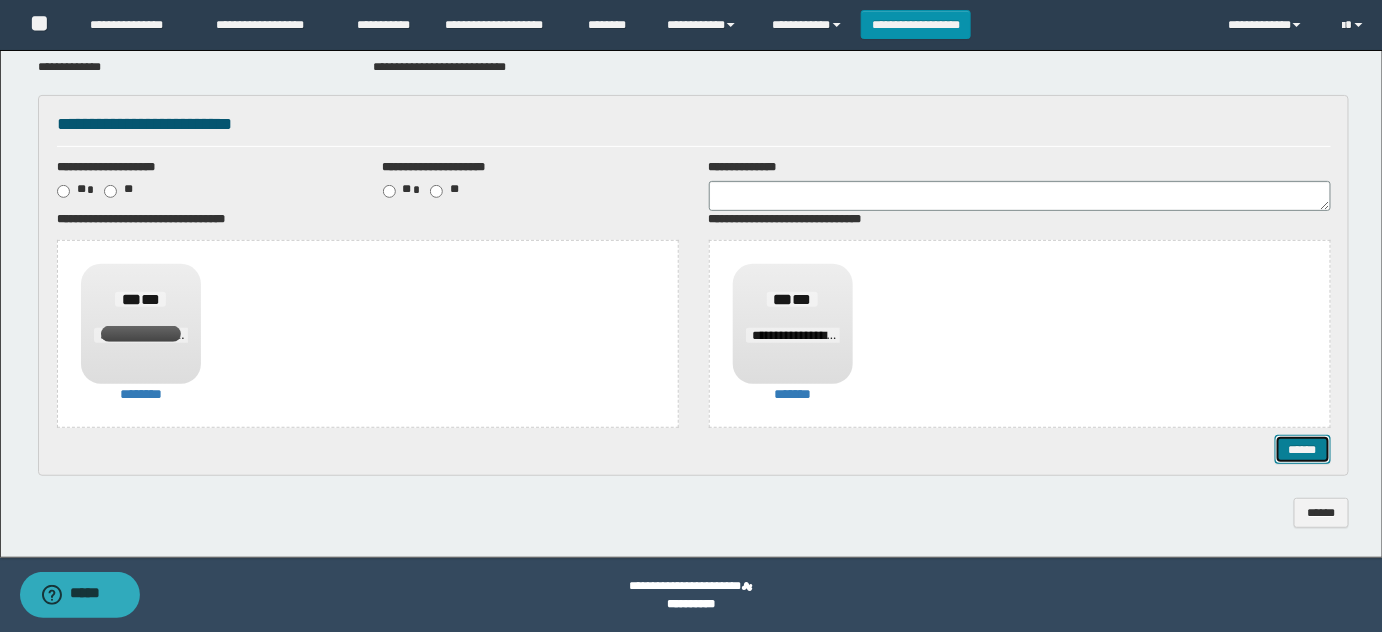 click on "******" at bounding box center (1302, 449) 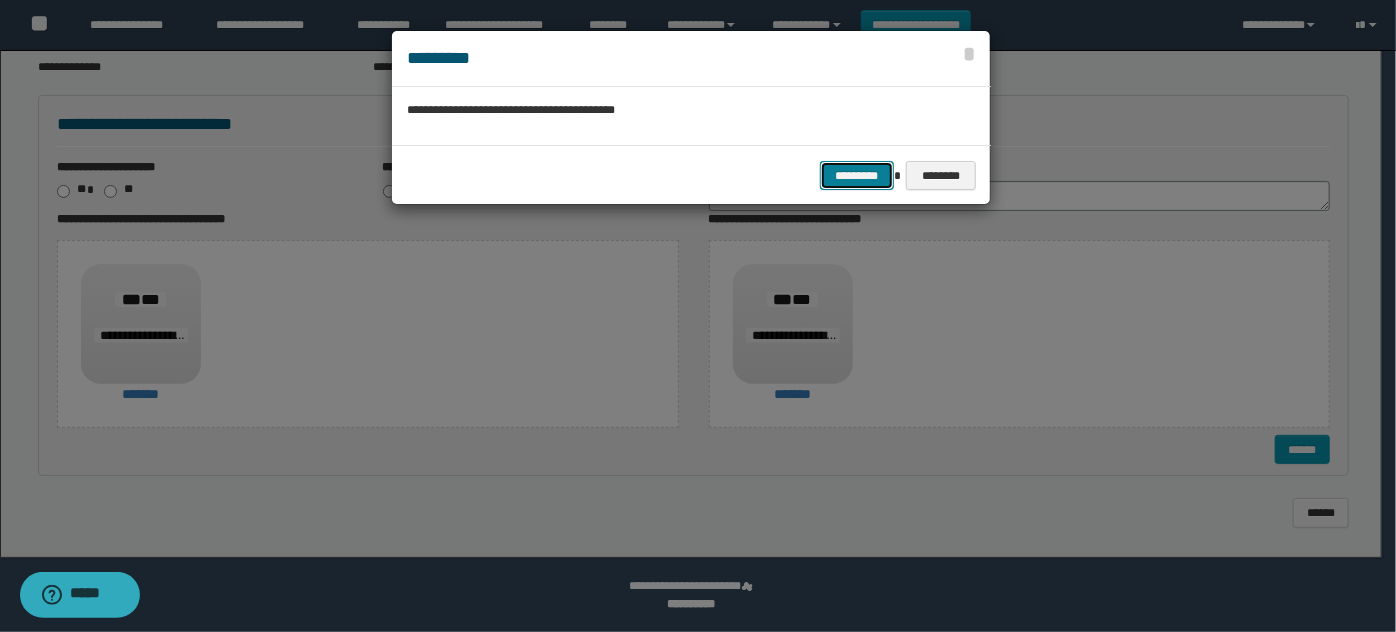 click on "*********" at bounding box center [857, 175] 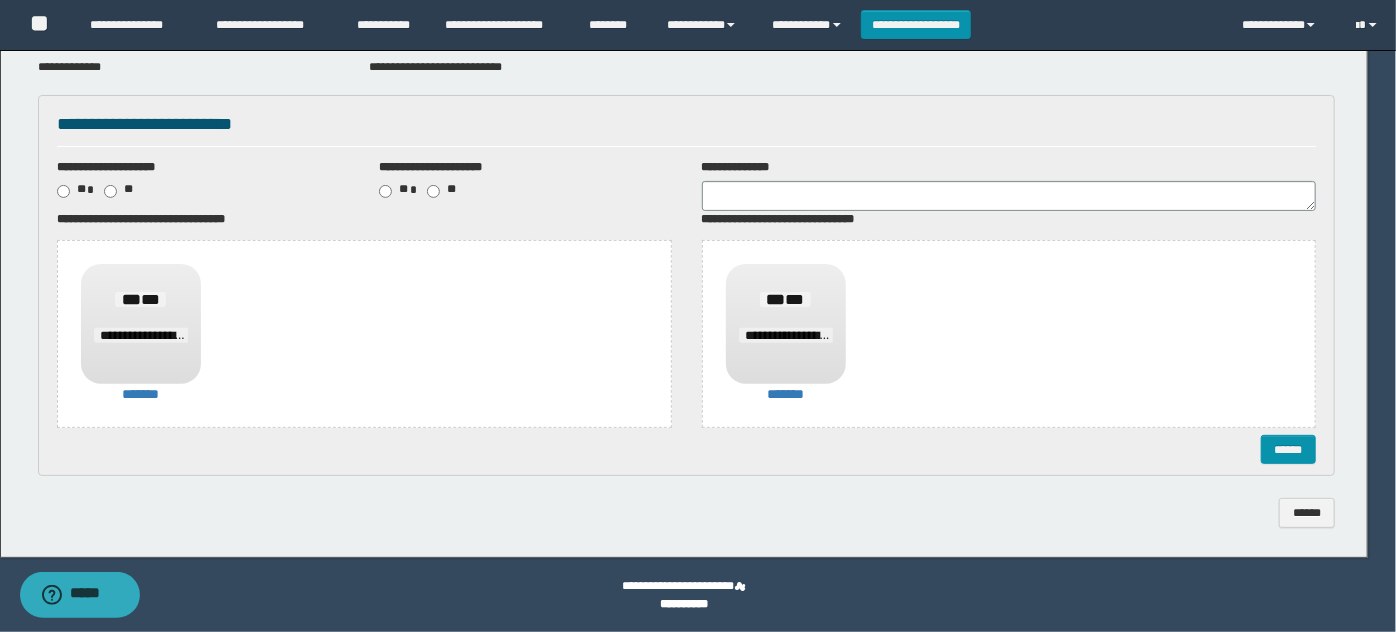 scroll, scrollTop: 0, scrollLeft: 0, axis: both 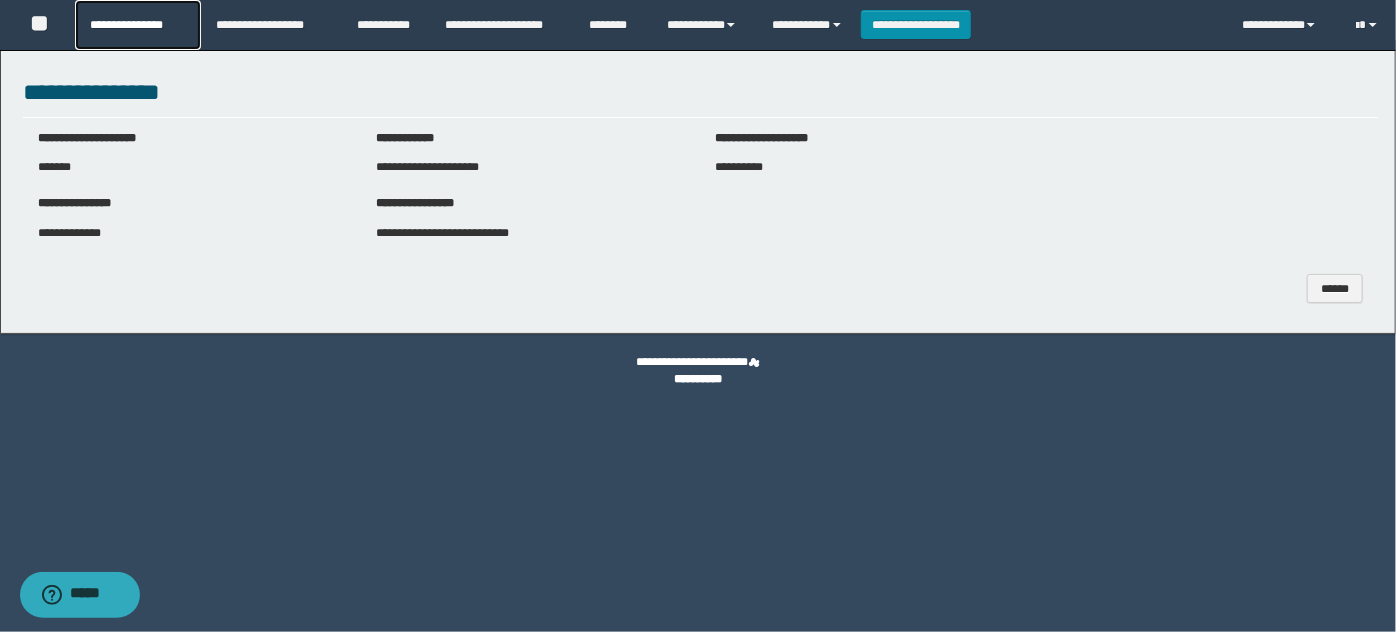 click on "**********" at bounding box center (137, 25) 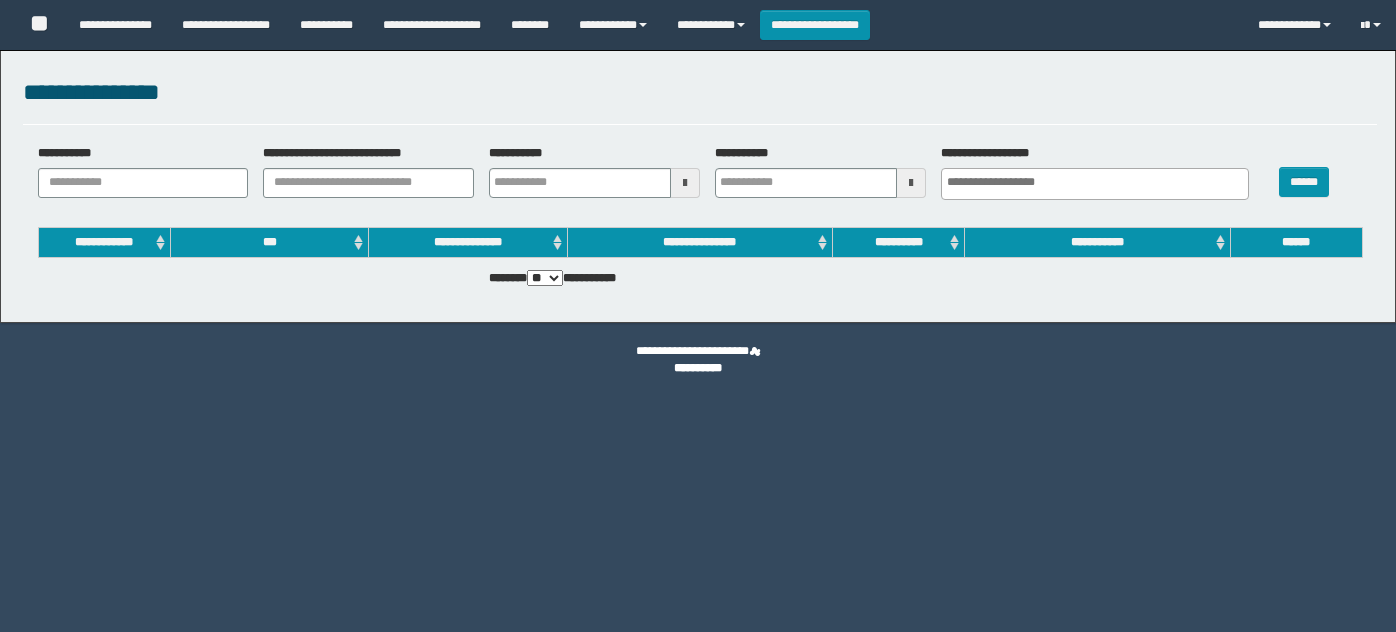 select 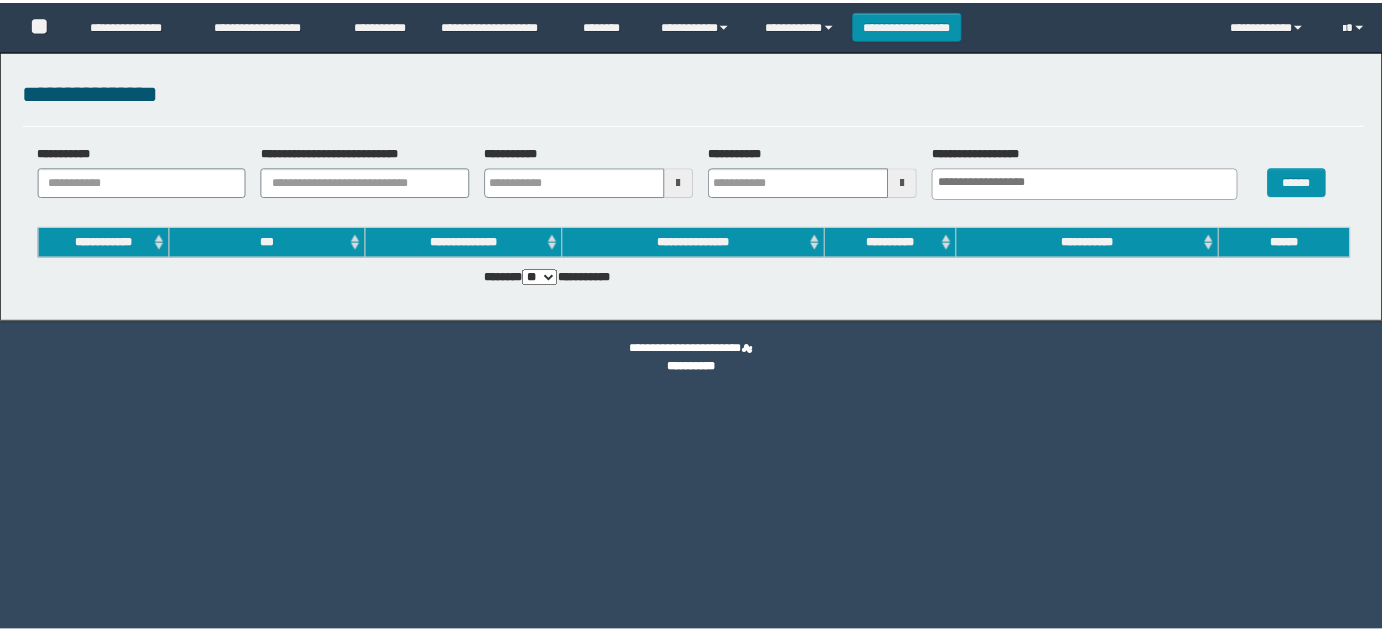 scroll, scrollTop: 0, scrollLeft: 0, axis: both 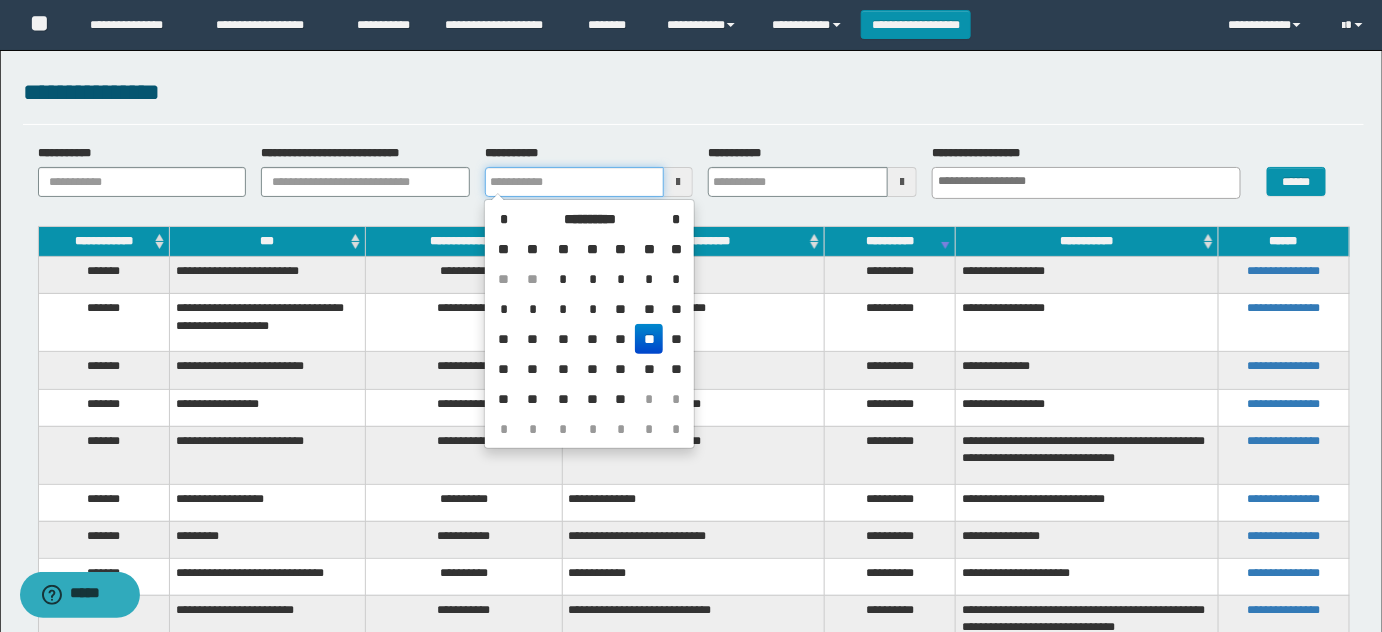 click on "**********" at bounding box center (575, 182) 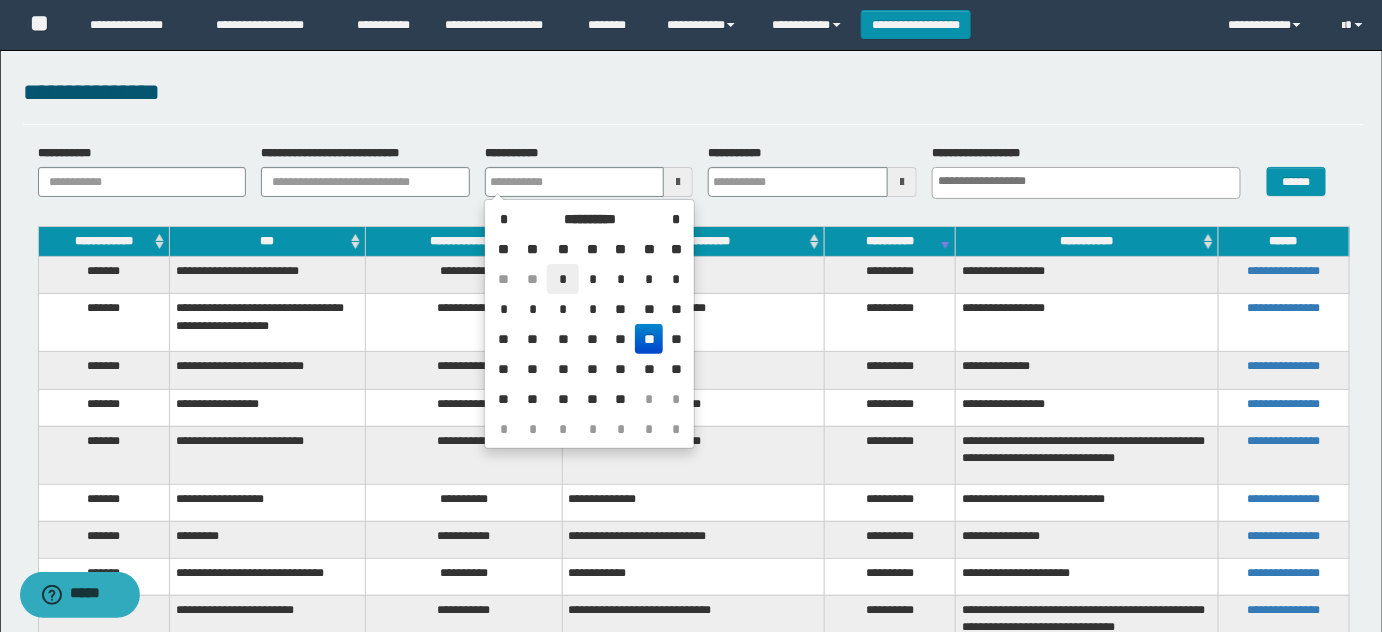 click on "*" at bounding box center [563, 279] 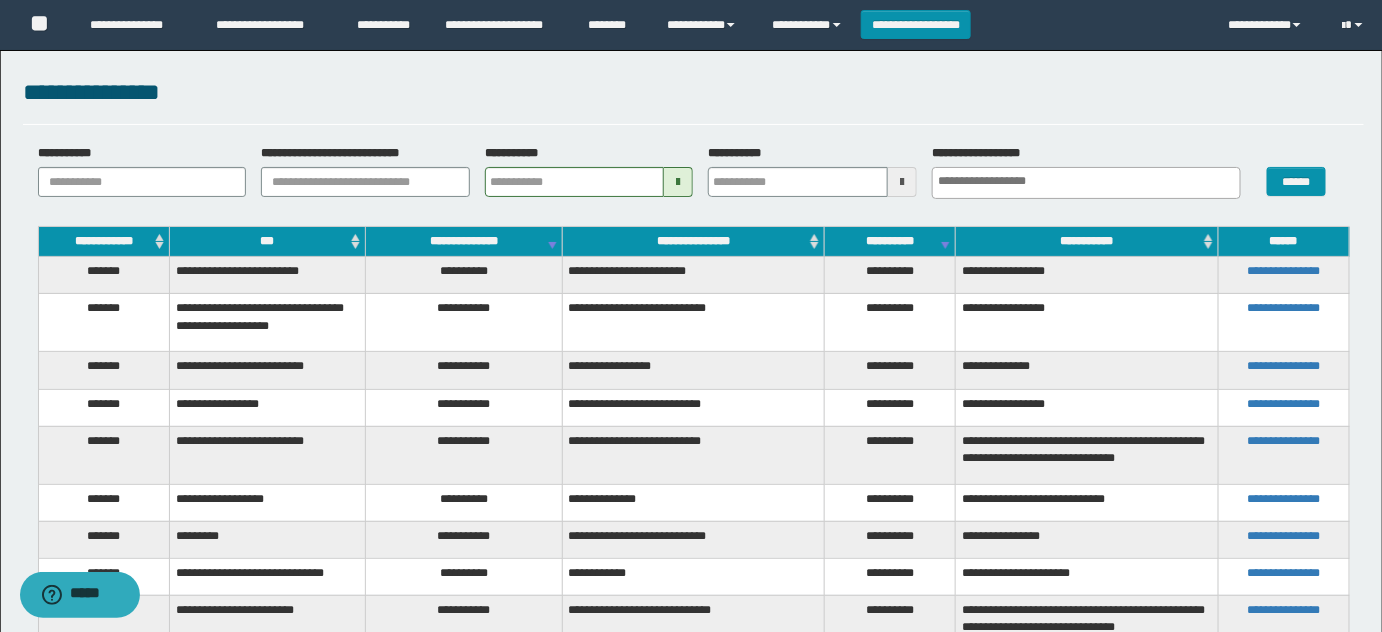 click on "**********" at bounding box center [694, 179] 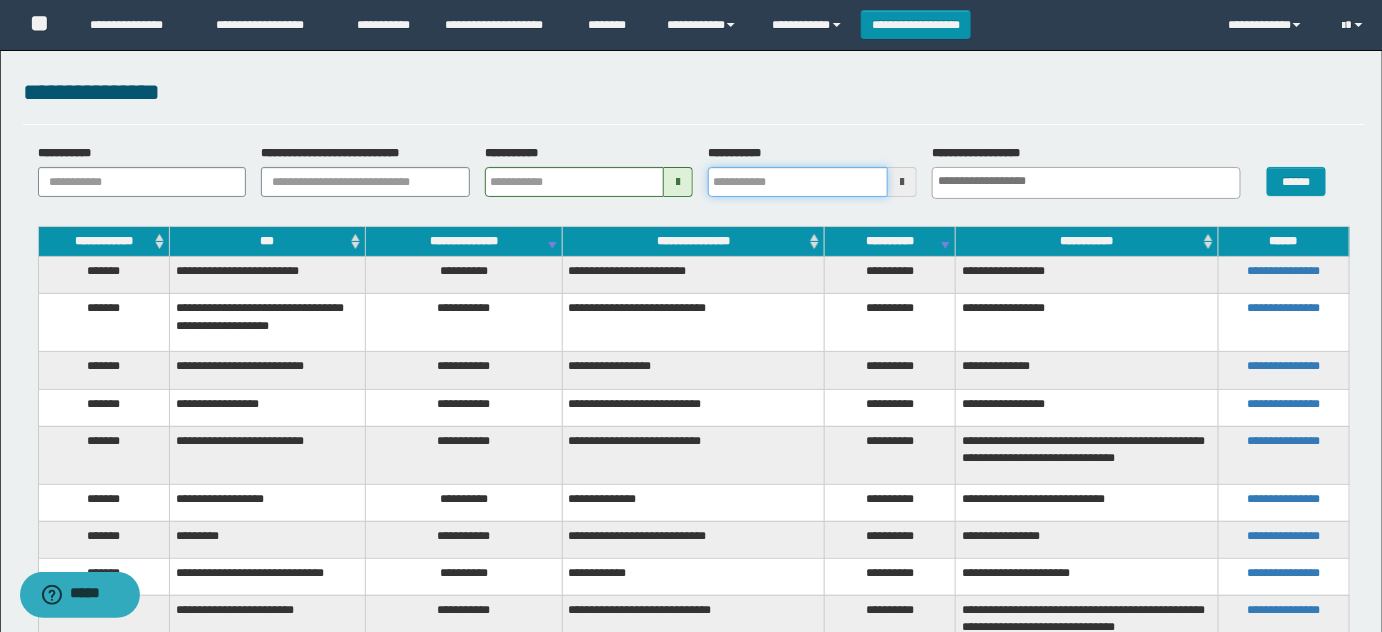 click on "**********" at bounding box center [798, 182] 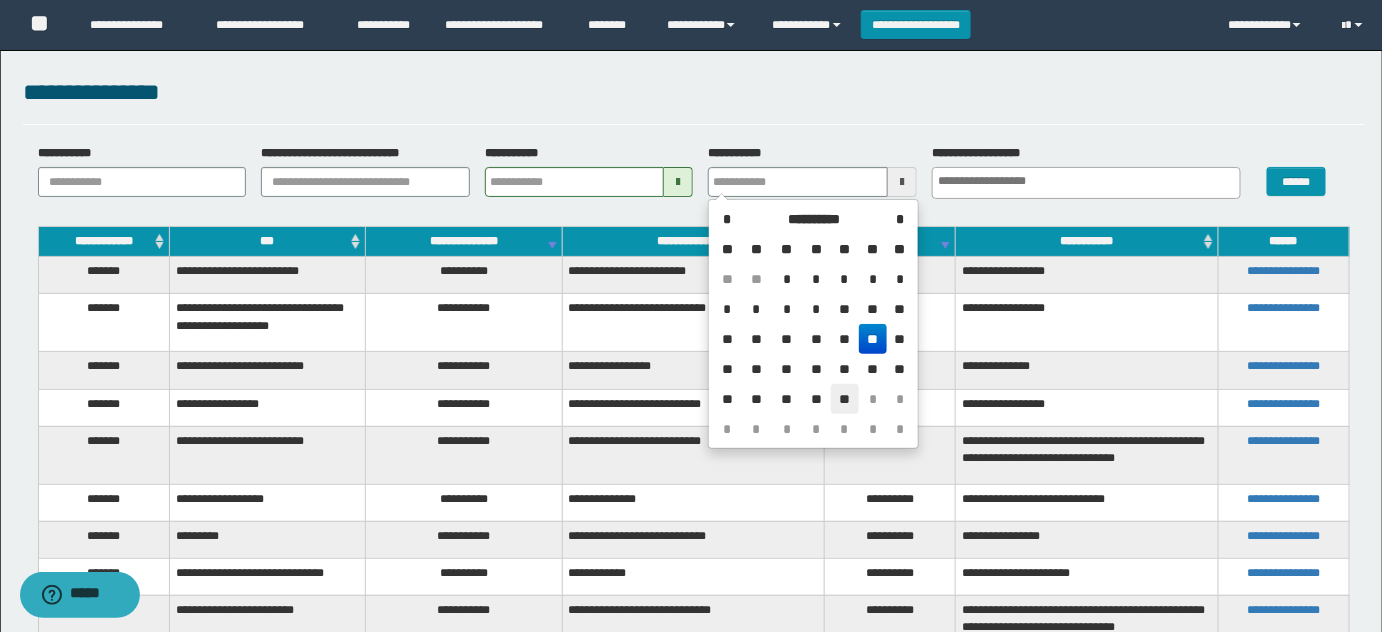click on "**" at bounding box center [845, 399] 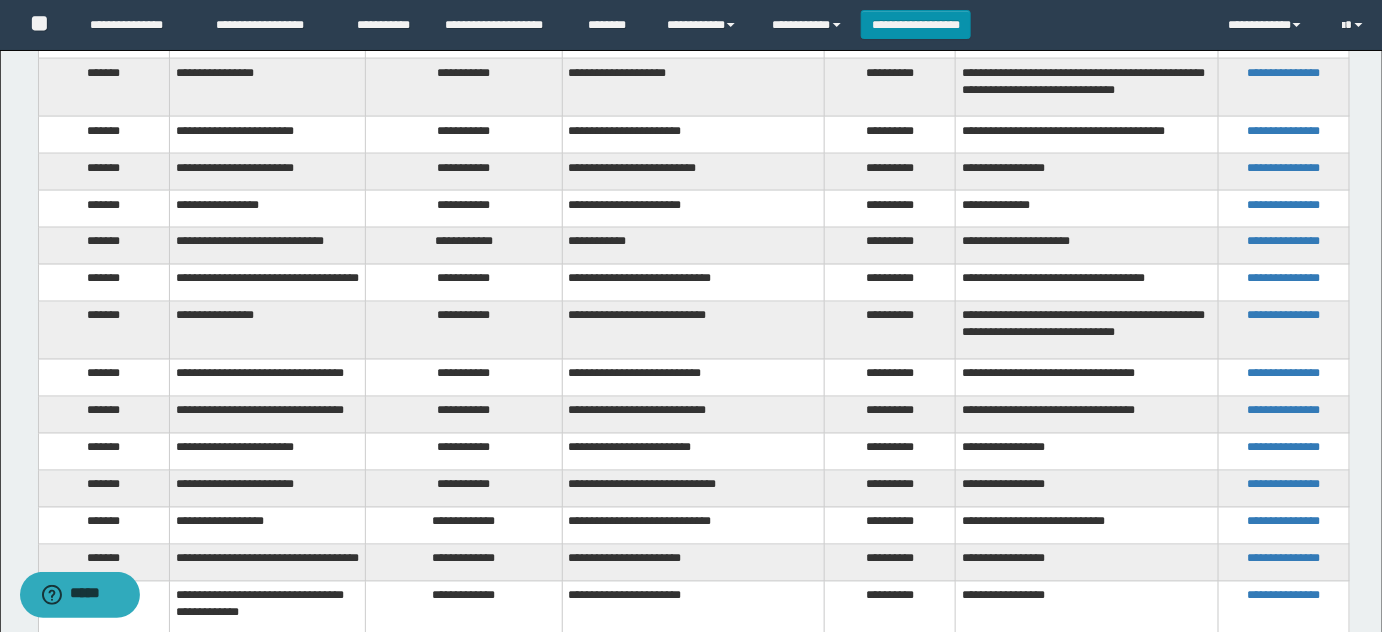 scroll, scrollTop: 1816, scrollLeft: 0, axis: vertical 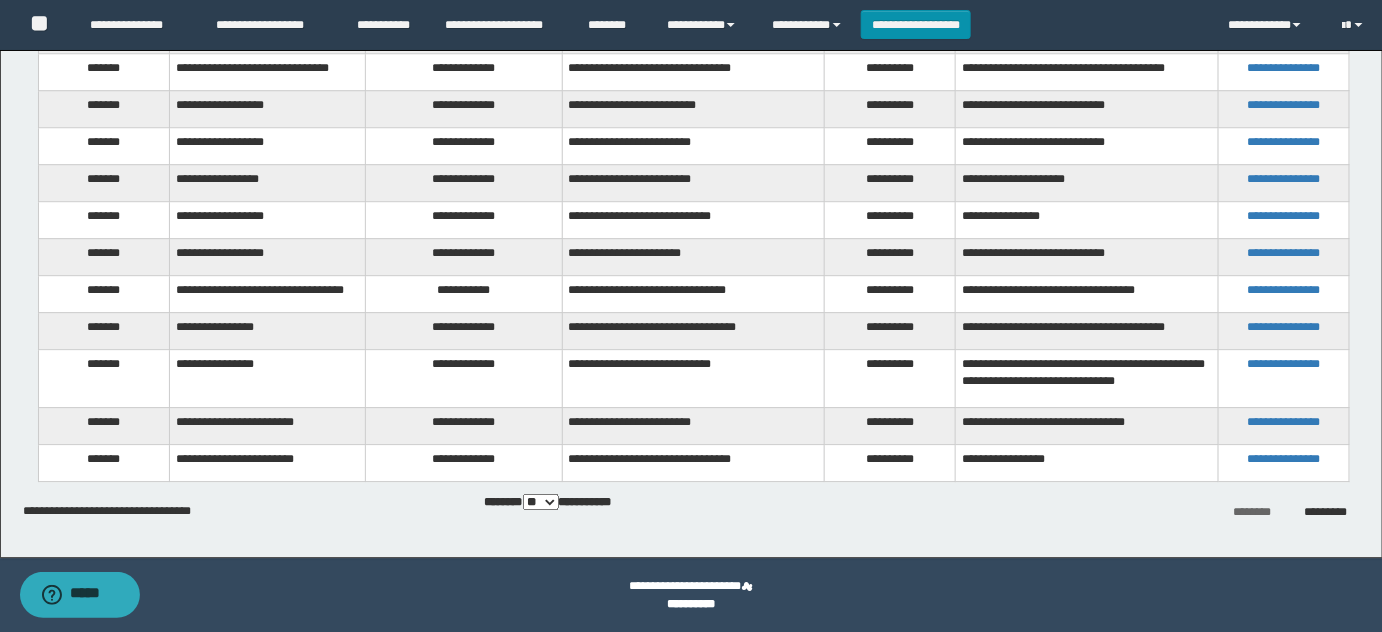 click on "** *** *** ***" at bounding box center (541, 502) 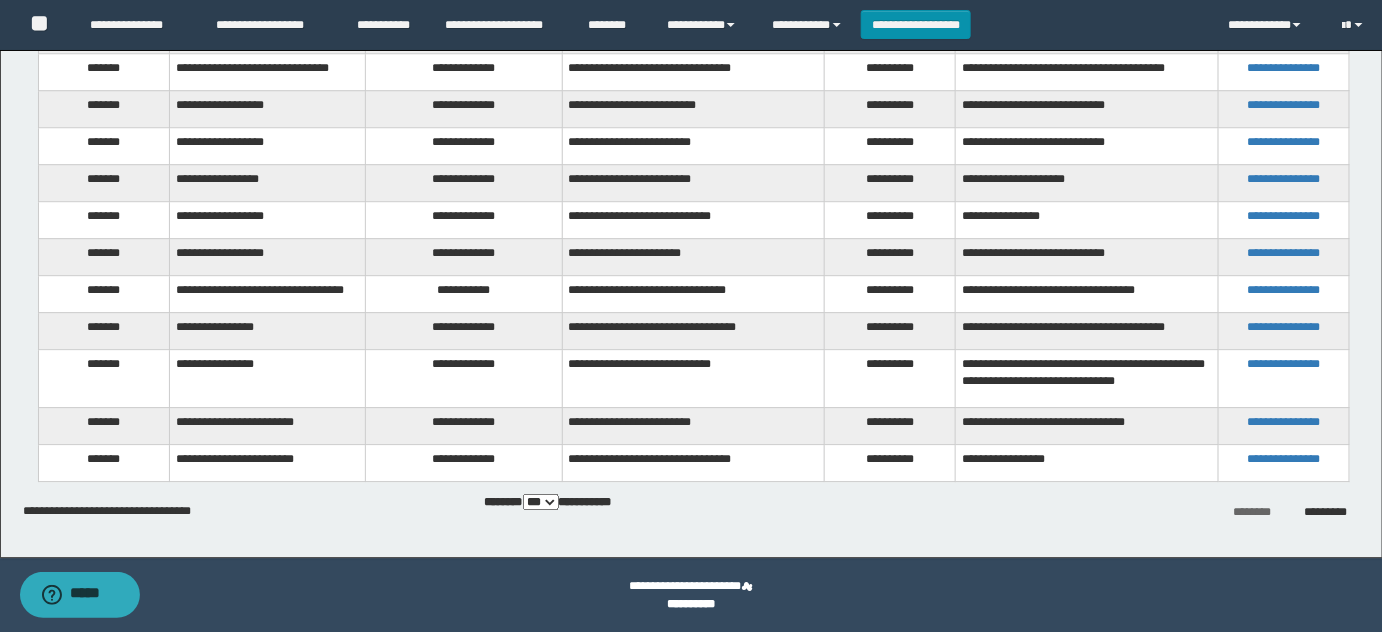 click on "** *** *** ***" at bounding box center (541, 502) 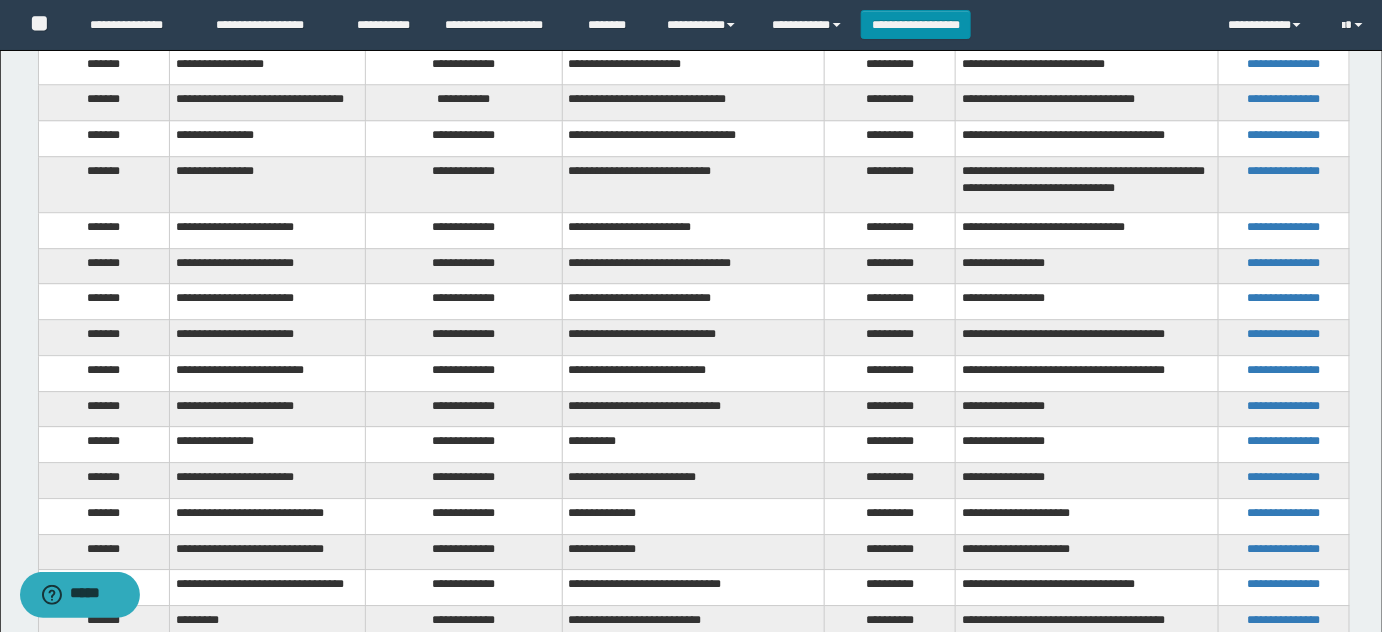 scroll, scrollTop: 0, scrollLeft: 0, axis: both 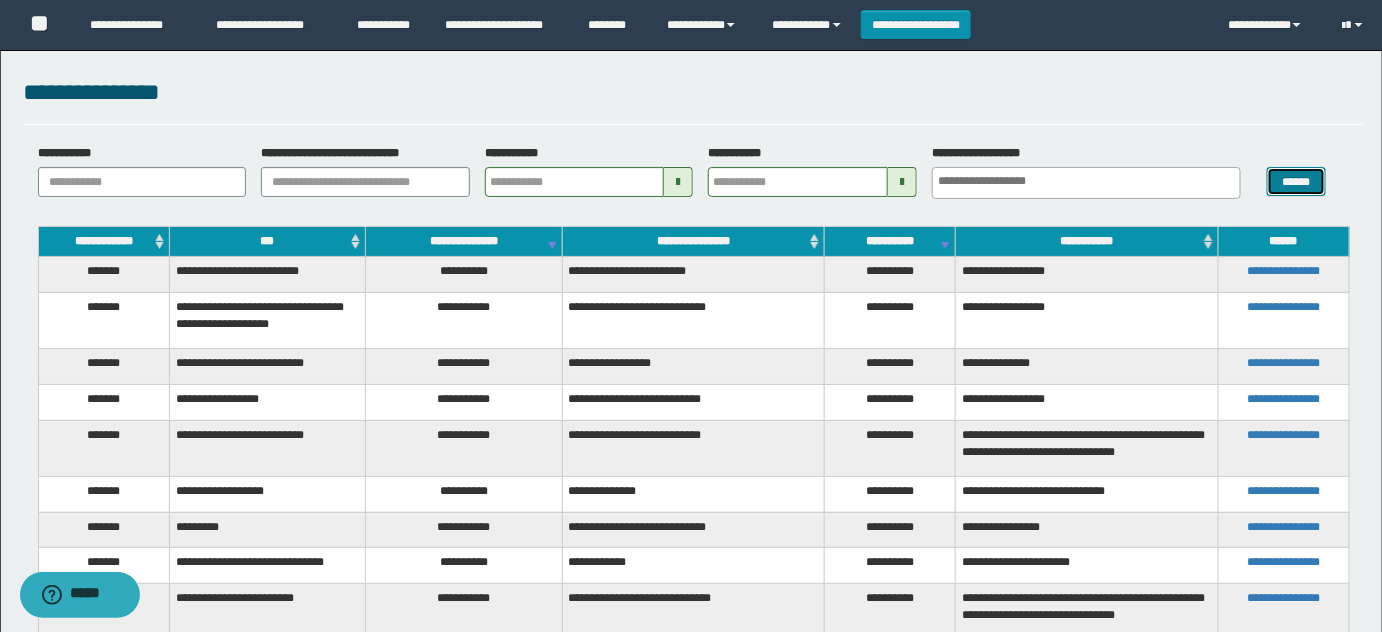click on "******" at bounding box center [1296, 181] 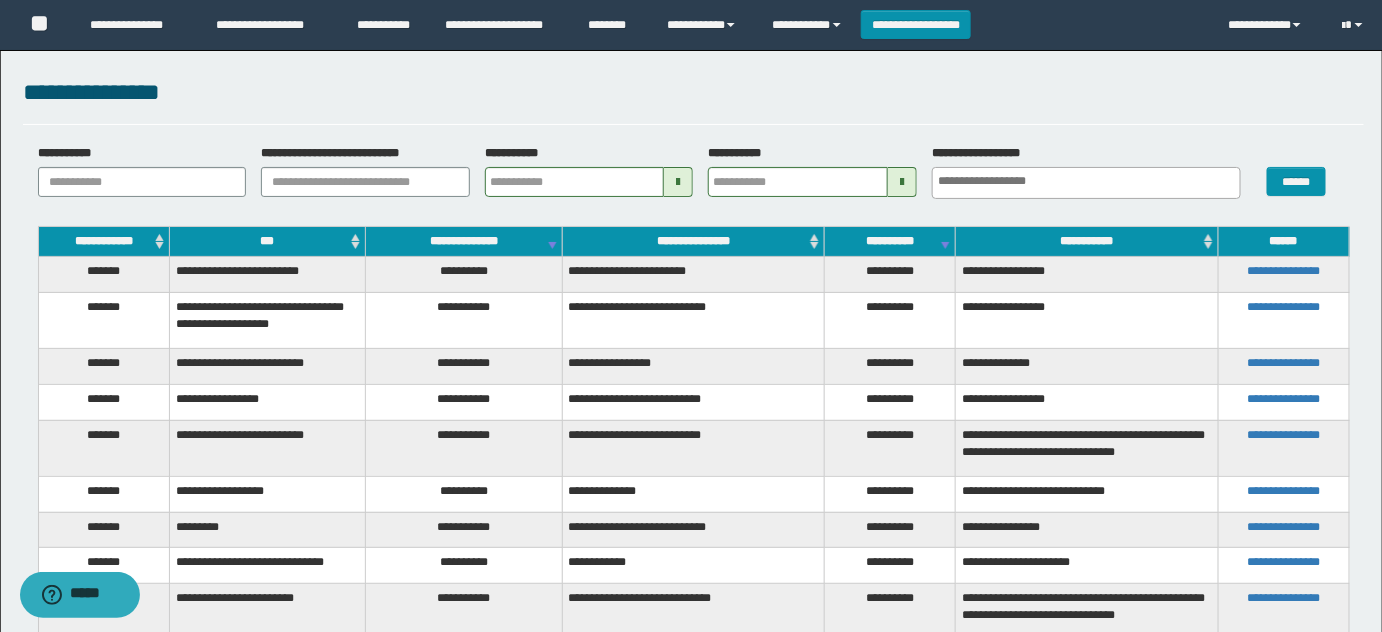 click on "***" at bounding box center (267, 242) 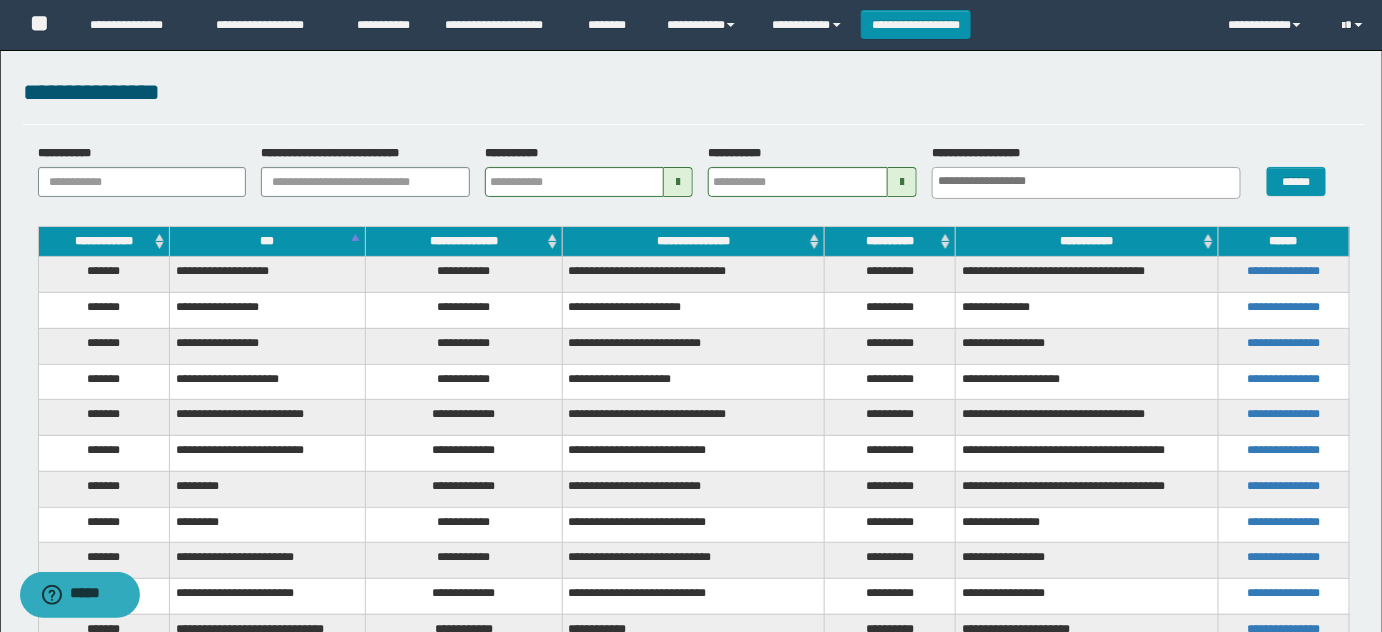 scroll, scrollTop: 1146, scrollLeft: 0, axis: vertical 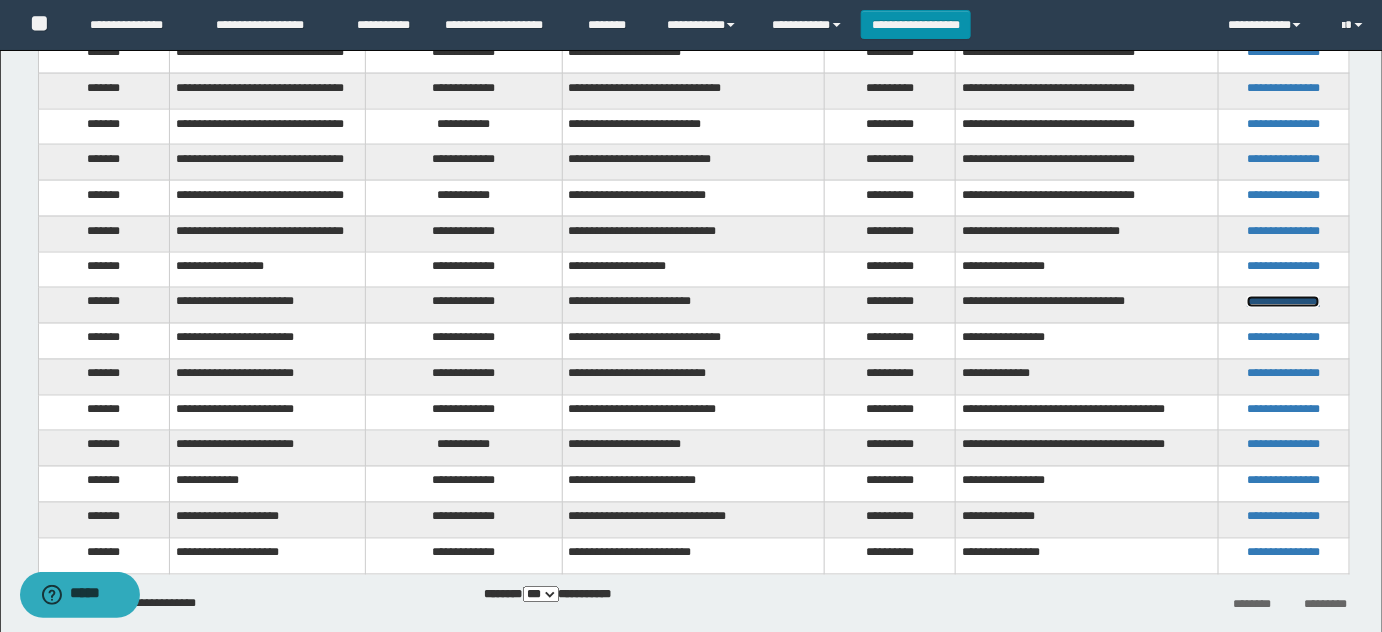 drag, startPoint x: 1279, startPoint y: 307, endPoint x: 1317, endPoint y: 314, distance: 38.63936 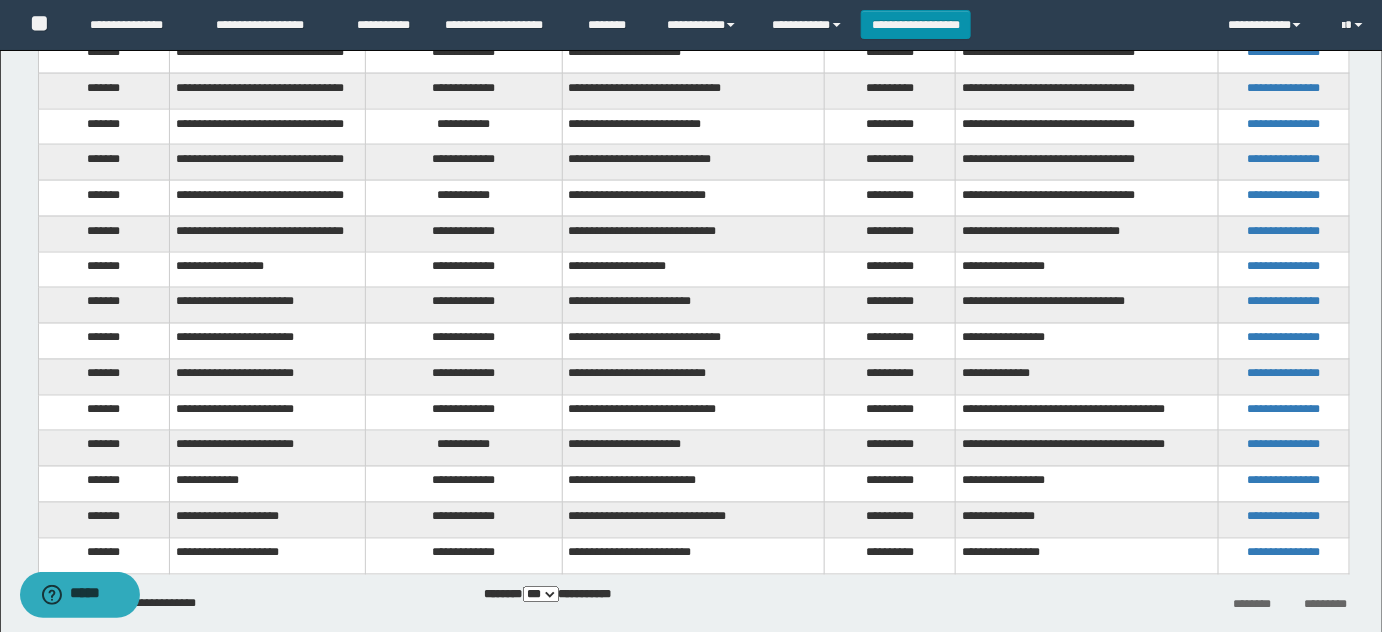 scroll, scrollTop: 3144, scrollLeft: 0, axis: vertical 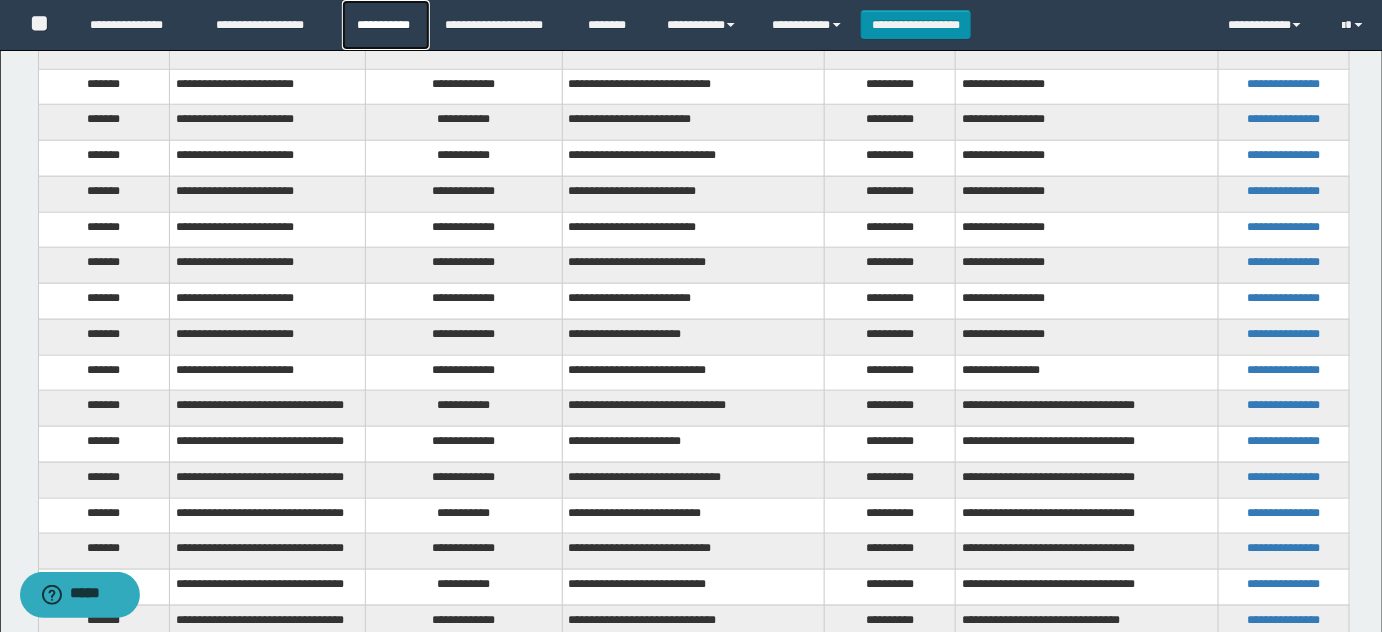 click on "**********" at bounding box center (386, 25) 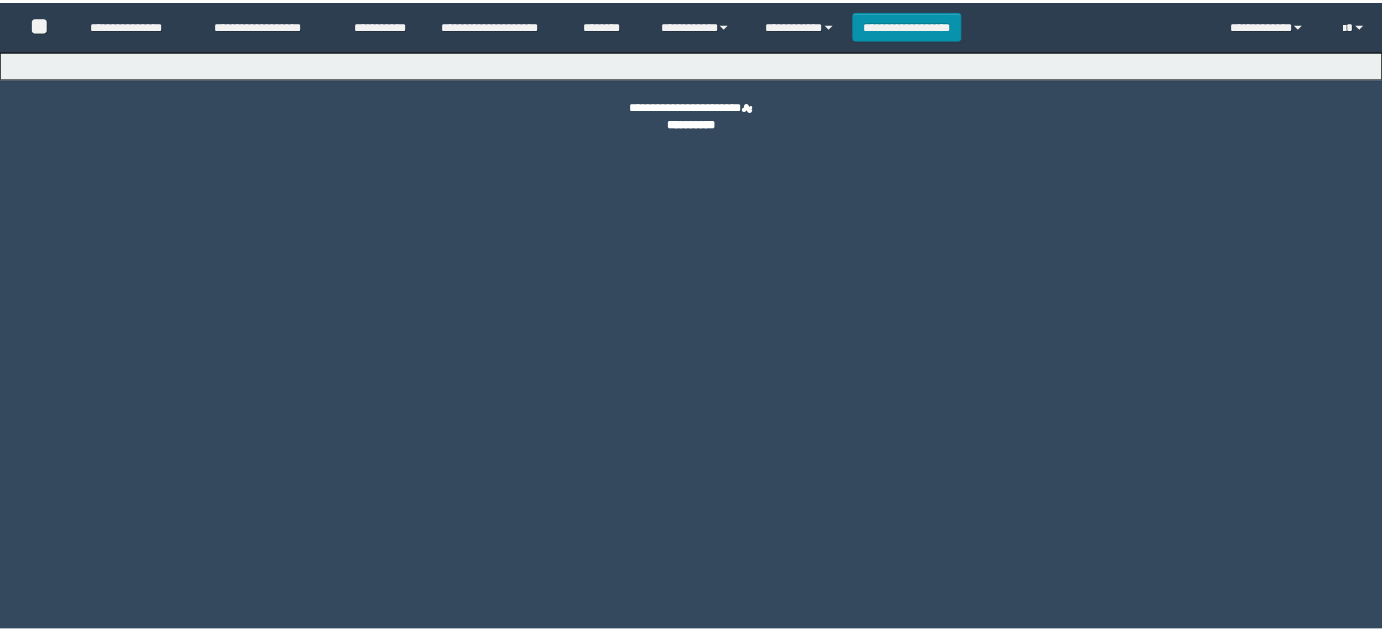 scroll, scrollTop: 0, scrollLeft: 0, axis: both 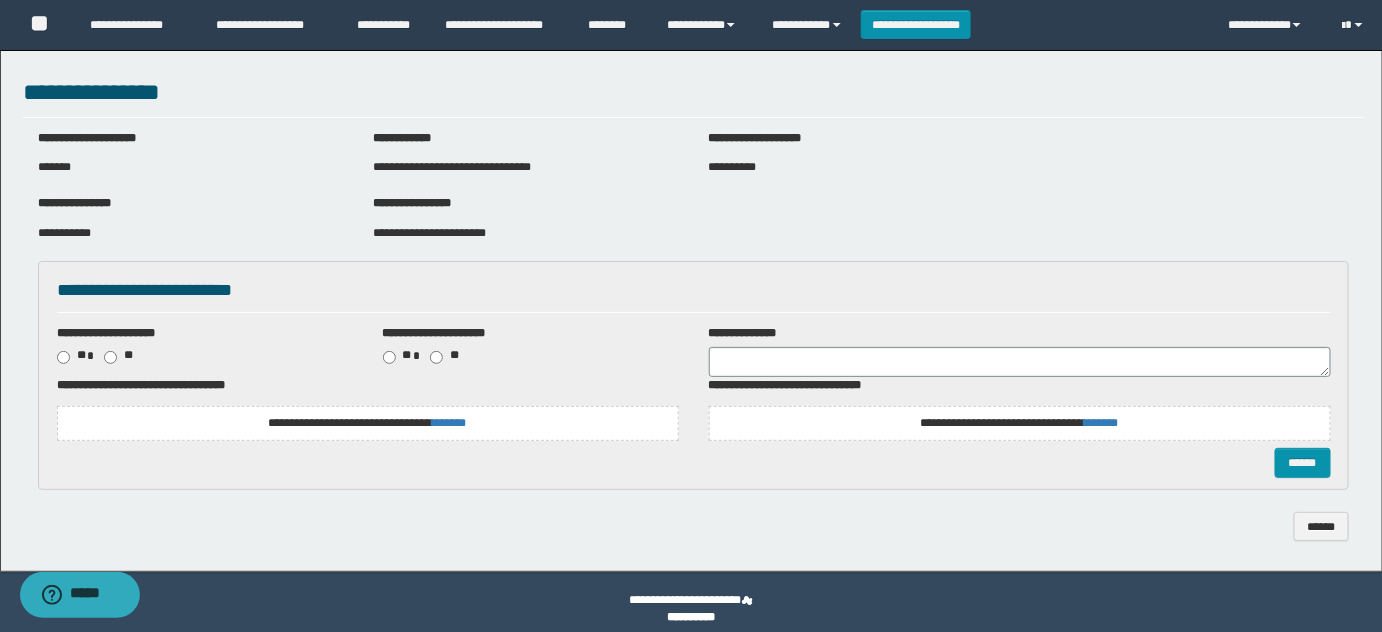 click on "**********" at bounding box center [429, 233] 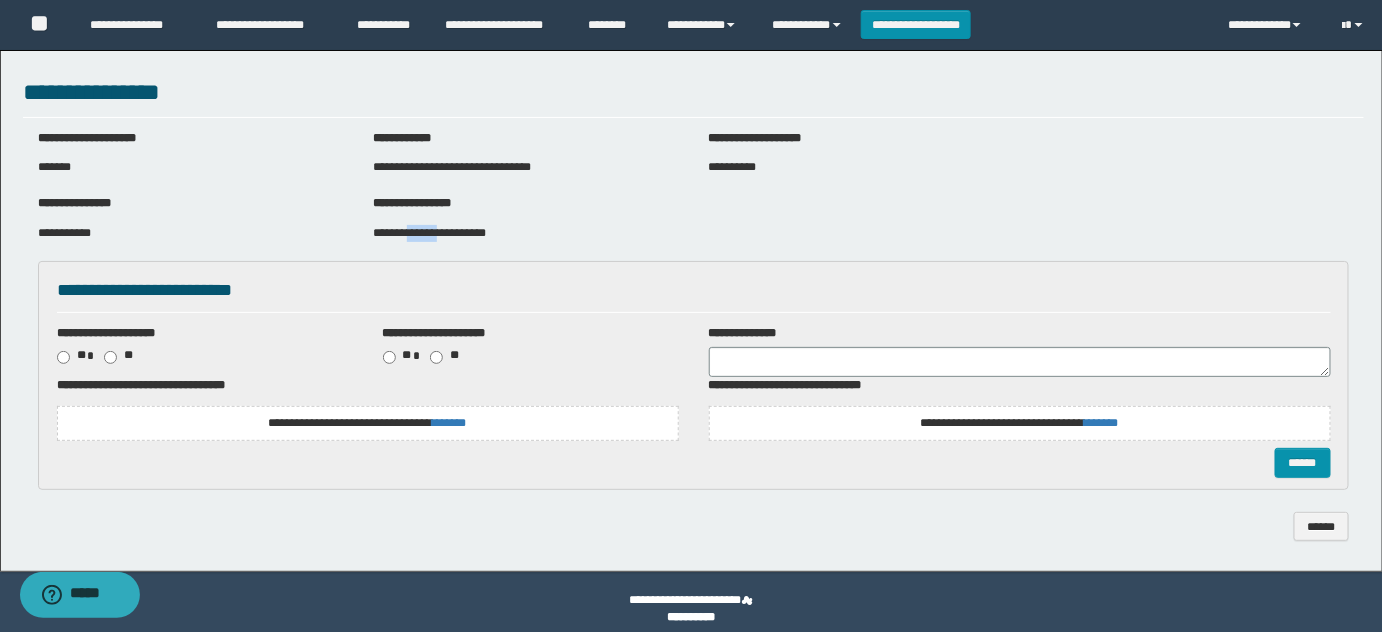 click on "**********" at bounding box center [429, 233] 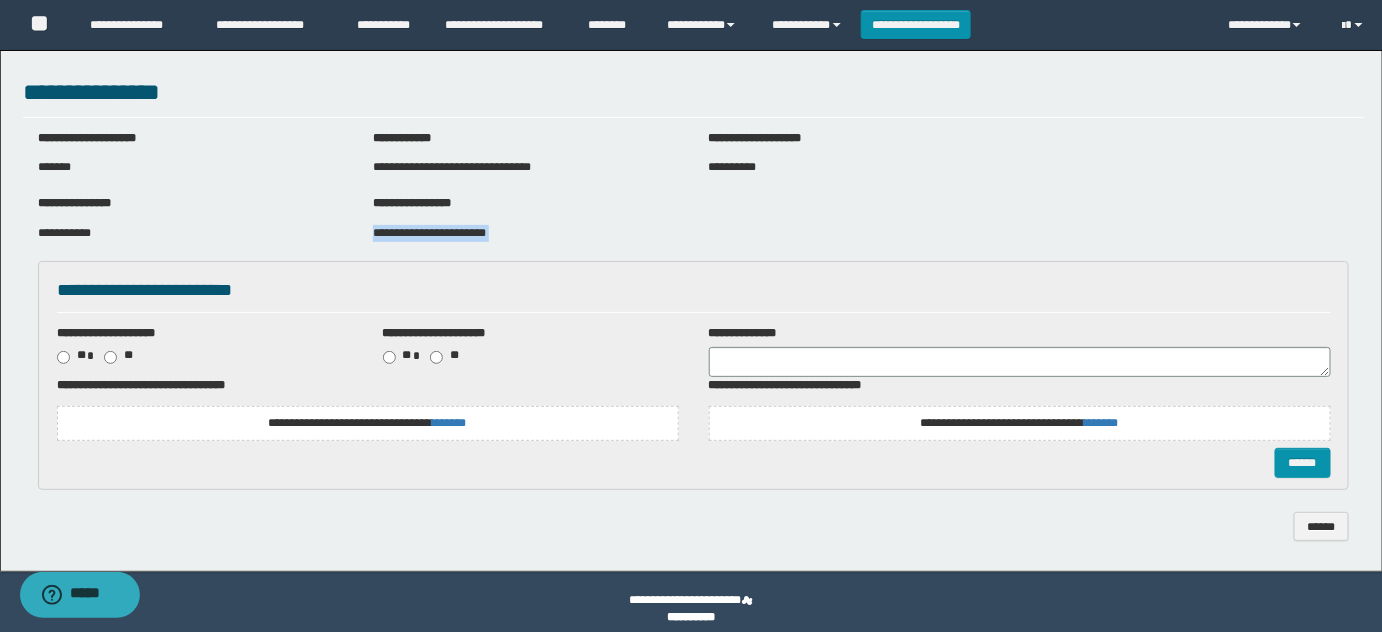 click on "**********" at bounding box center [429, 233] 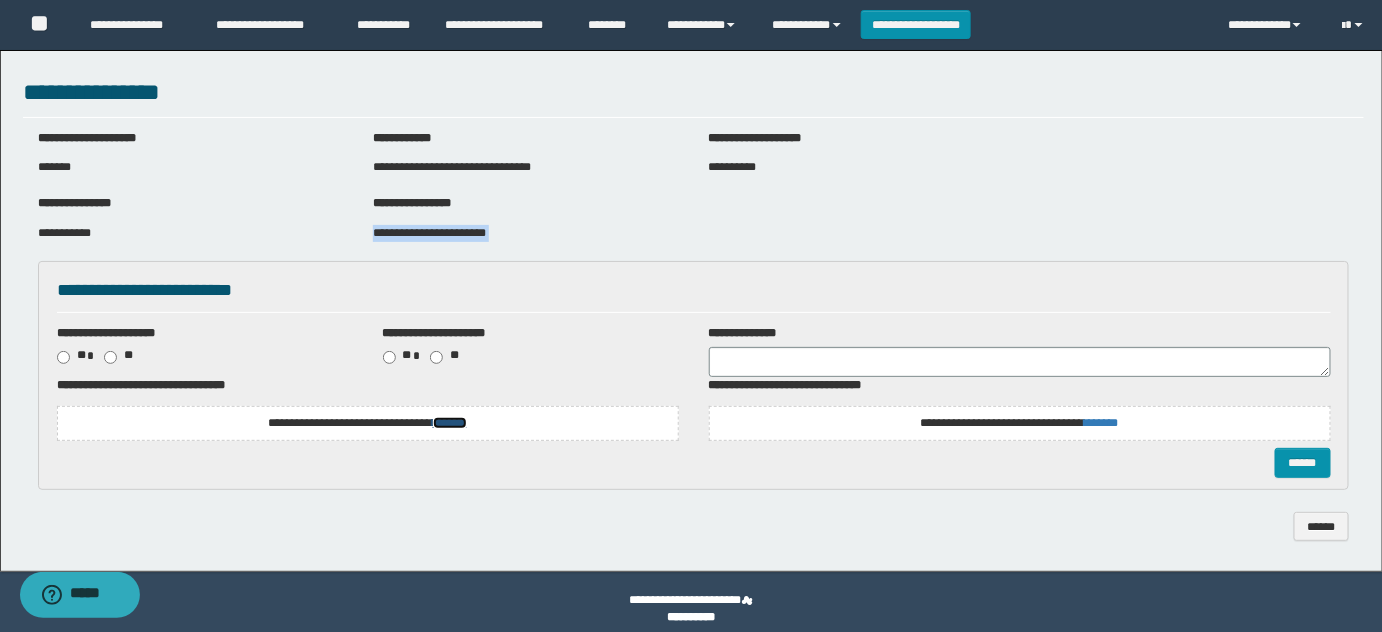 click on "*******" at bounding box center (450, 423) 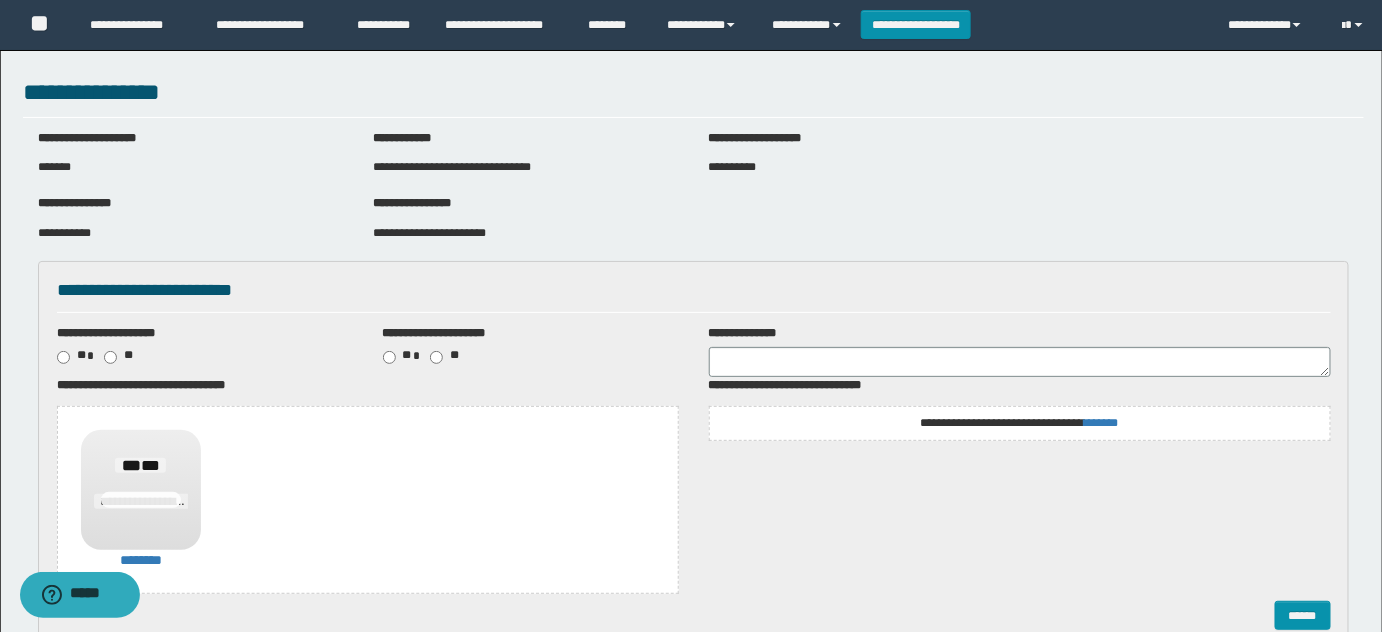 click on "**********" at bounding box center (1020, 423) 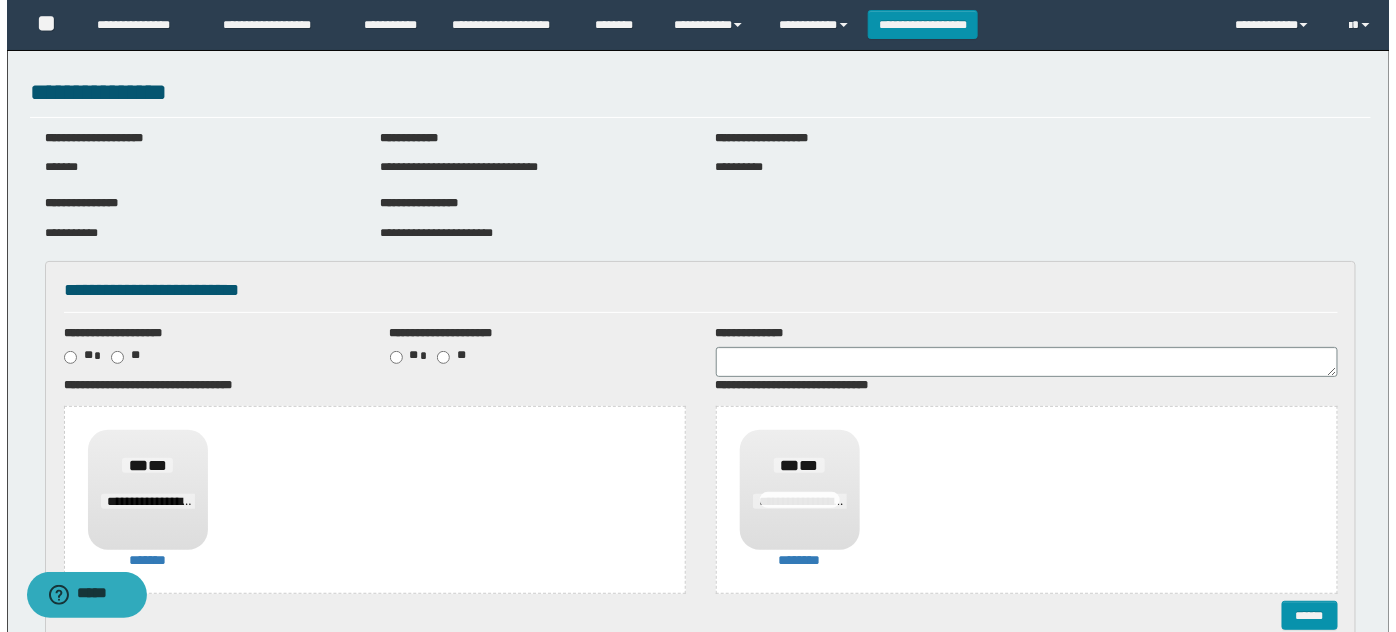 scroll, scrollTop: 166, scrollLeft: 0, axis: vertical 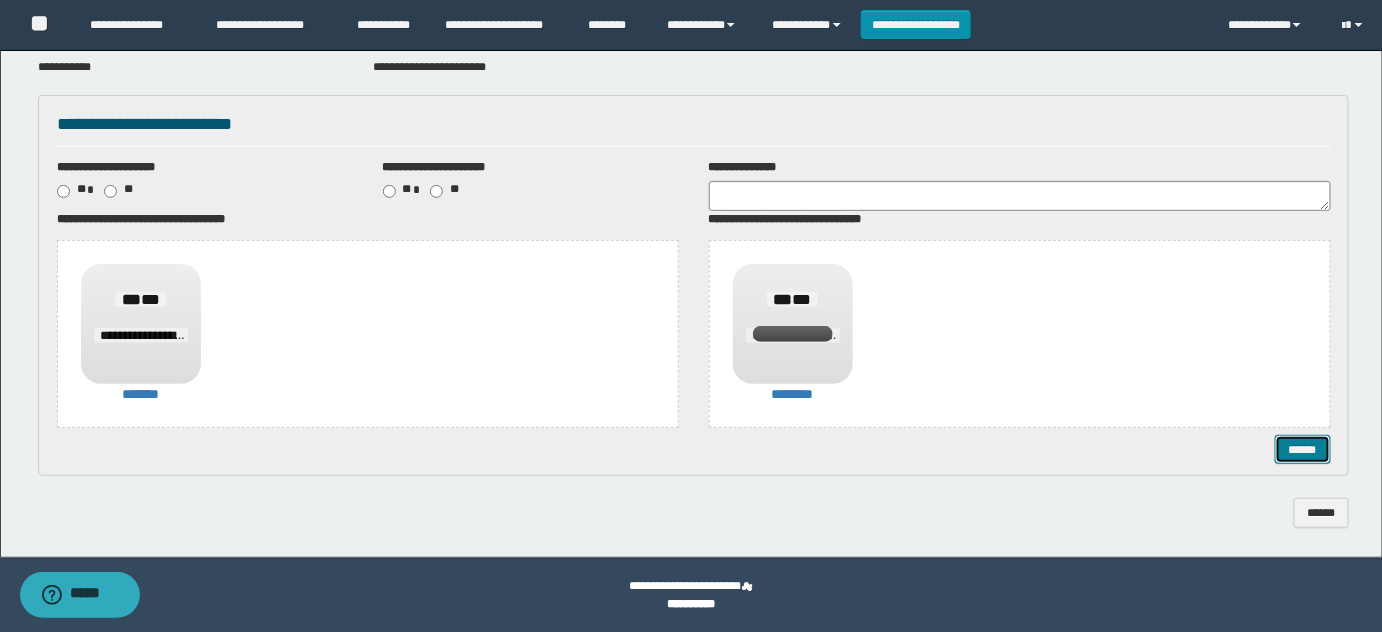 click on "******" at bounding box center (1302, 449) 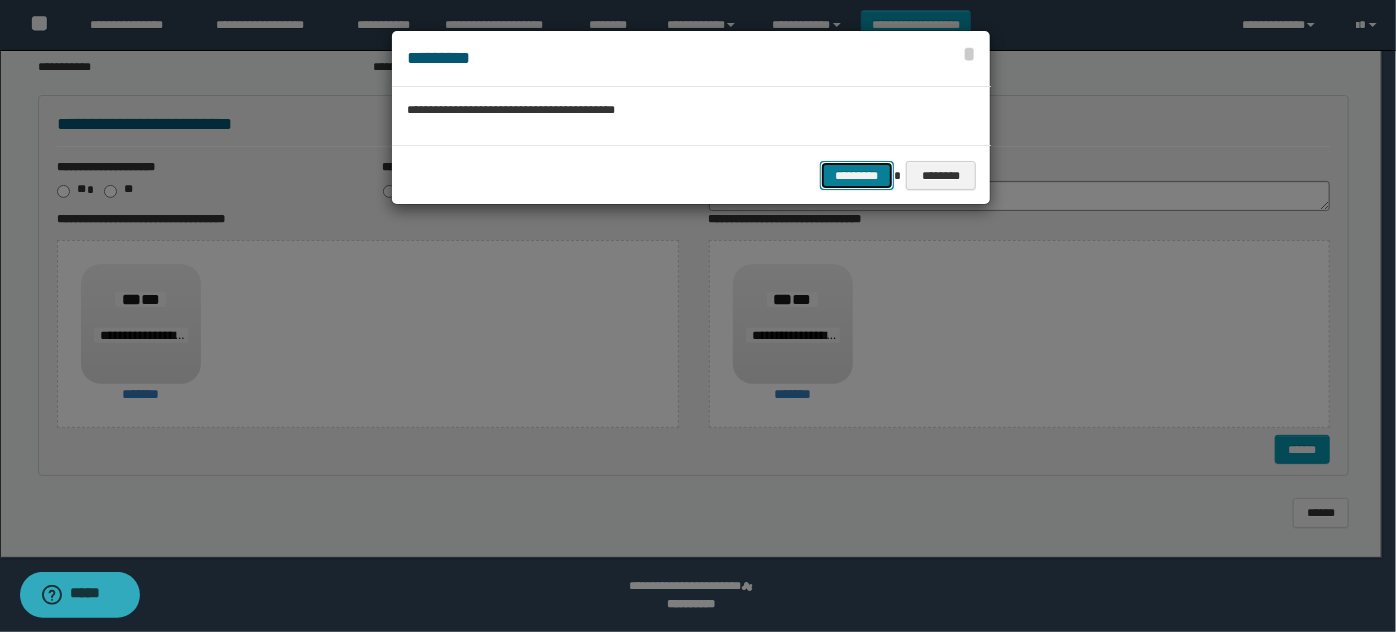click on "*********" at bounding box center (857, 175) 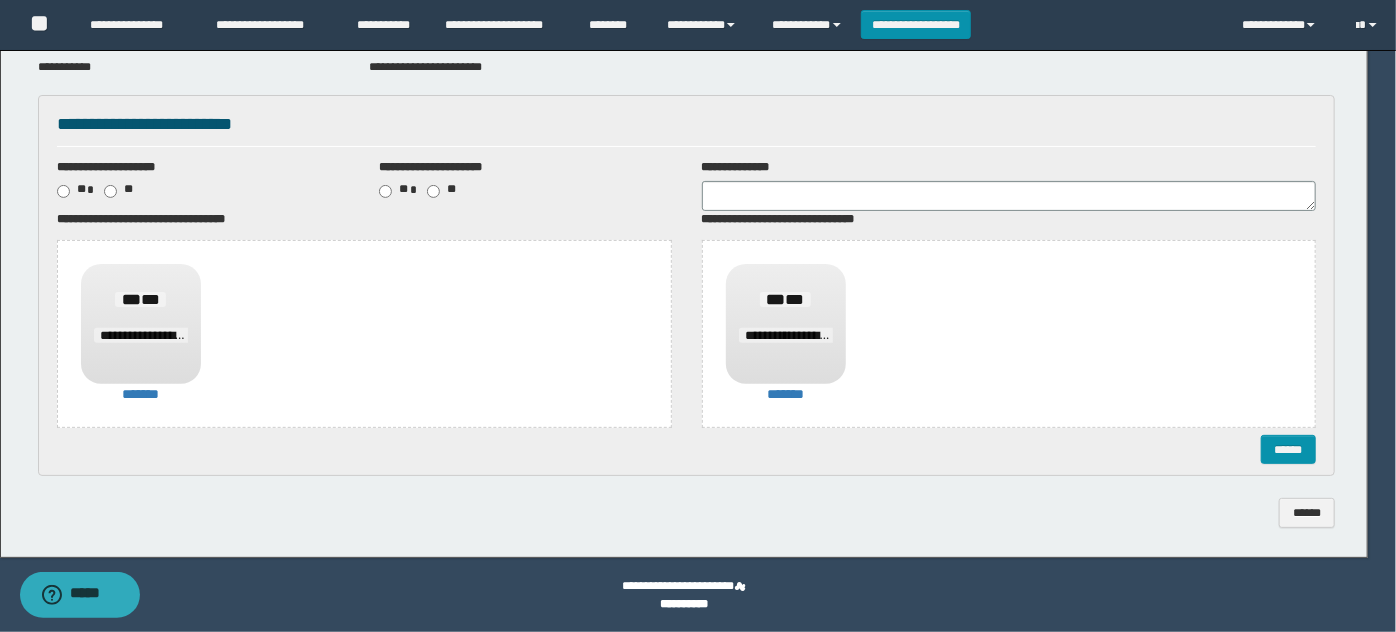 scroll, scrollTop: 0, scrollLeft: 0, axis: both 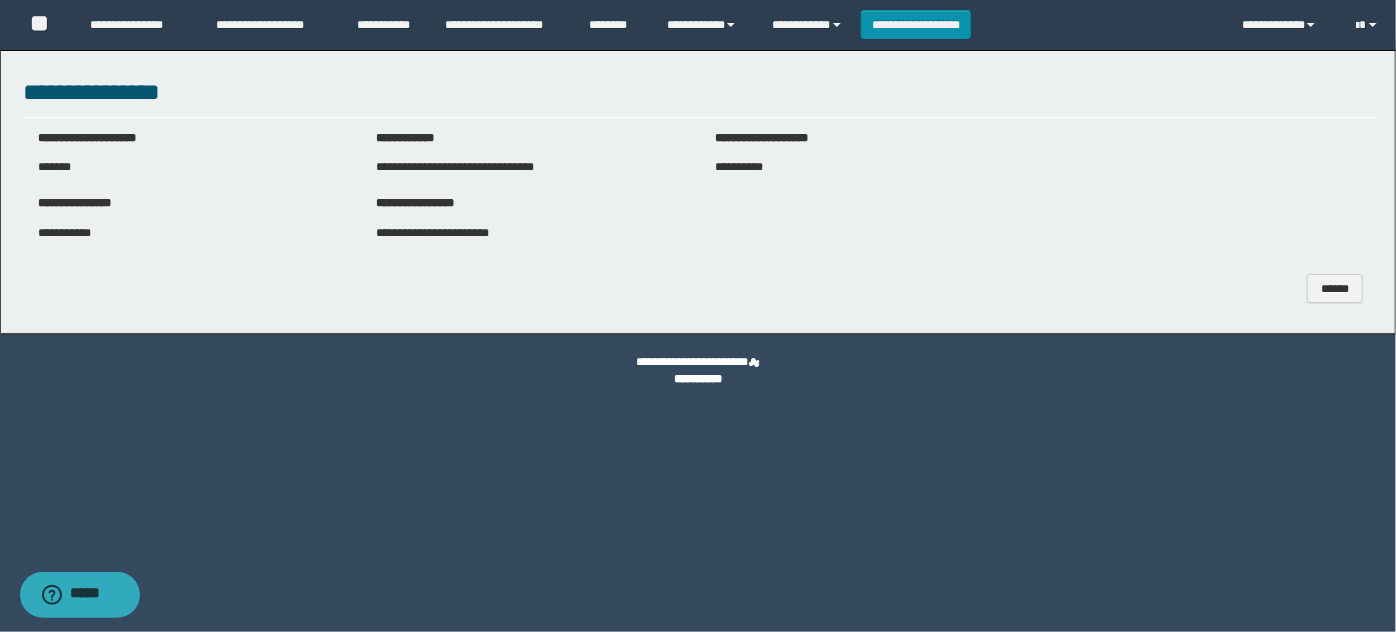 click on "**********" at bounding box center [698, 187] 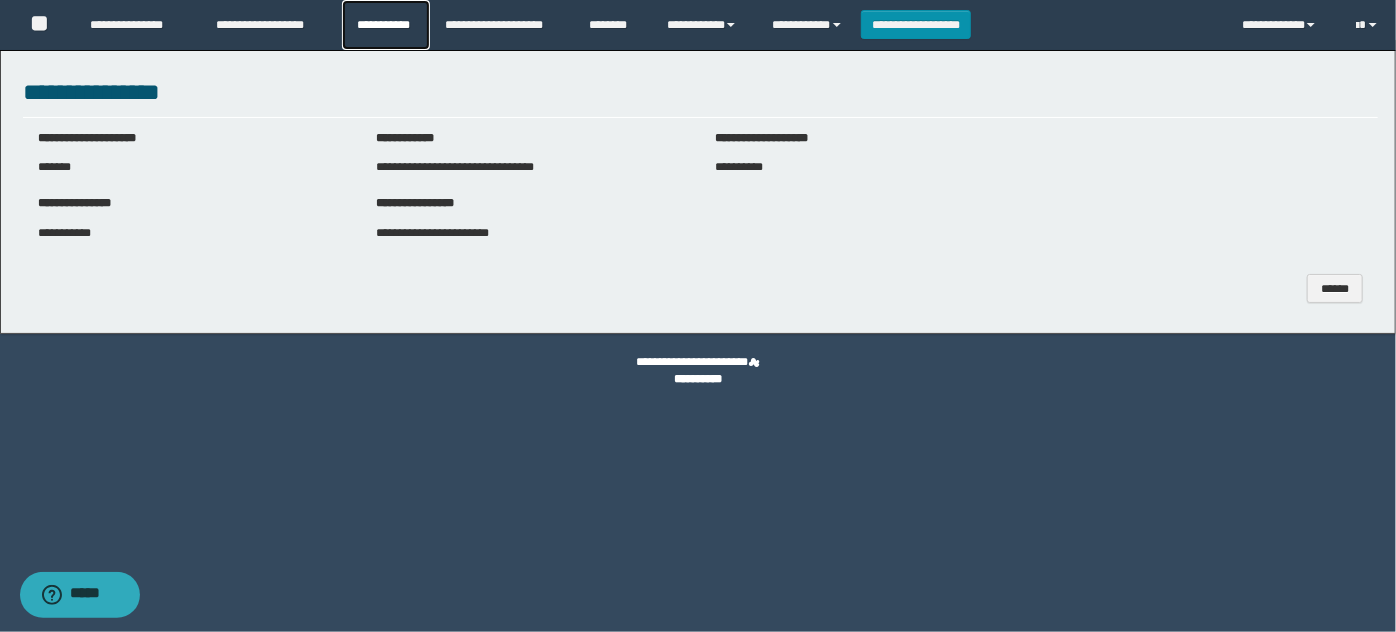 click on "**********" at bounding box center [386, 25] 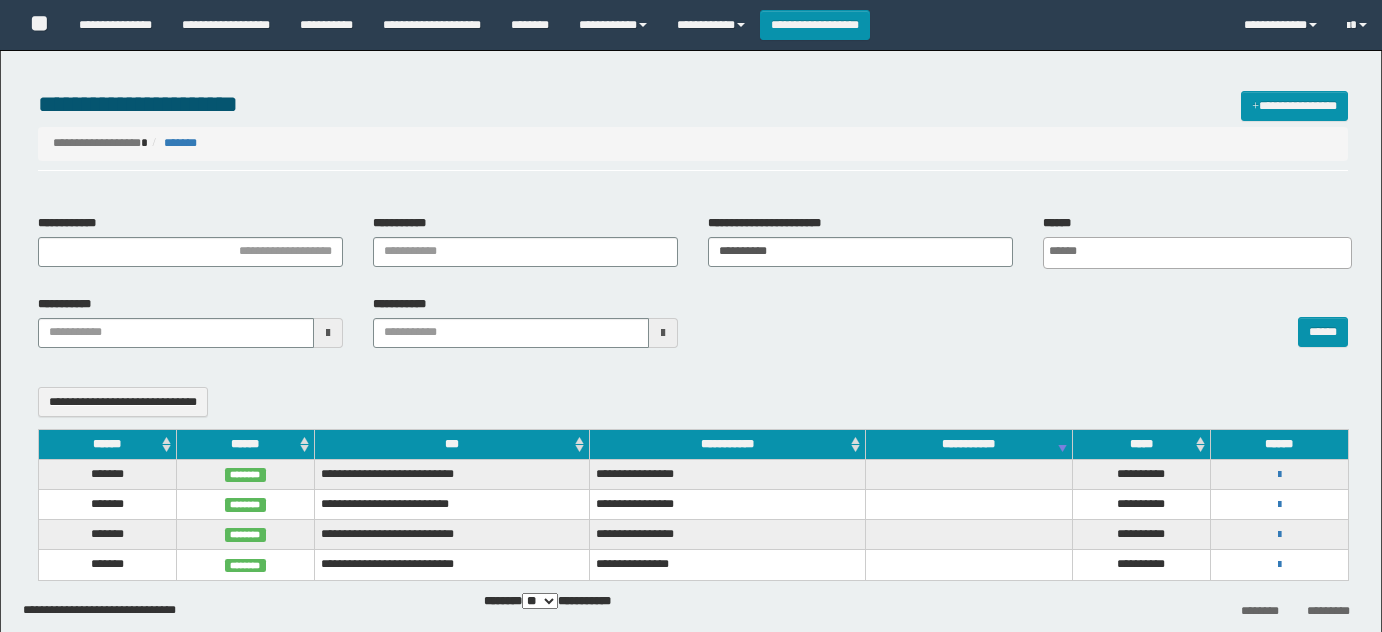 select 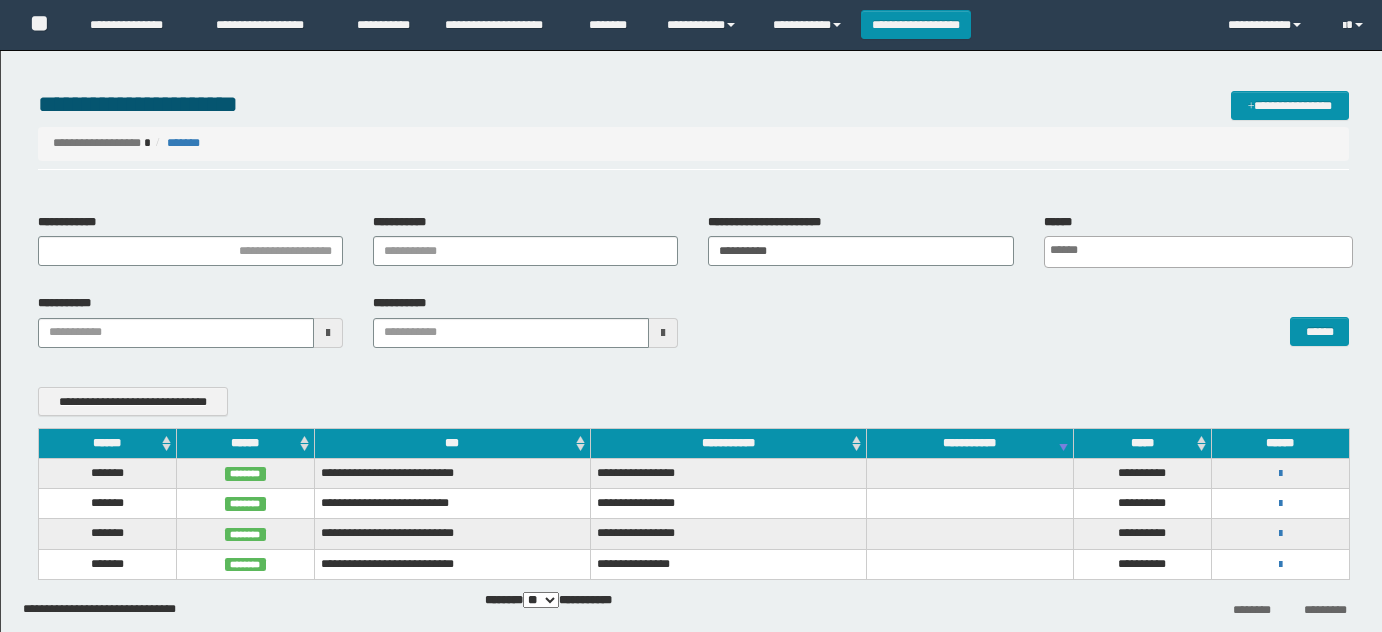 scroll, scrollTop: 0, scrollLeft: 0, axis: both 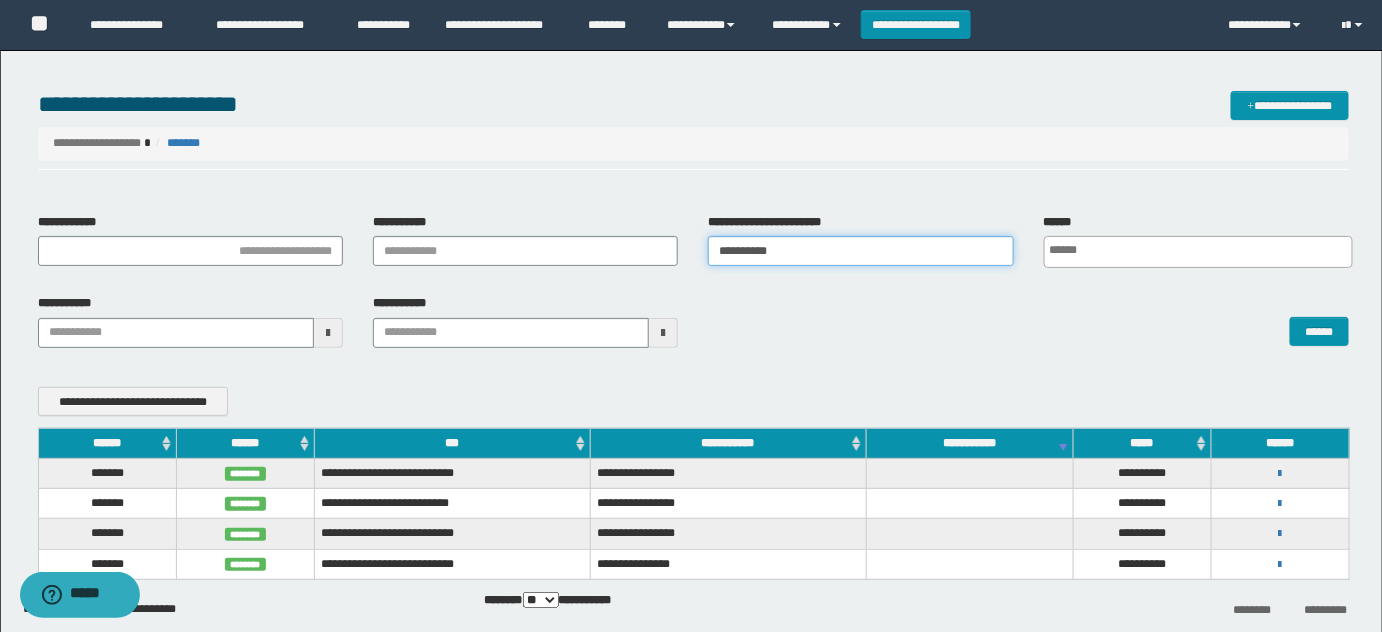 drag, startPoint x: 719, startPoint y: 252, endPoint x: 983, endPoint y: 319, distance: 272.36923 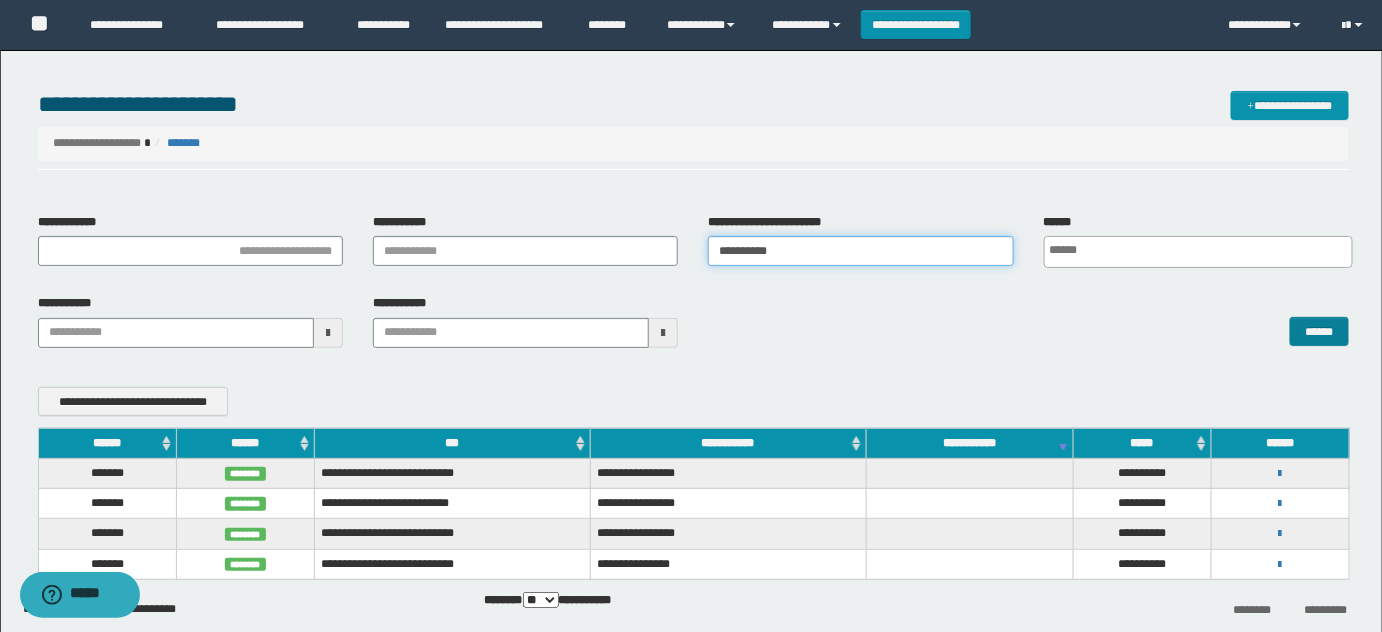 type on "**********" 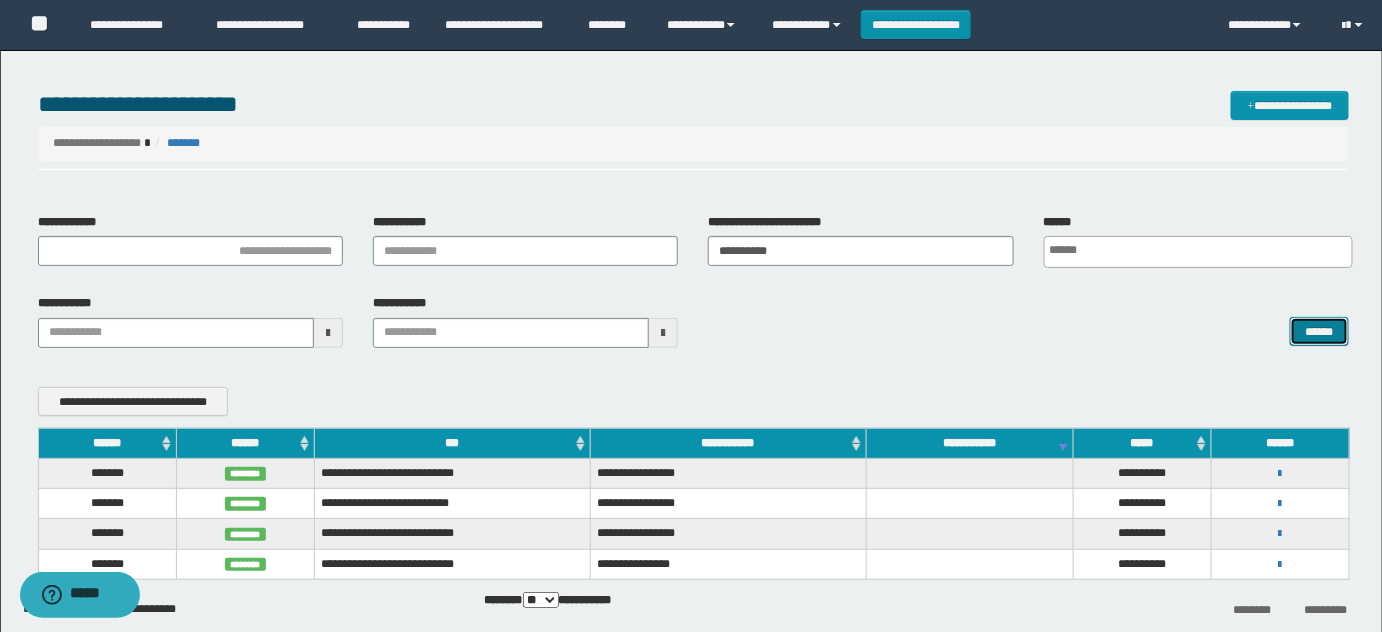 click on "******" at bounding box center [1319, 331] 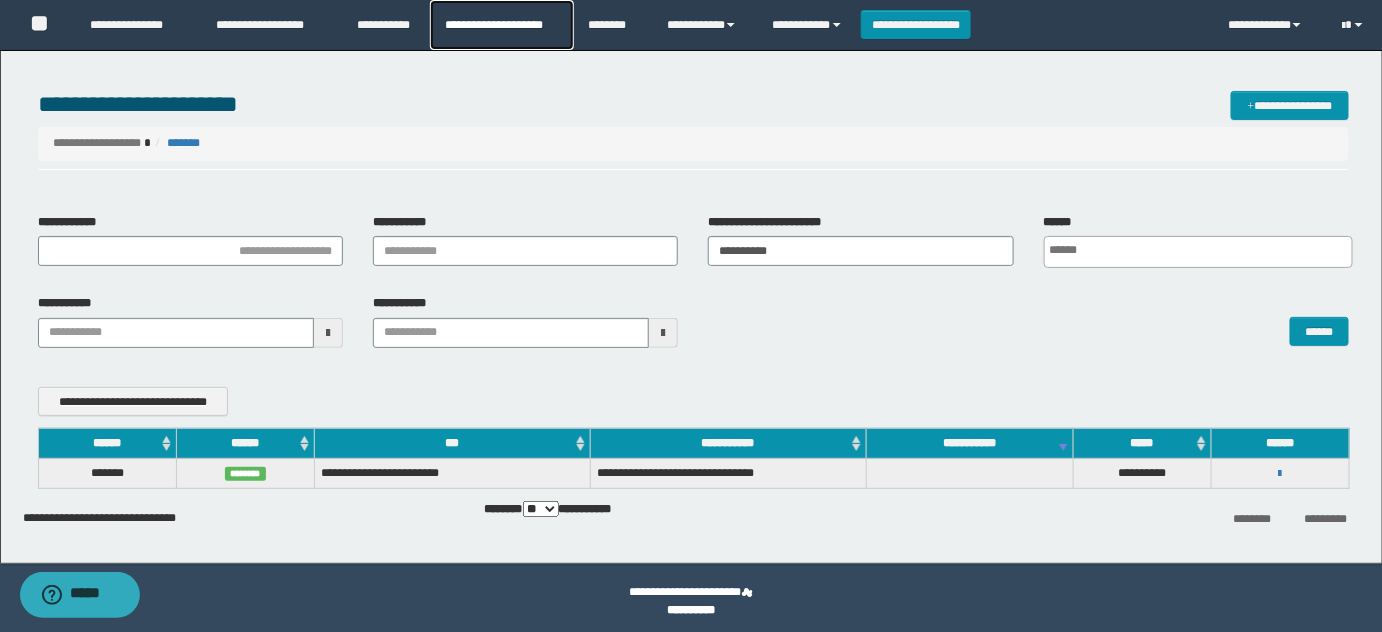 click on "**********" at bounding box center [501, 25] 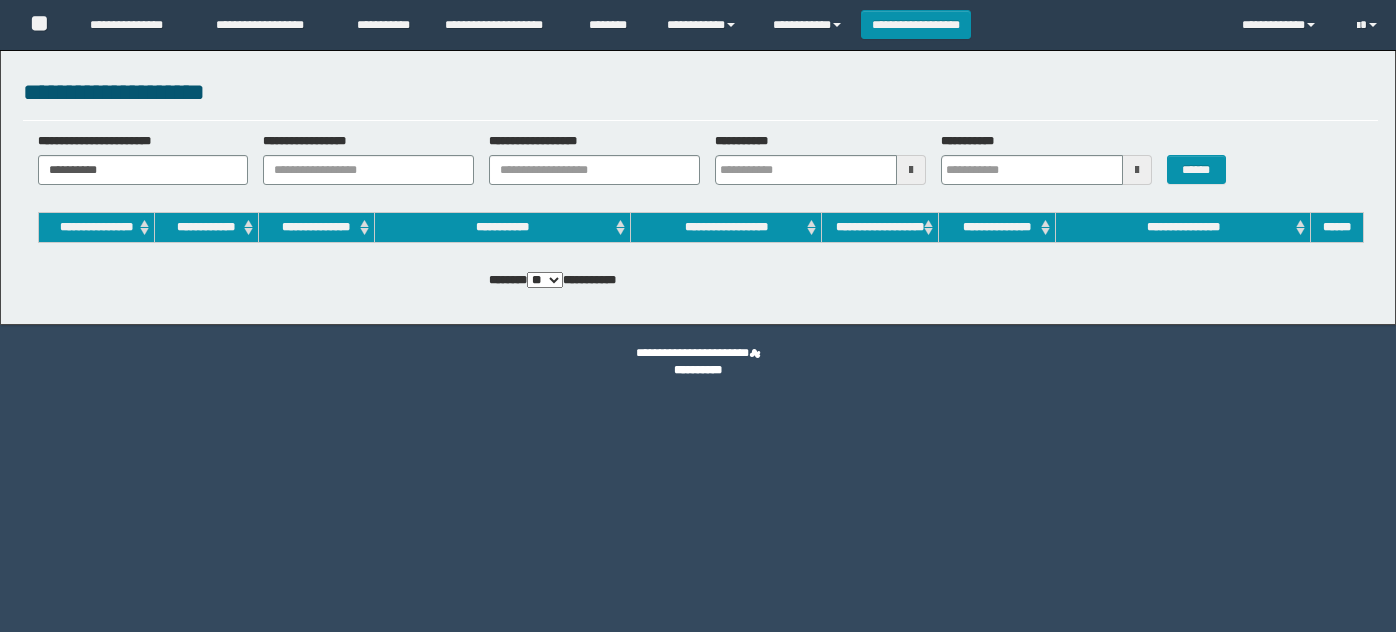 scroll, scrollTop: 0, scrollLeft: 0, axis: both 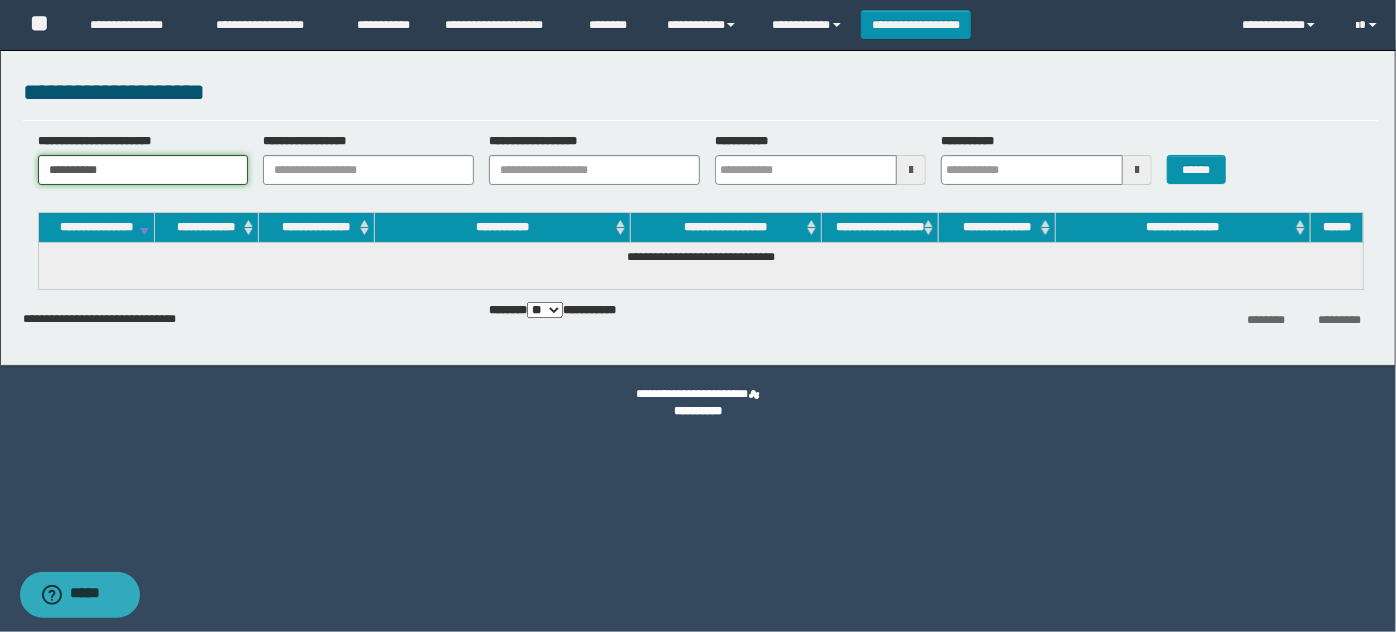 drag, startPoint x: 170, startPoint y: 173, endPoint x: 24, endPoint y: 181, distance: 146.21901 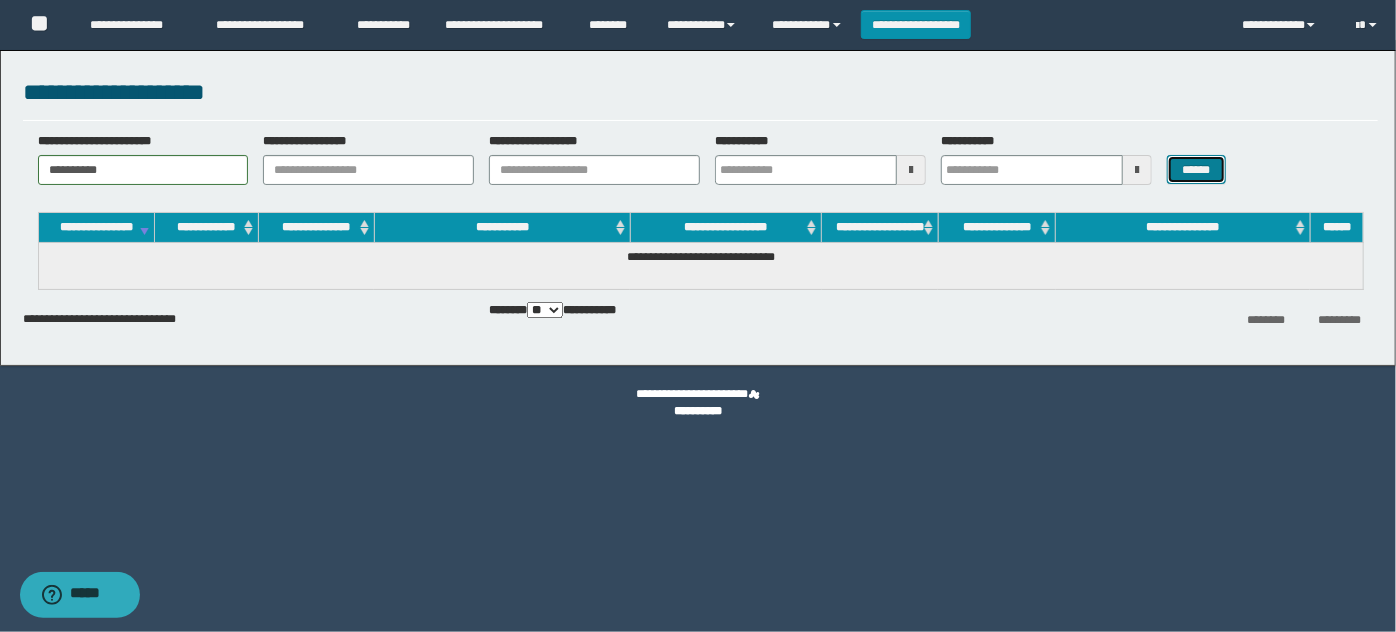 click on "******" at bounding box center (1196, 169) 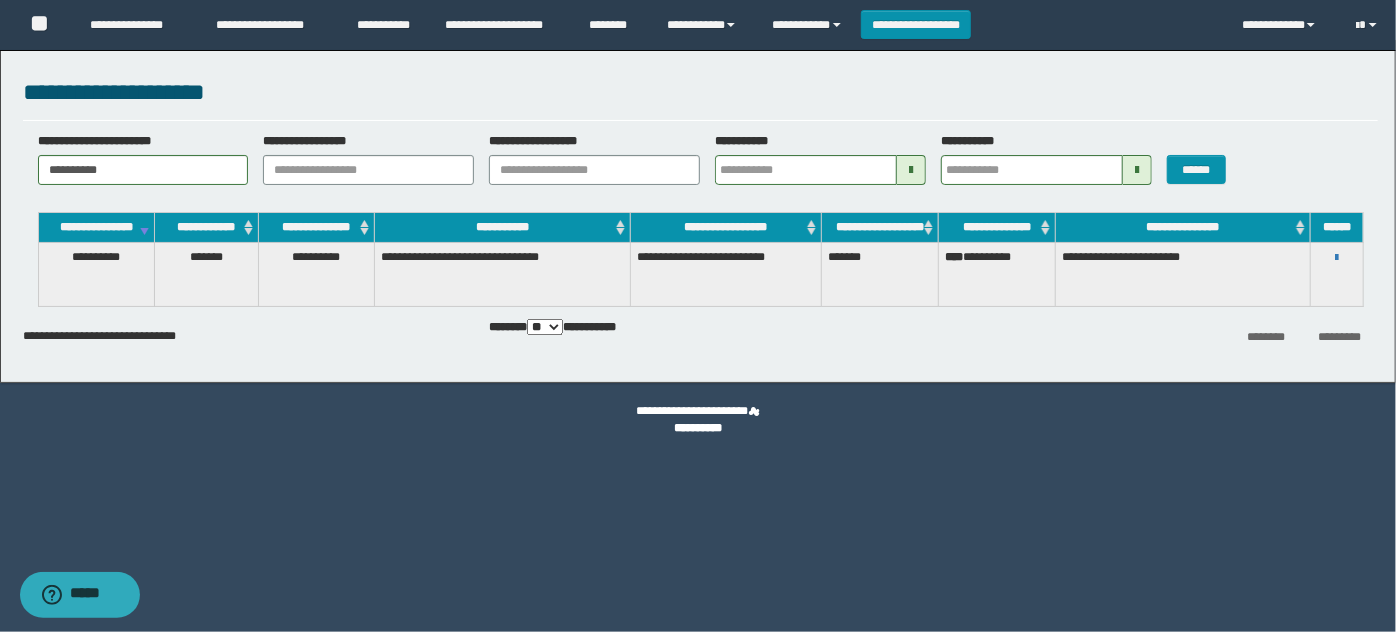 click on "**********" at bounding box center (726, 275) 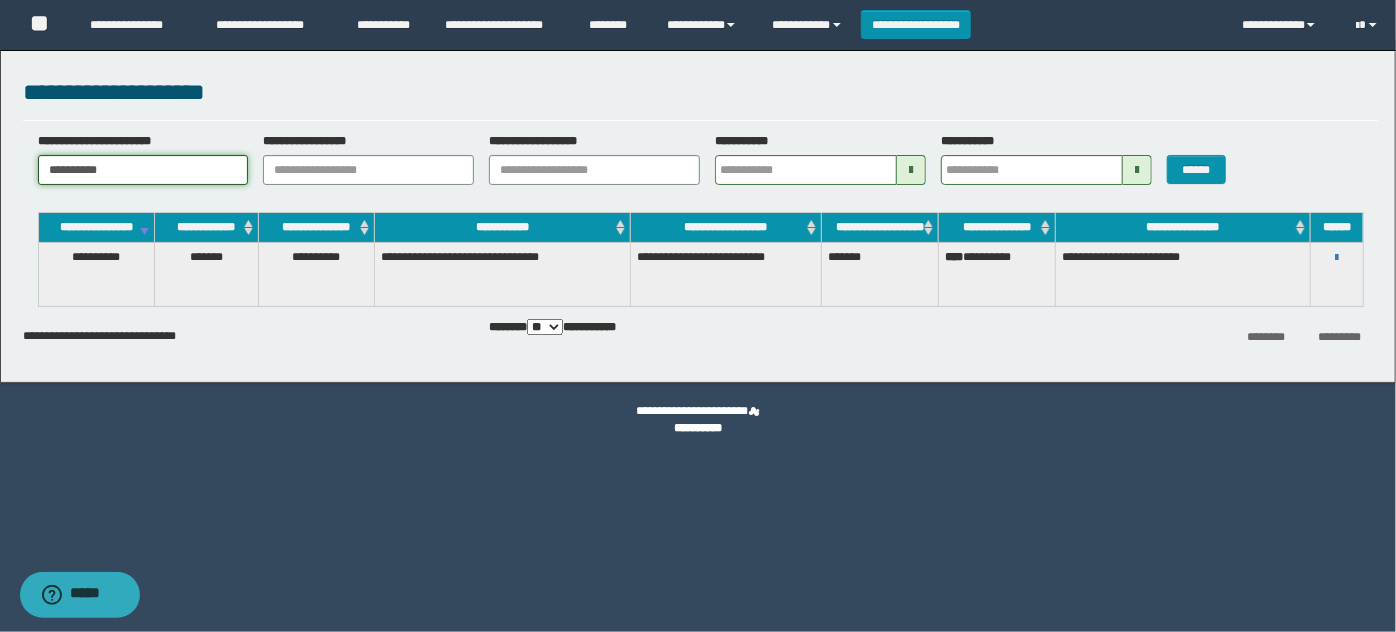 drag, startPoint x: 20, startPoint y: 170, endPoint x: 538, endPoint y: 264, distance: 526.4599 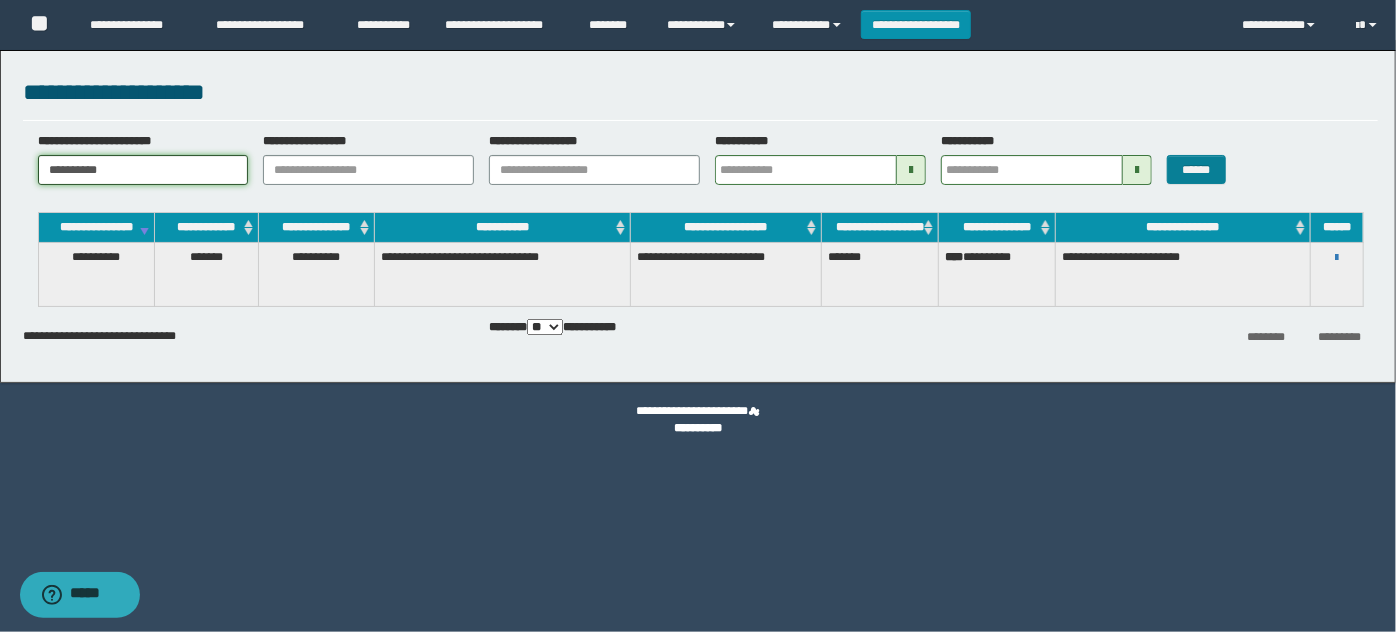 type on "**********" 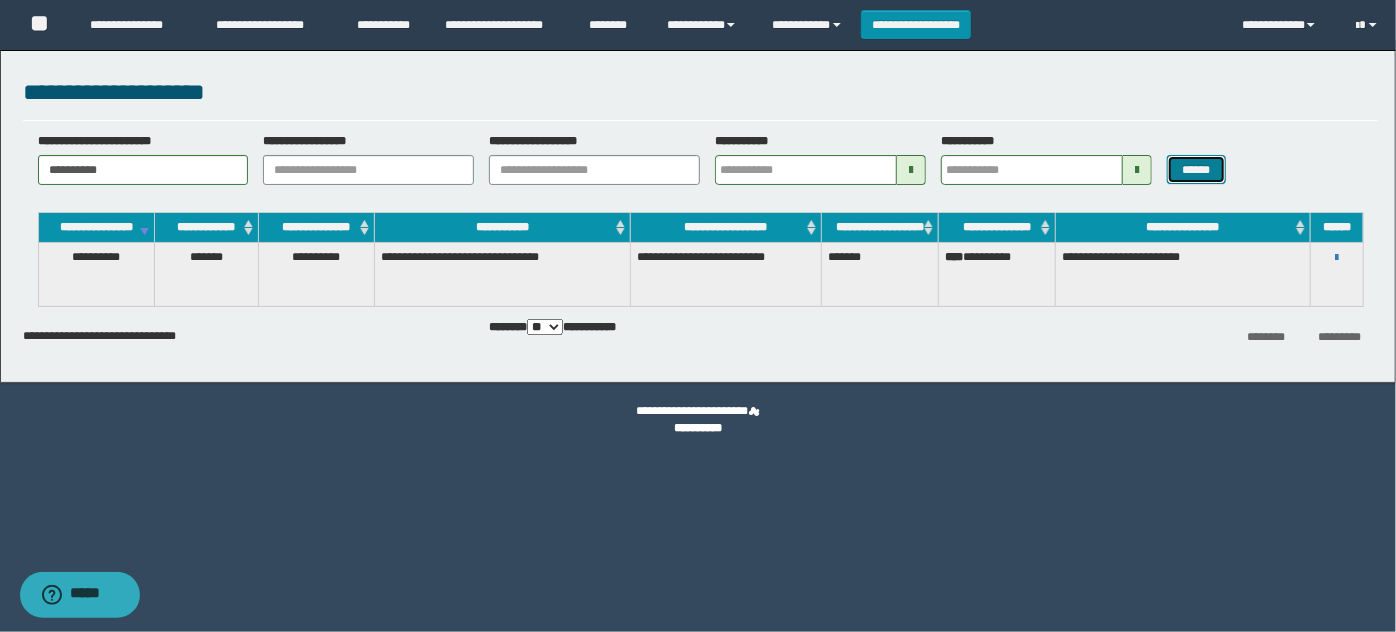 click on "******" at bounding box center [1196, 169] 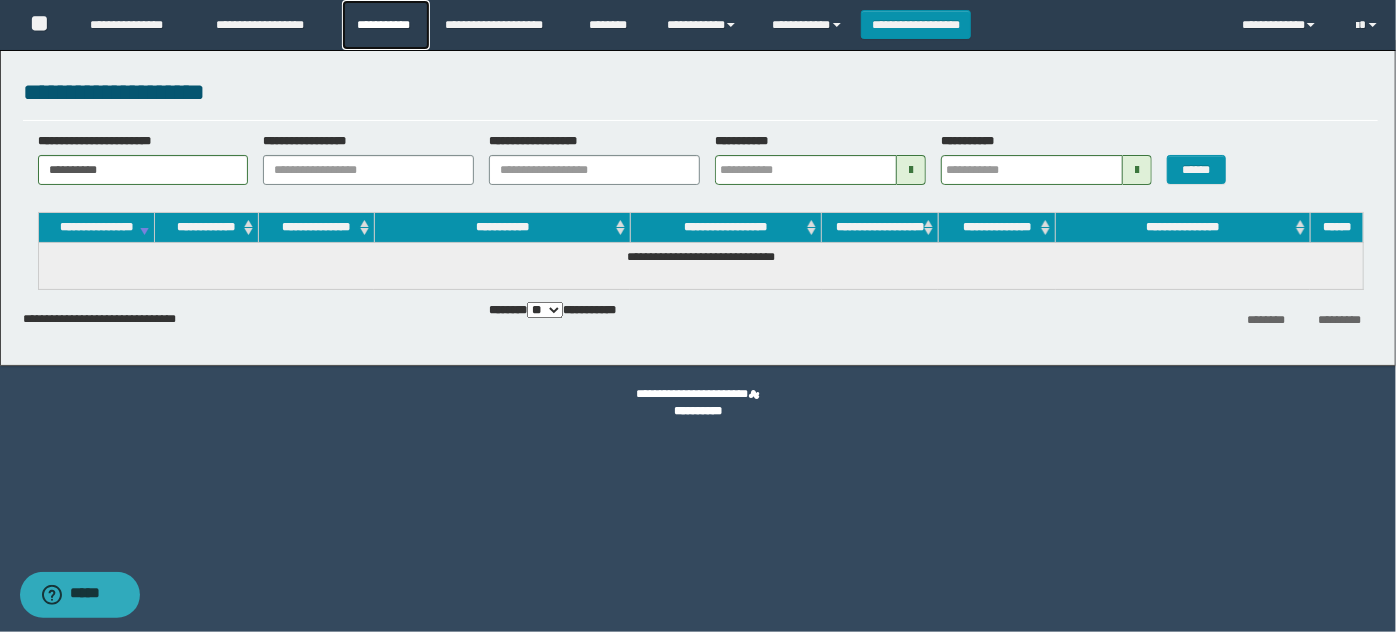 click on "**********" at bounding box center (386, 25) 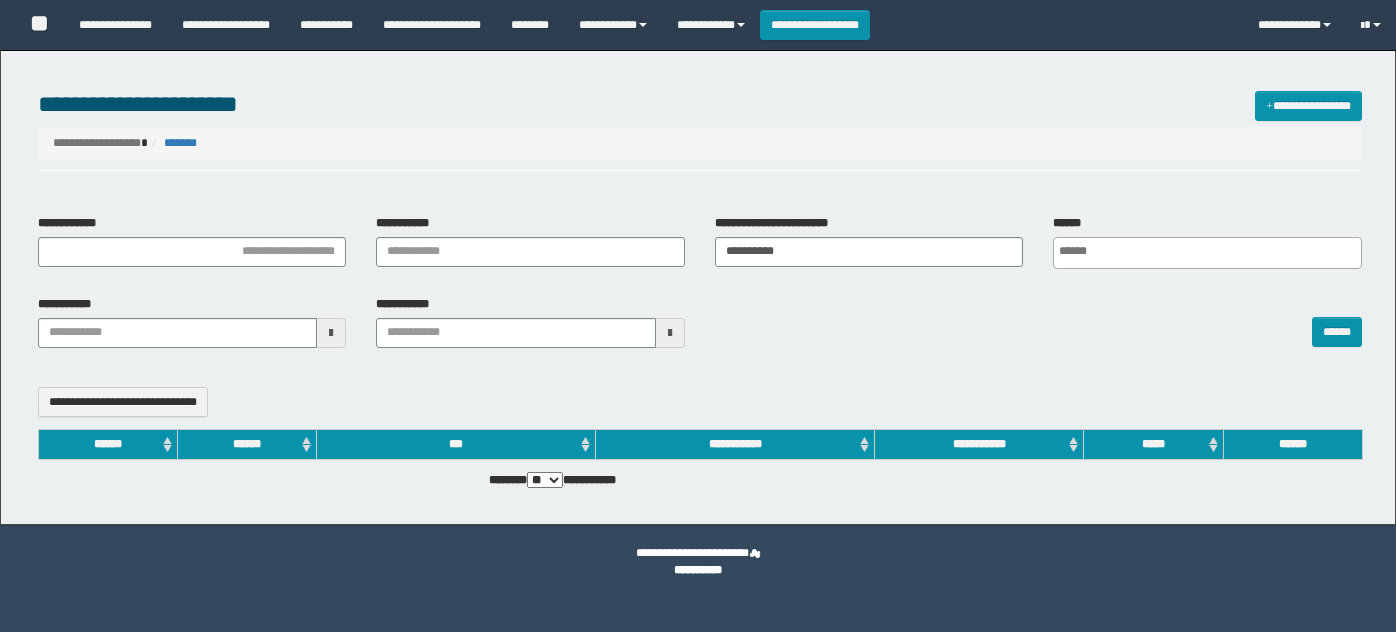 select 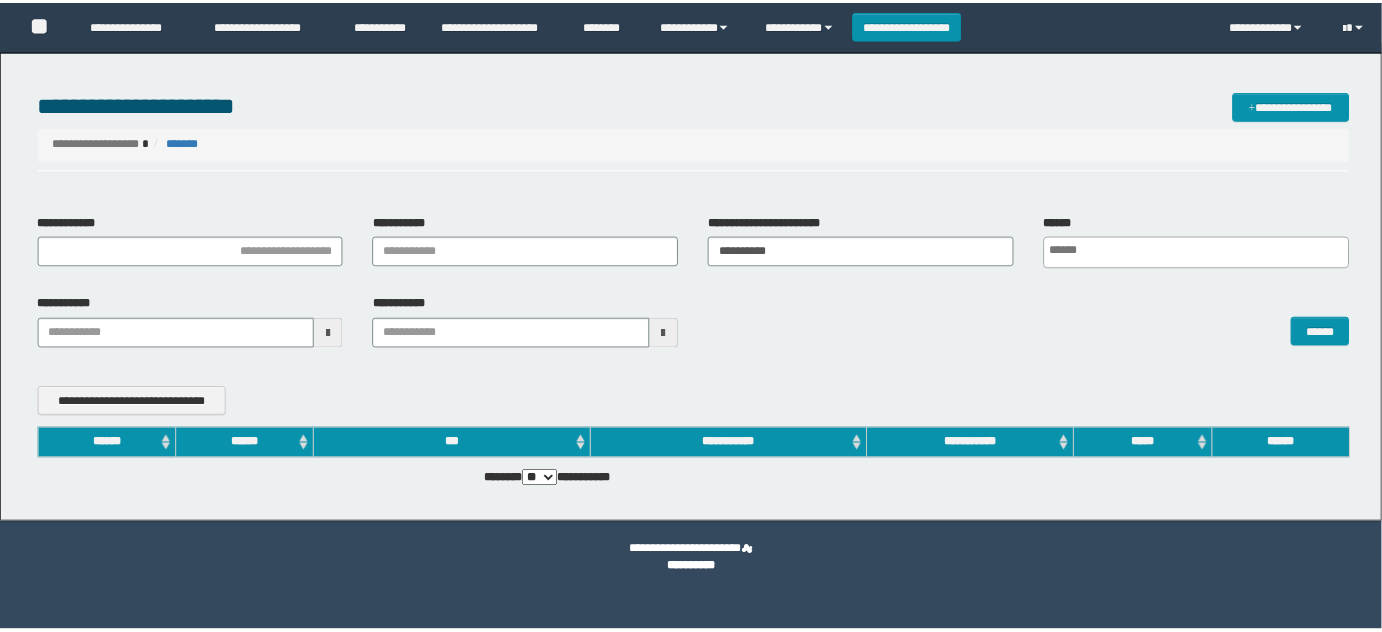 scroll, scrollTop: 0, scrollLeft: 0, axis: both 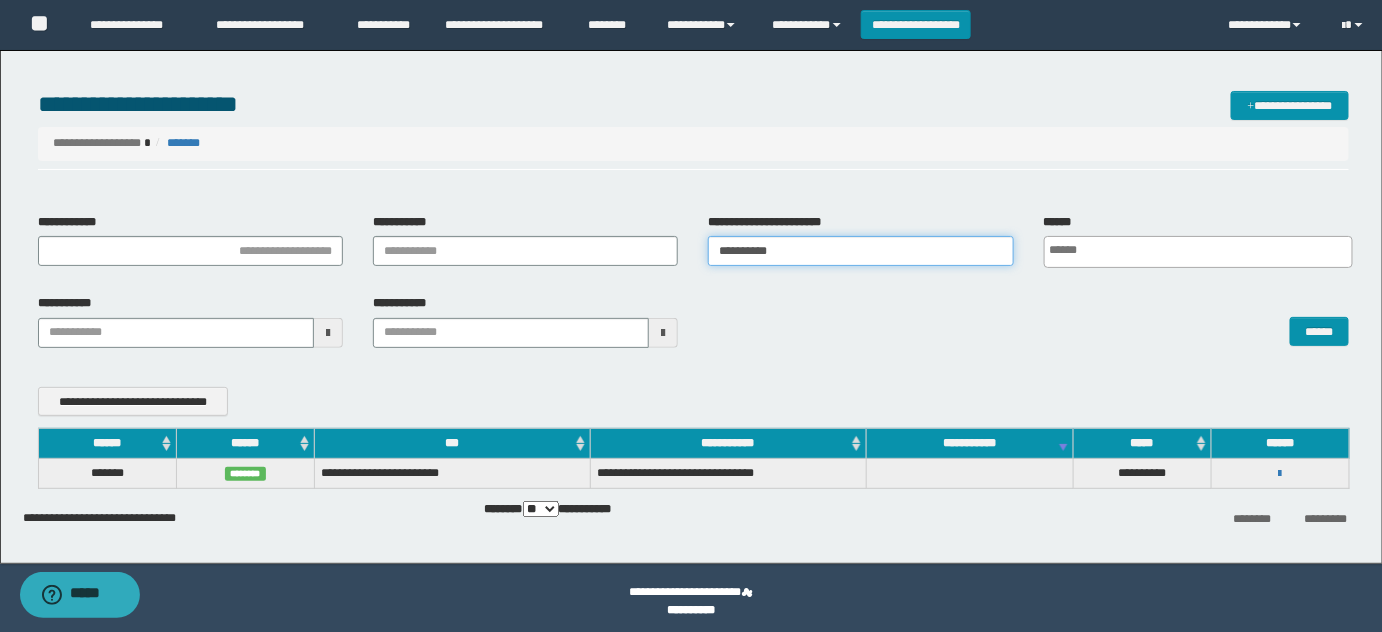 drag, startPoint x: 878, startPoint y: 252, endPoint x: 464, endPoint y: 254, distance: 414.00482 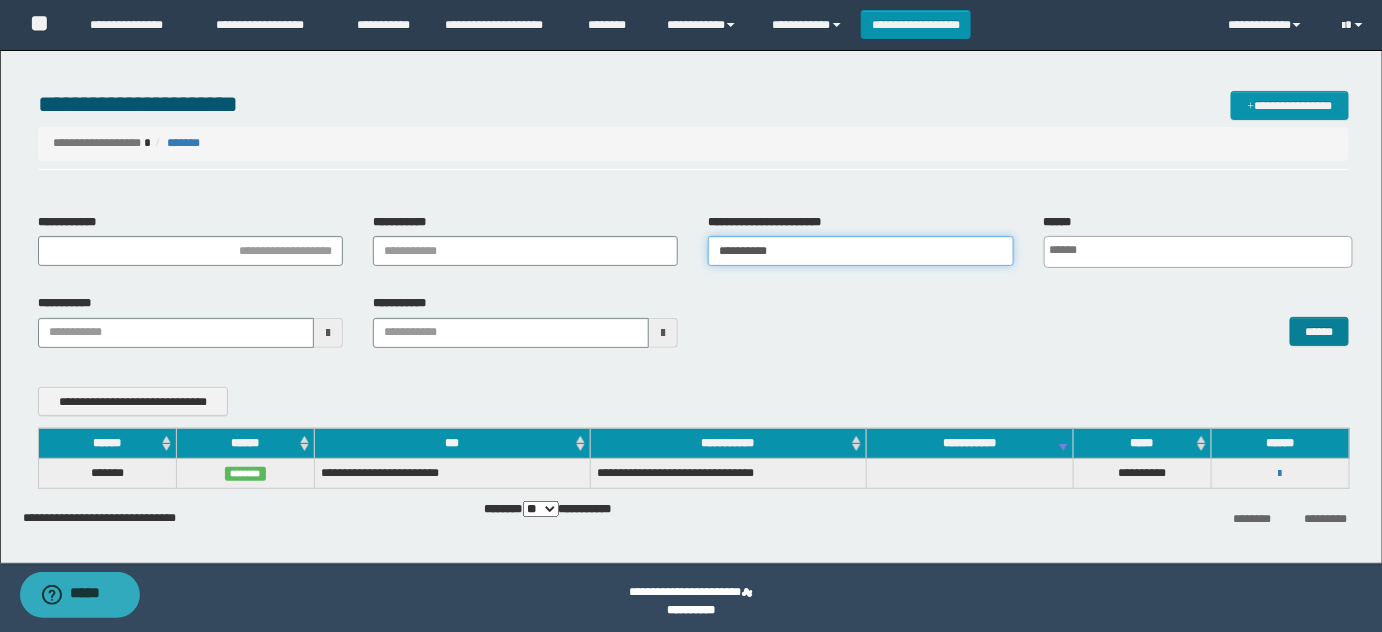 type on "**********" 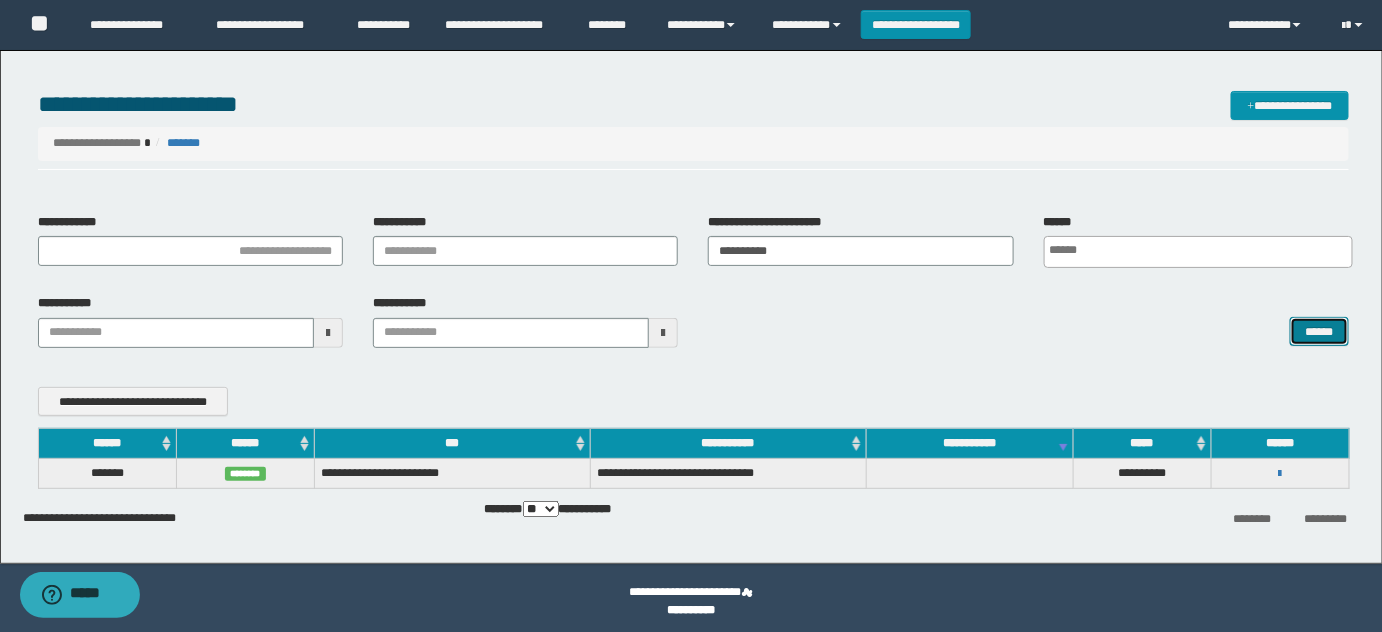 click on "******" at bounding box center (1319, 331) 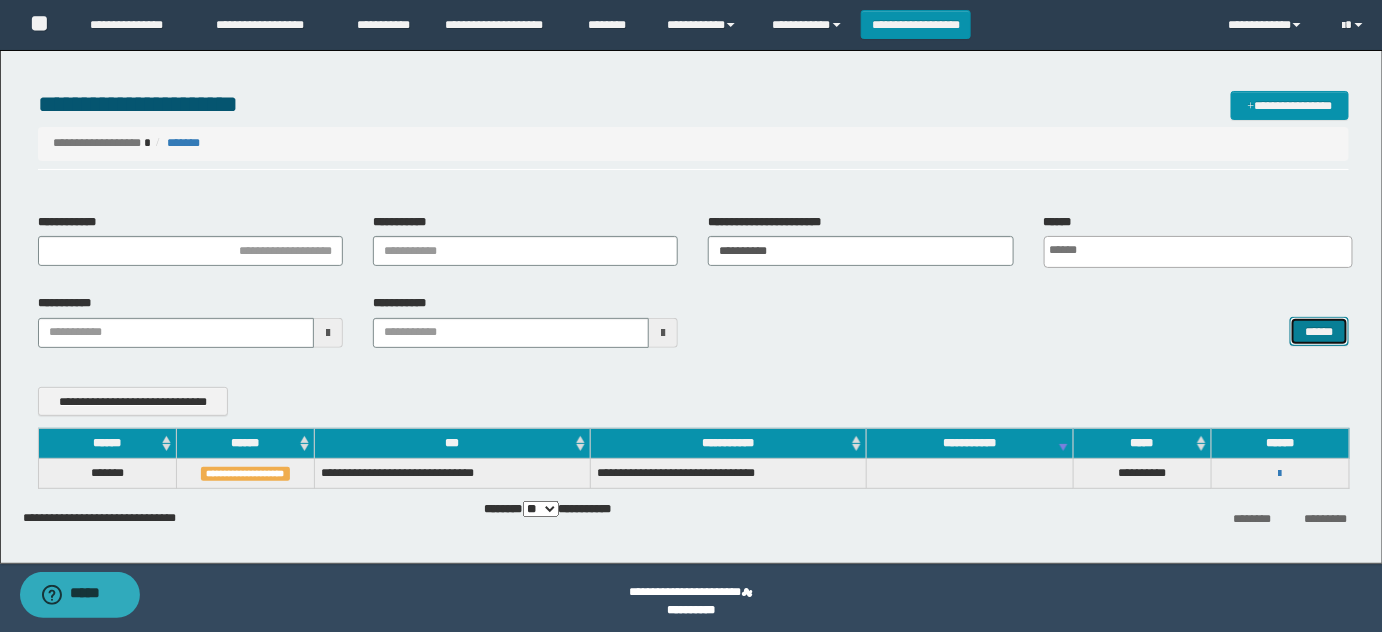 type 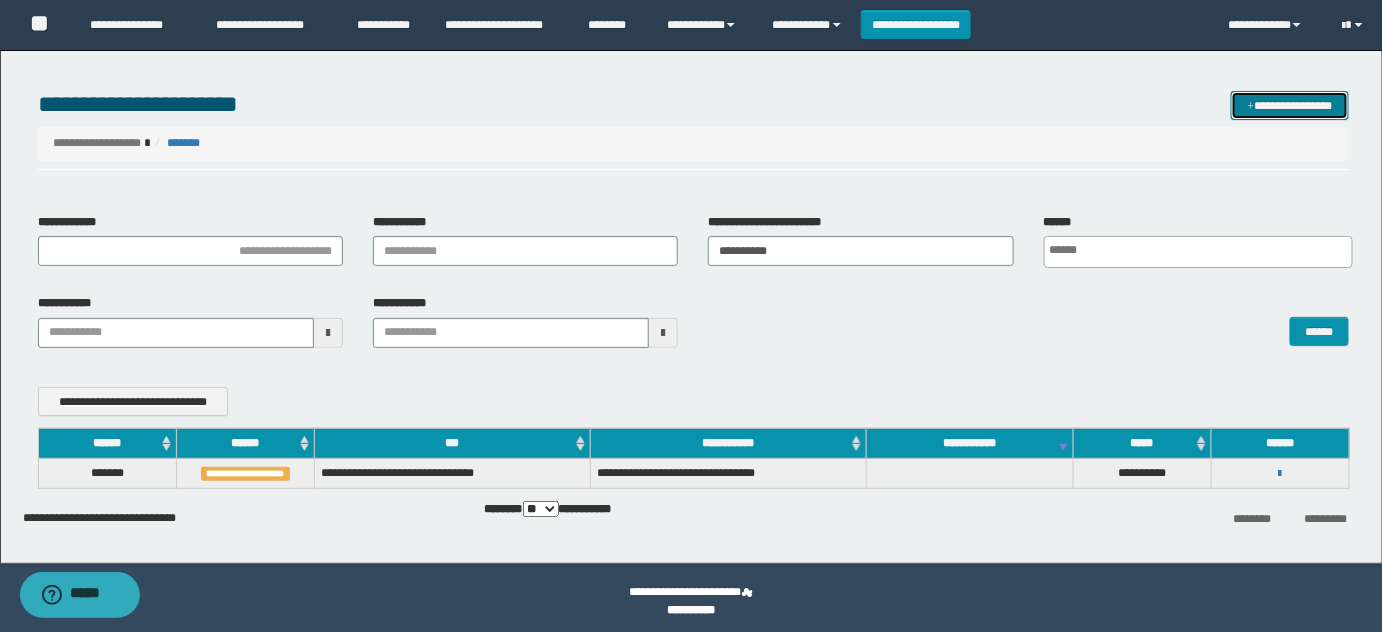 click on "**********" at bounding box center (1290, 105) 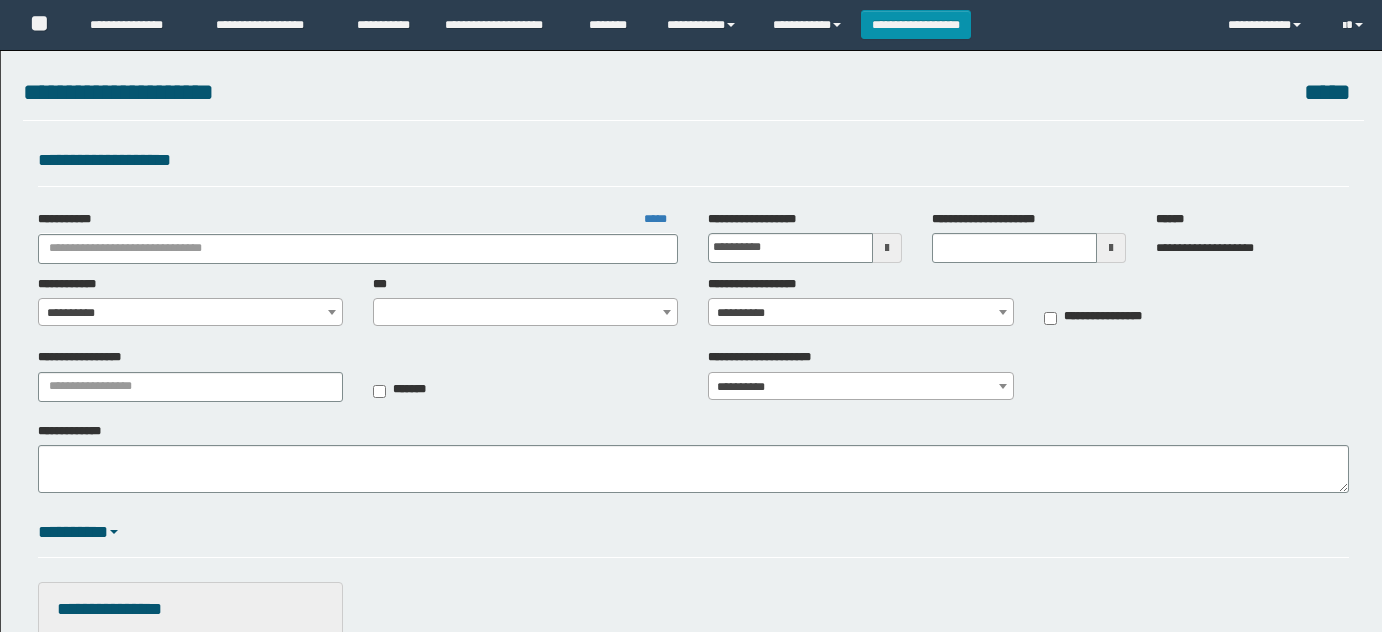 scroll, scrollTop: 0, scrollLeft: 0, axis: both 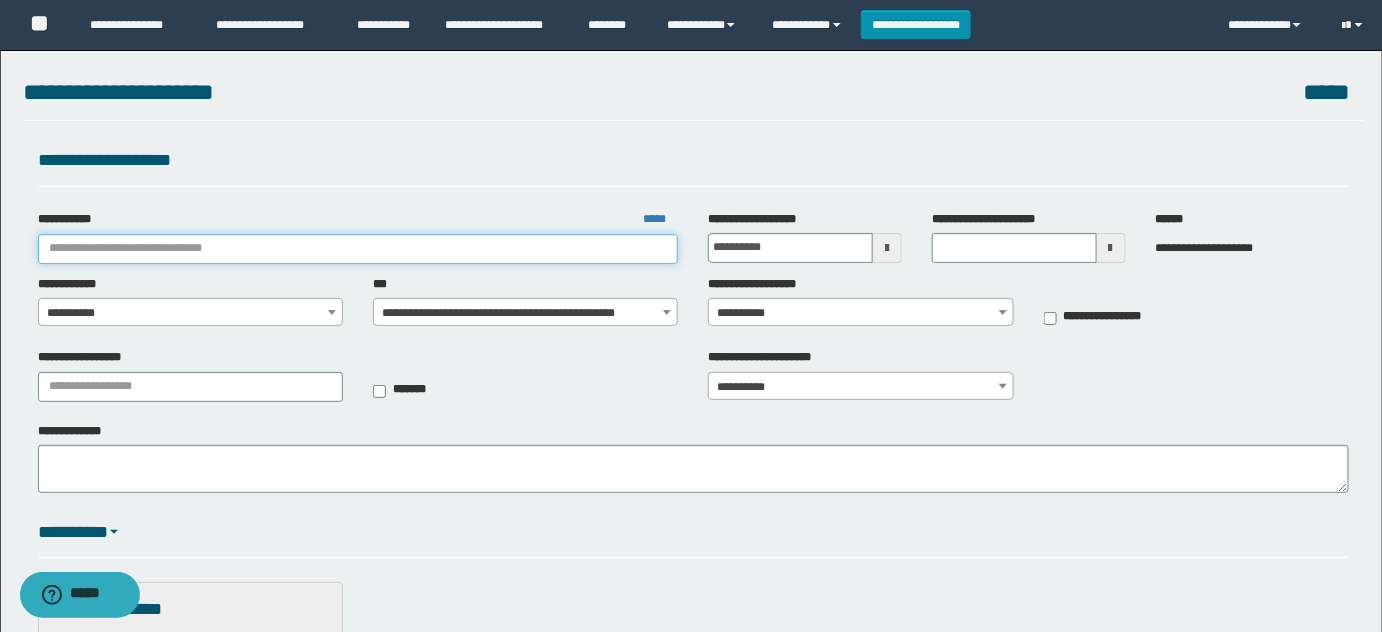 click on "**********" at bounding box center (358, 249) 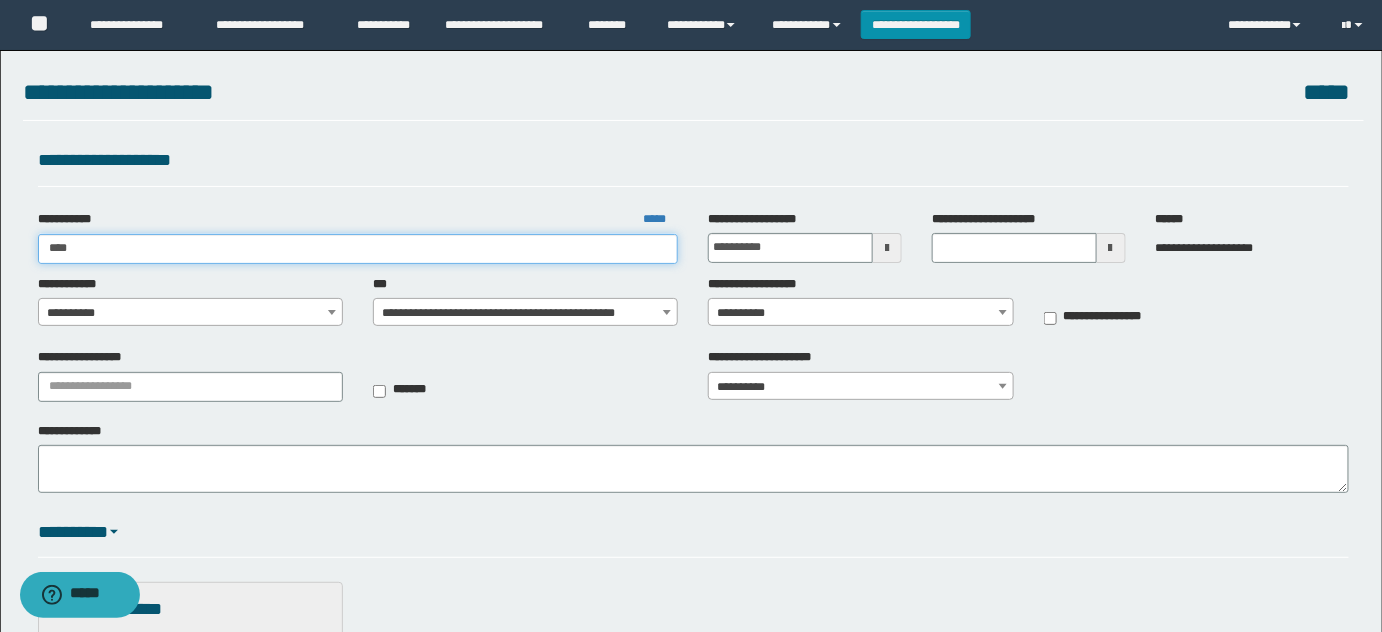type on "*****" 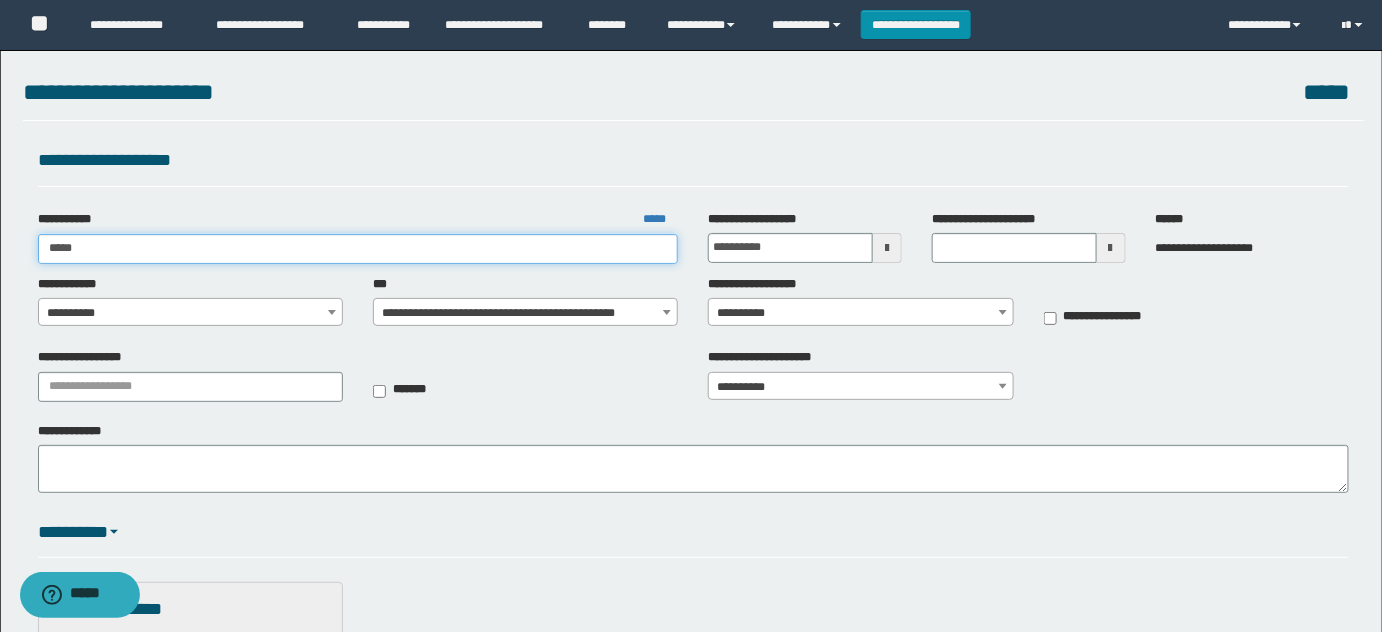 type on "*****" 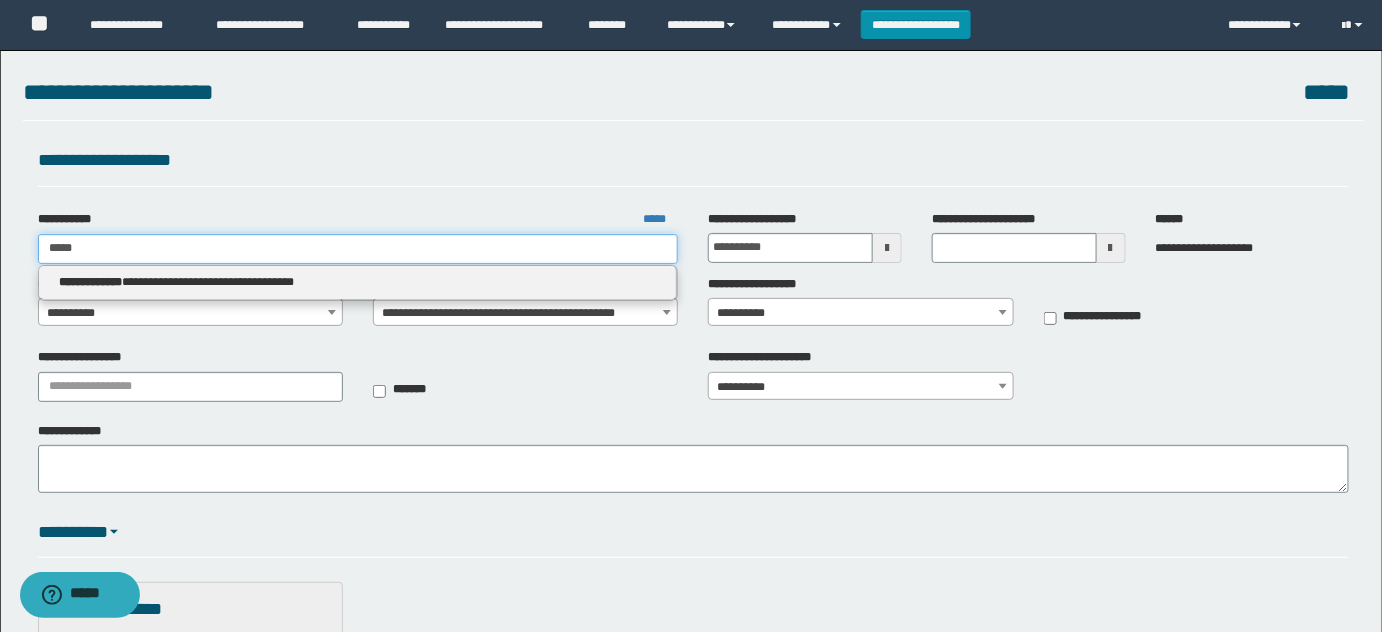 type on "*****" 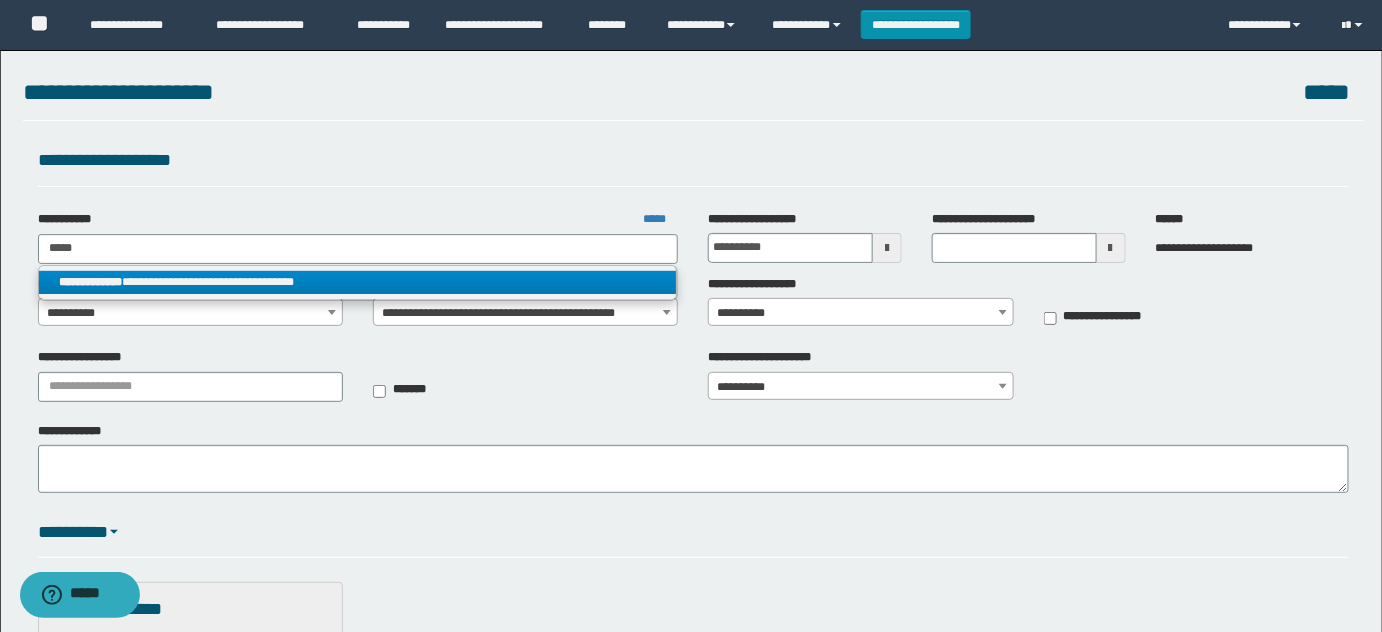 click on "**********" at bounding box center [358, 282] 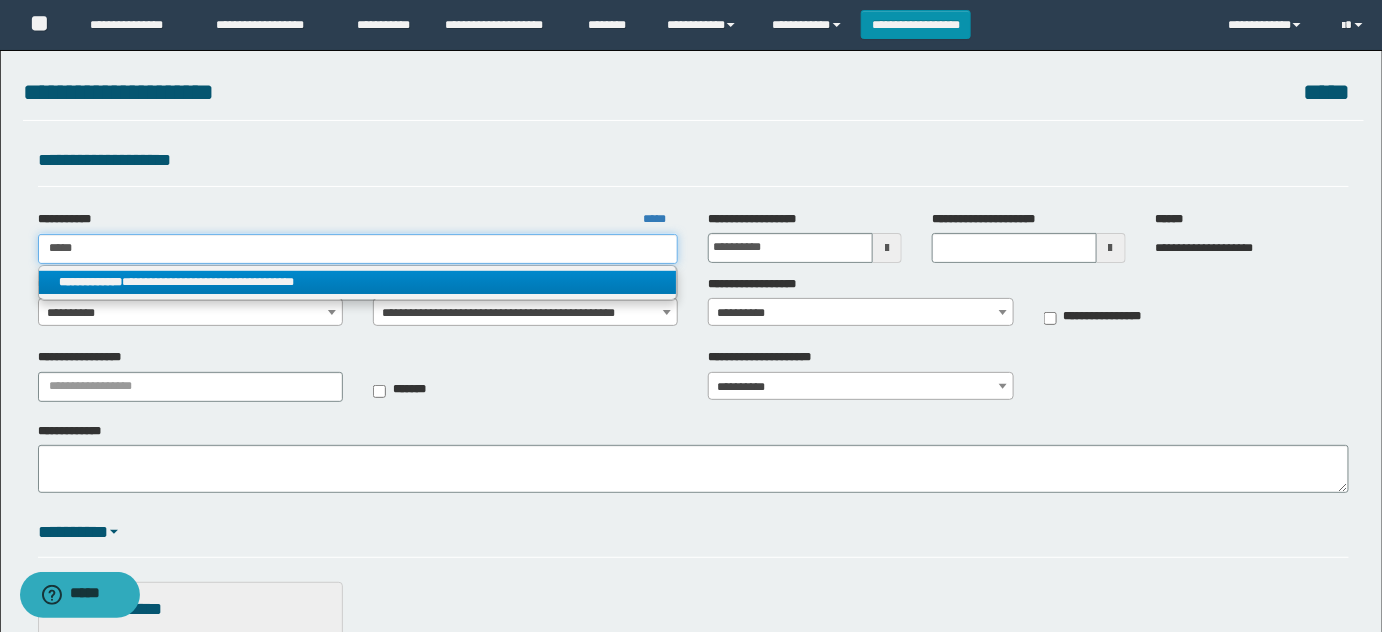 type 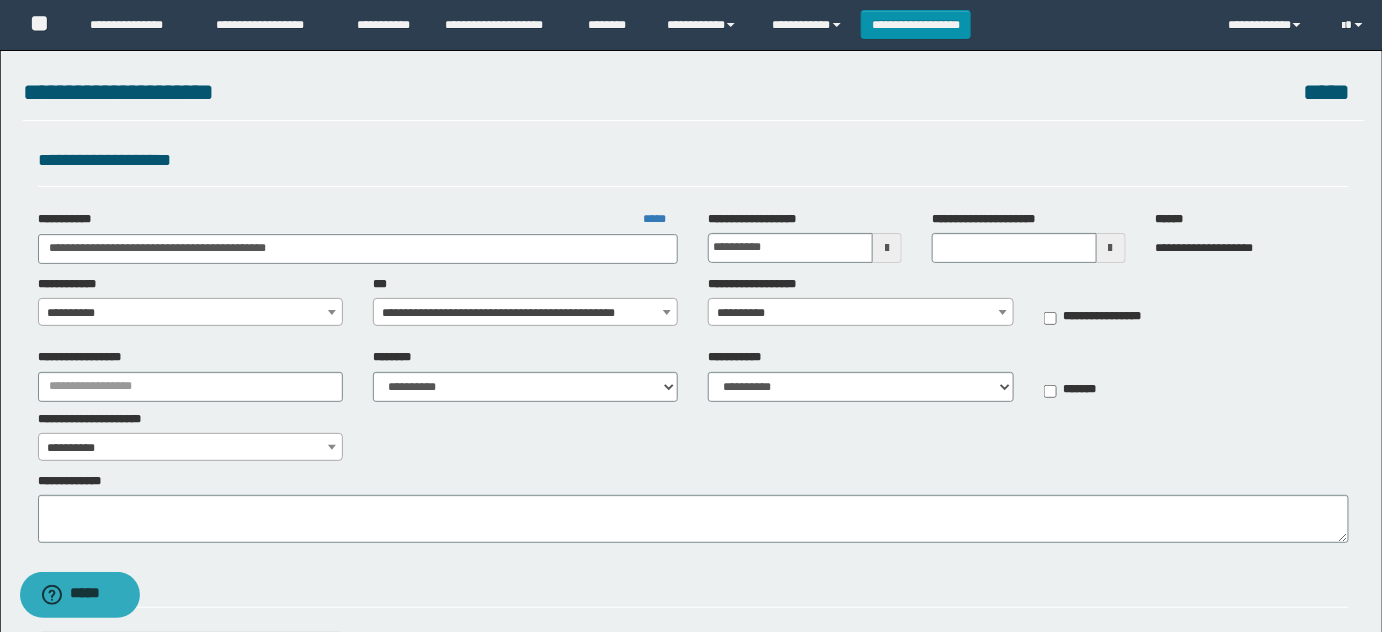 click on "**********" at bounding box center [190, 375] 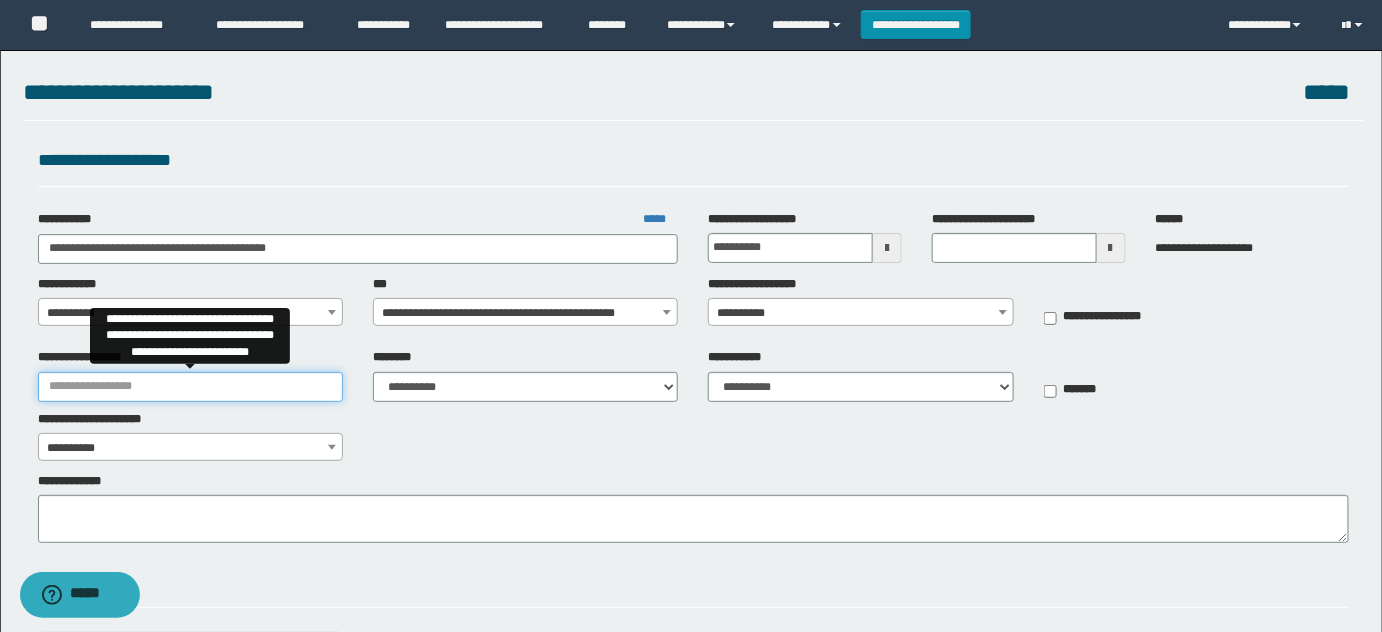drag, startPoint x: 167, startPoint y: 373, endPoint x: 612, endPoint y: 413, distance: 446.79413 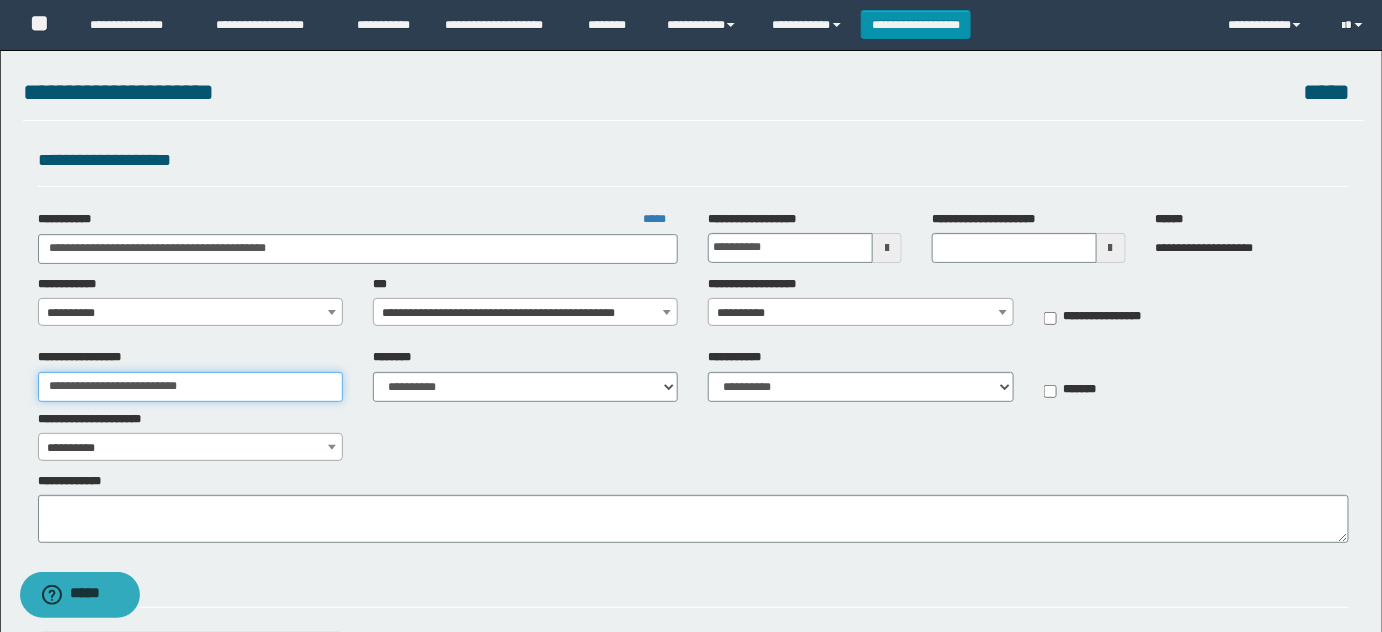 type on "**********" 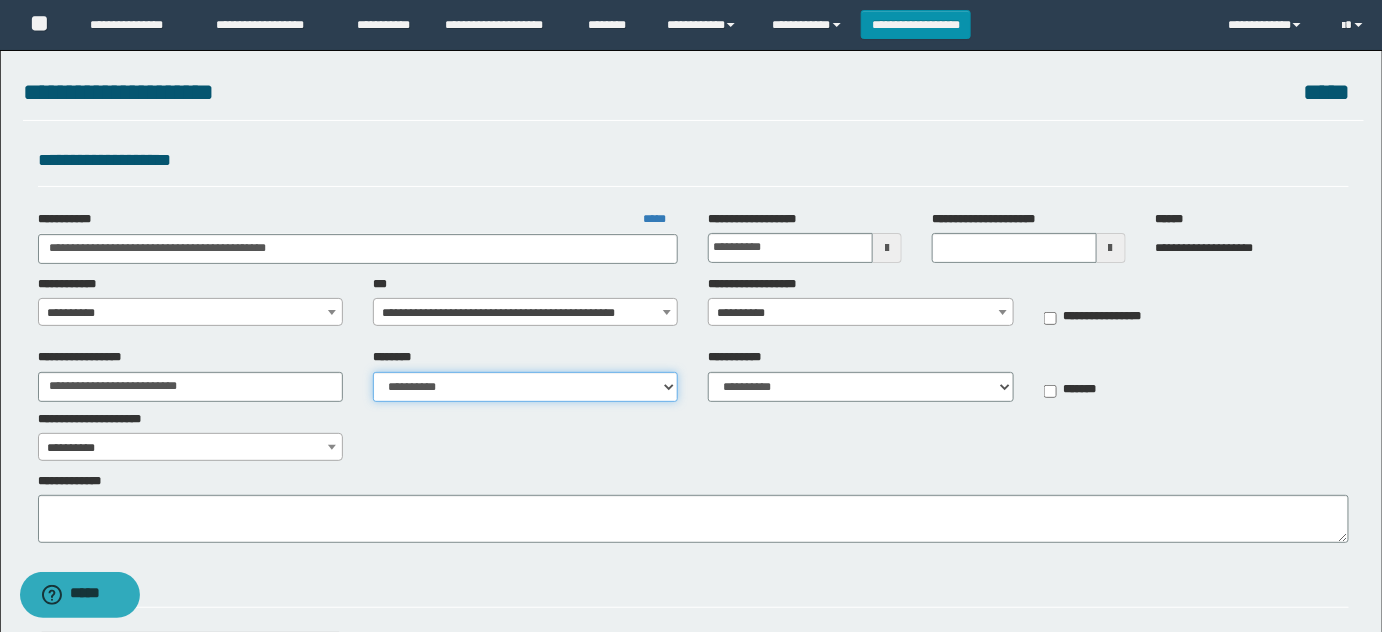 click on "**********" at bounding box center (525, 387) 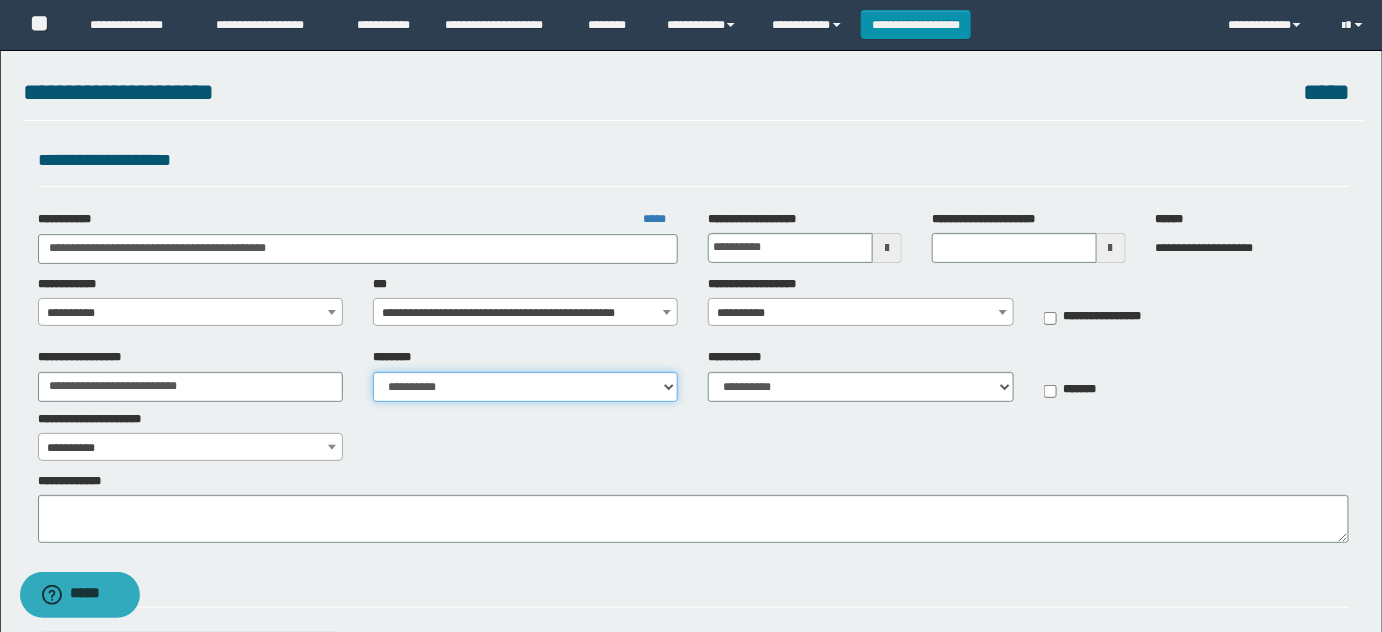 select on "***" 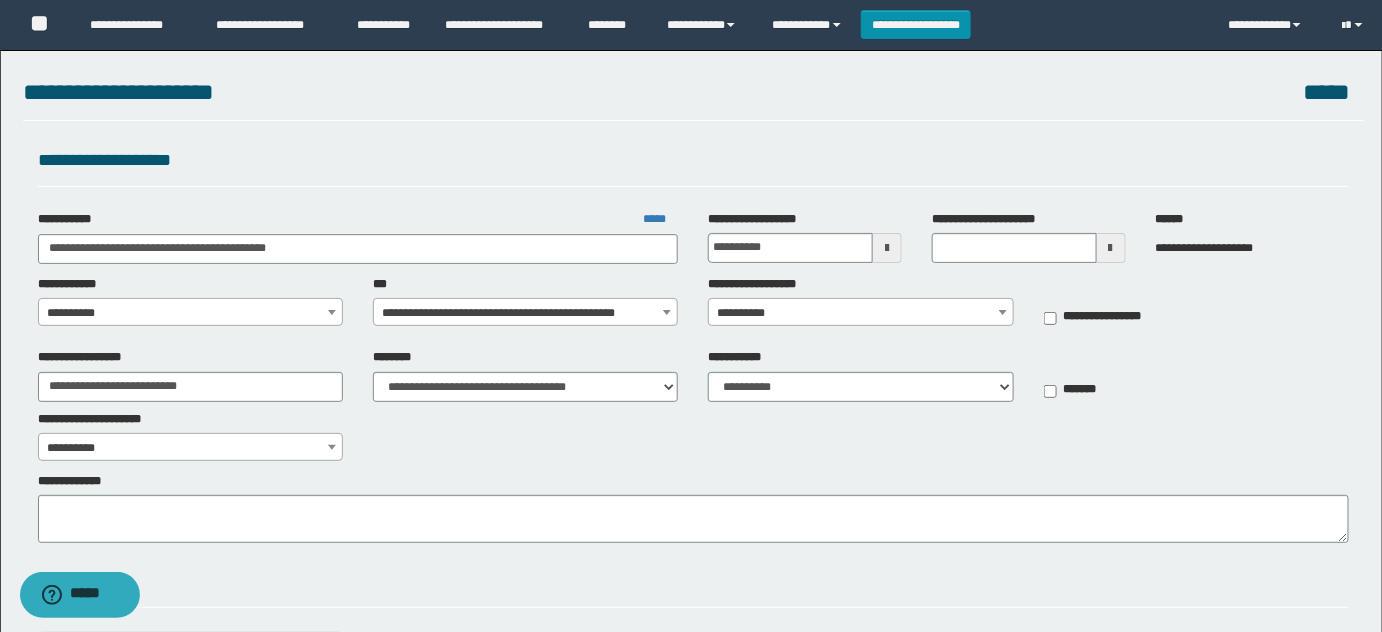click on "**********" at bounding box center [190, 301] 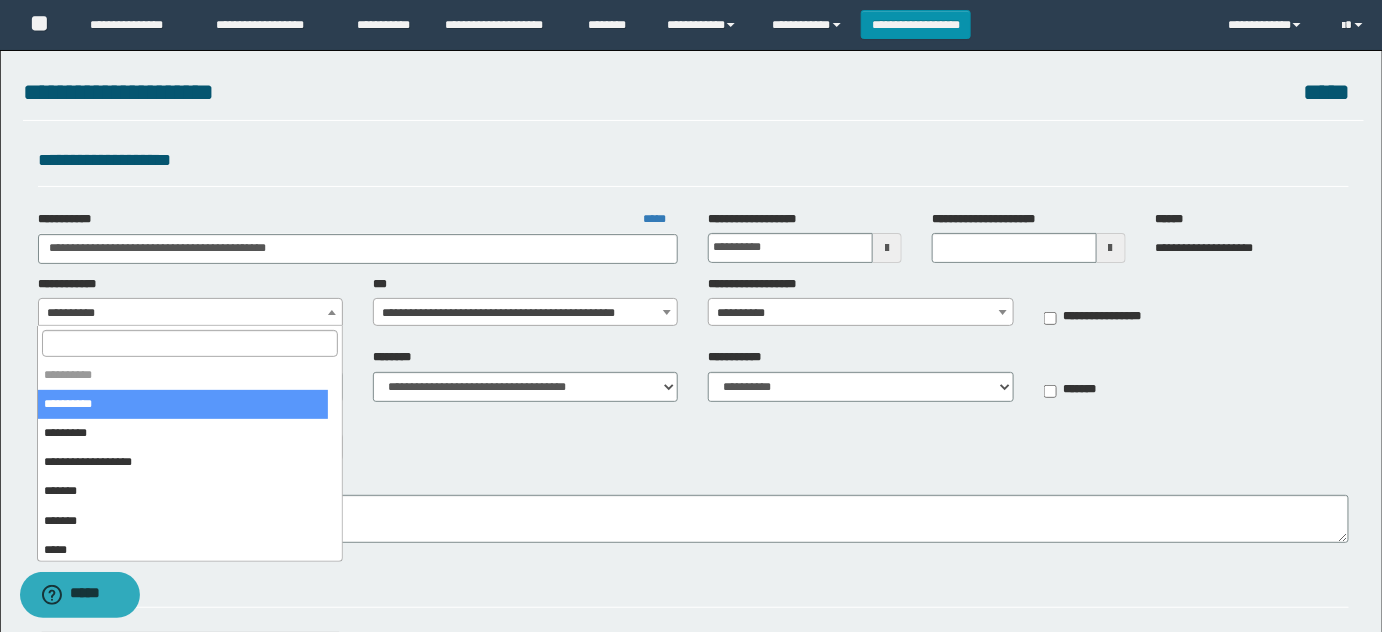 click at bounding box center (189, 343) 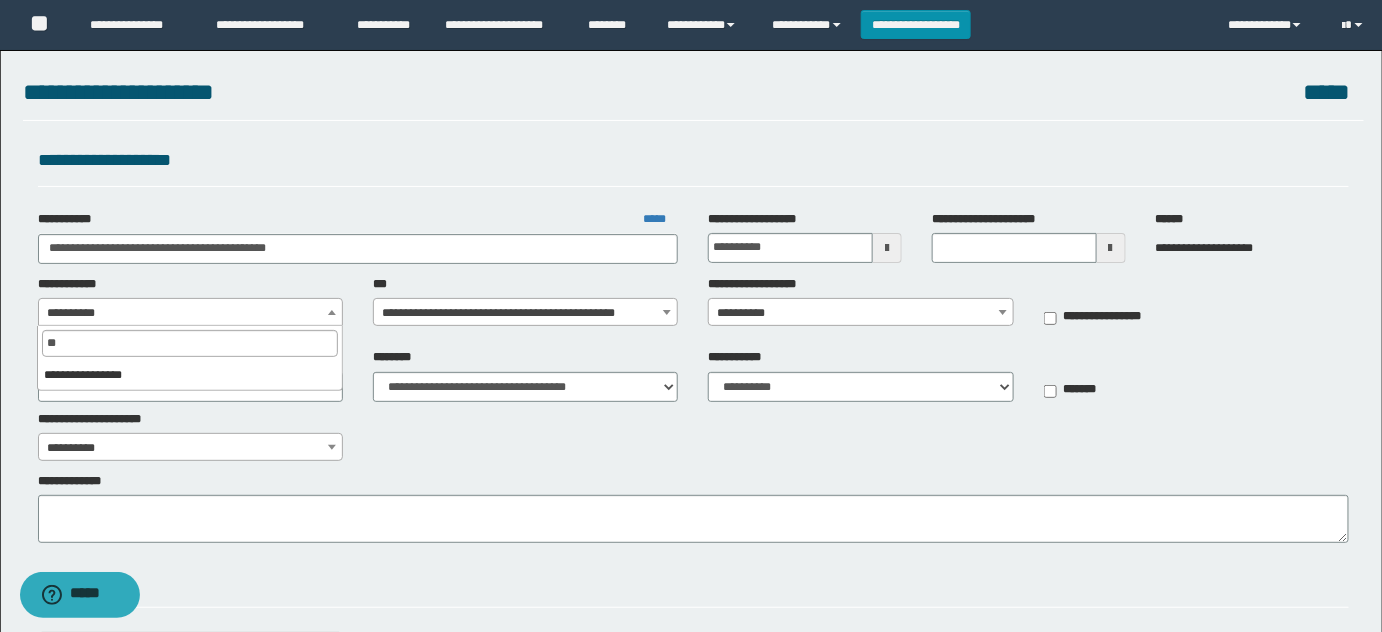 type on "***" 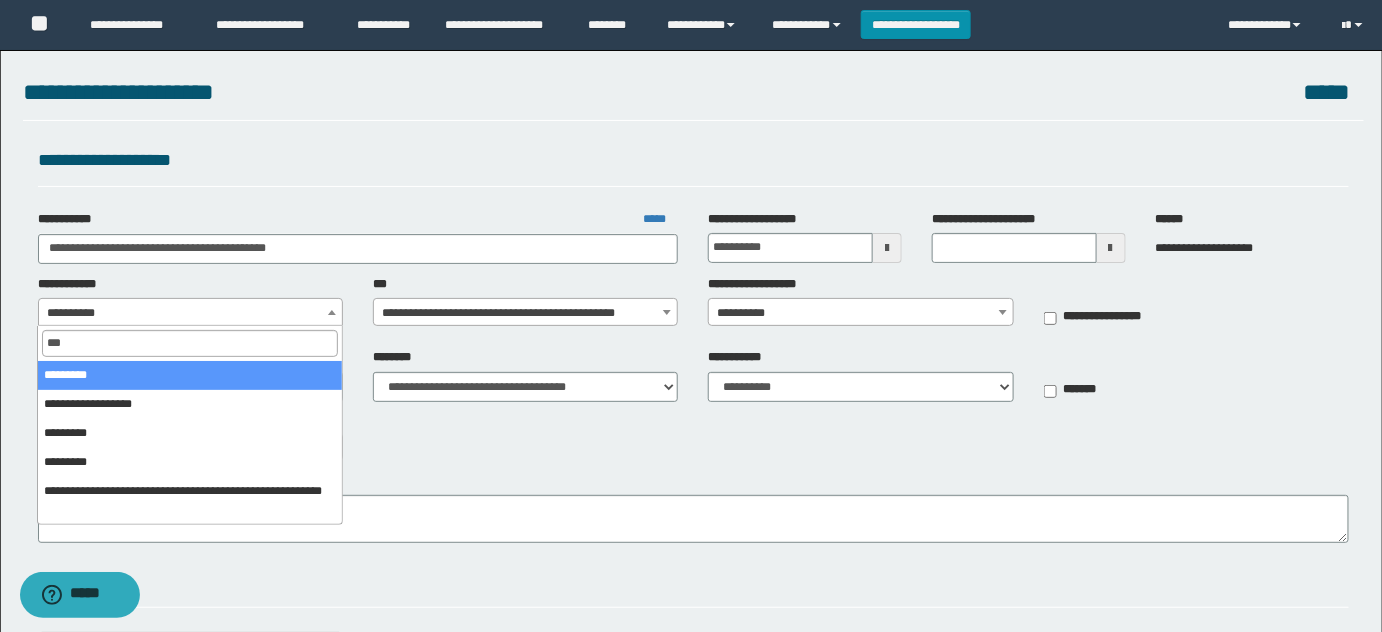 select on "*" 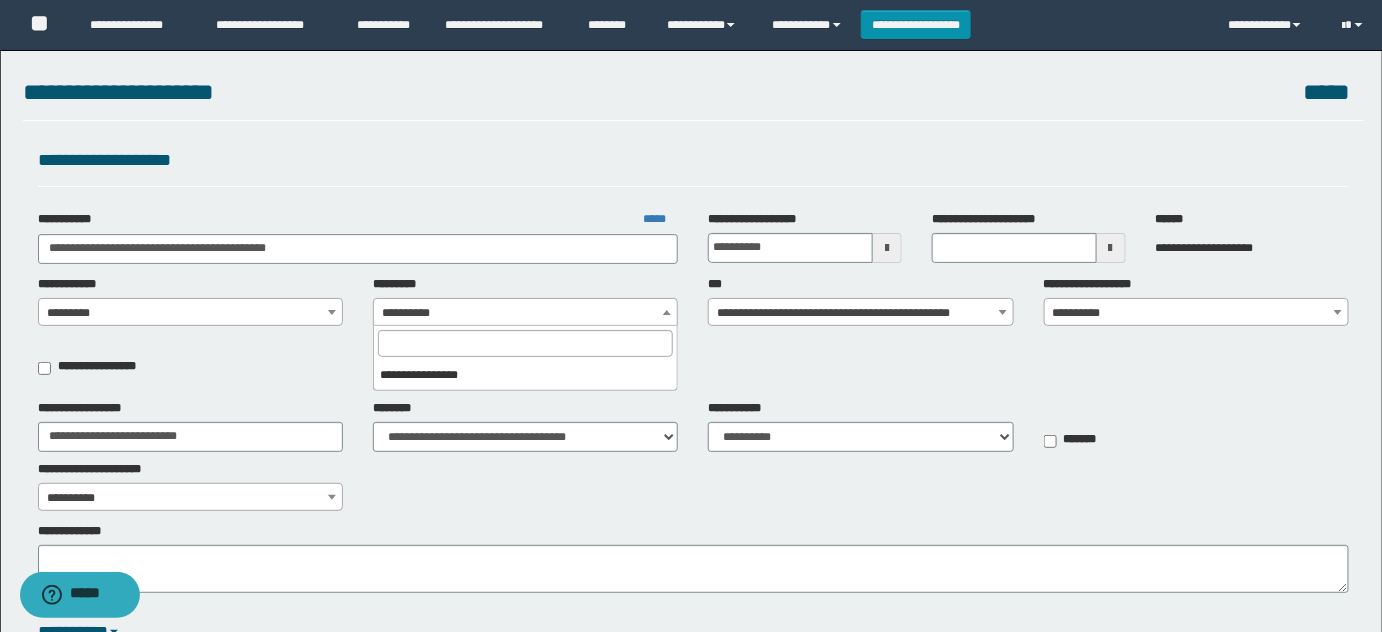 click on "**********" at bounding box center (526, 313) 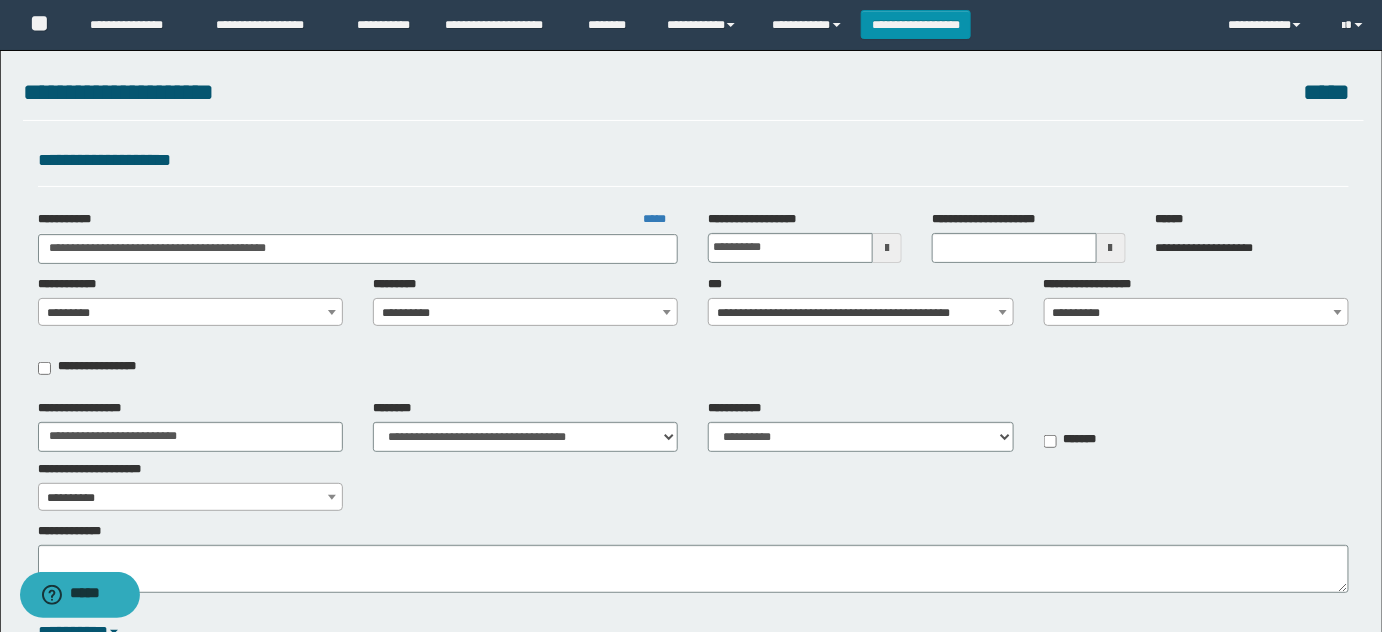 click on "**********" at bounding box center [526, 313] 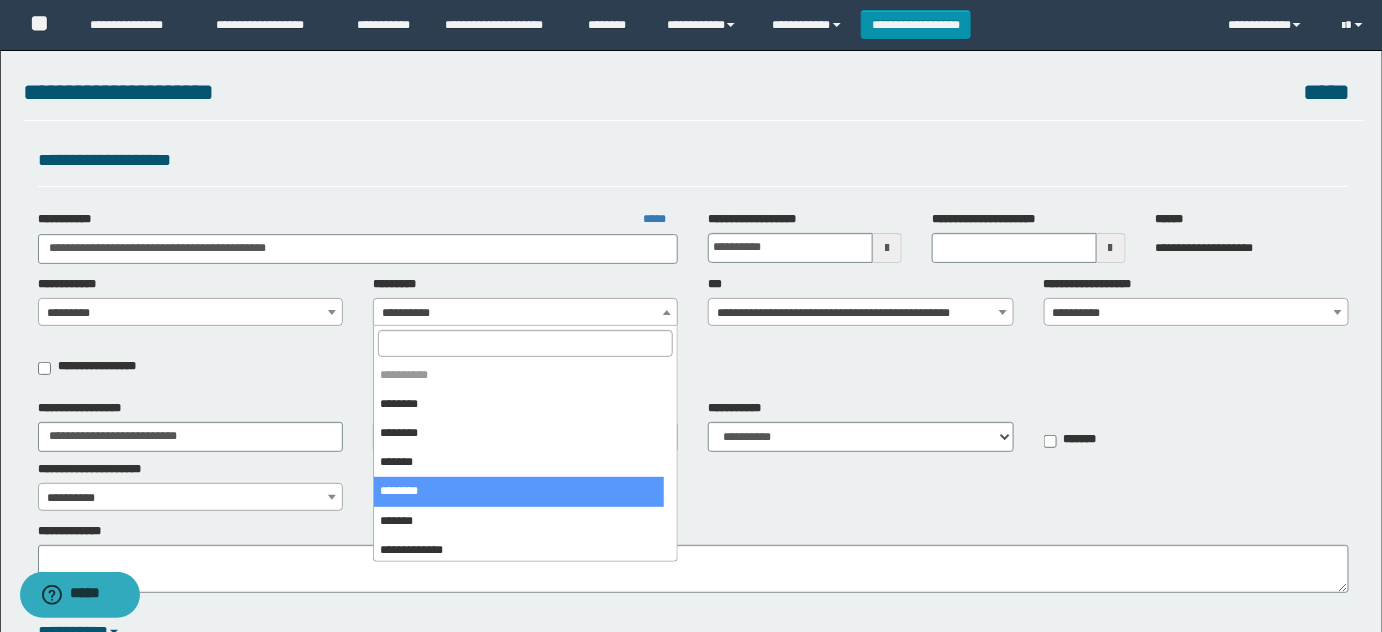 select on "***" 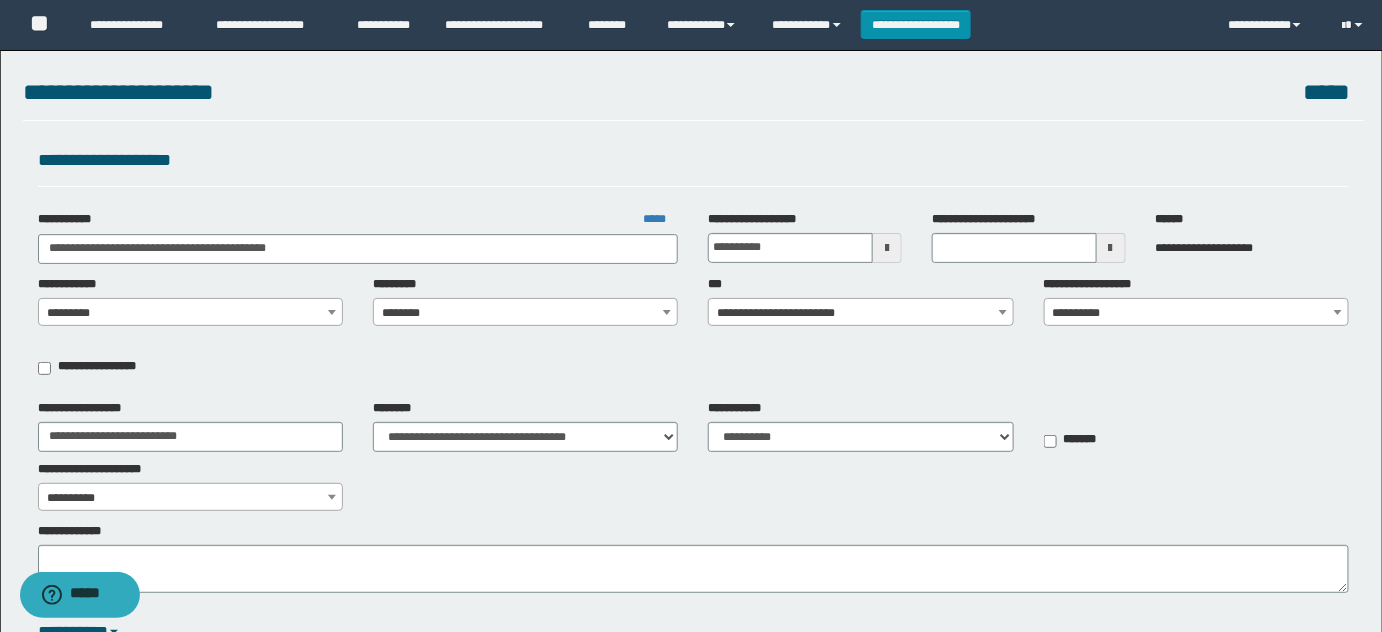 click on "**********" at bounding box center [861, 313] 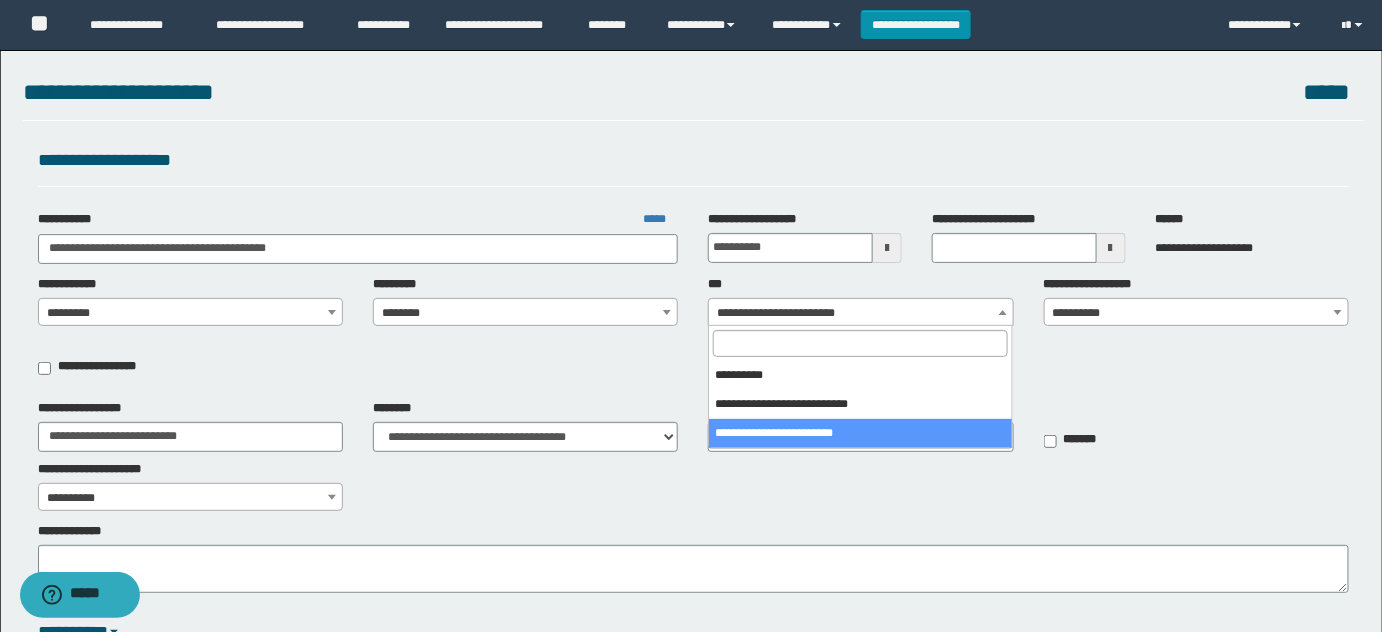click on "**********" at bounding box center [861, 313] 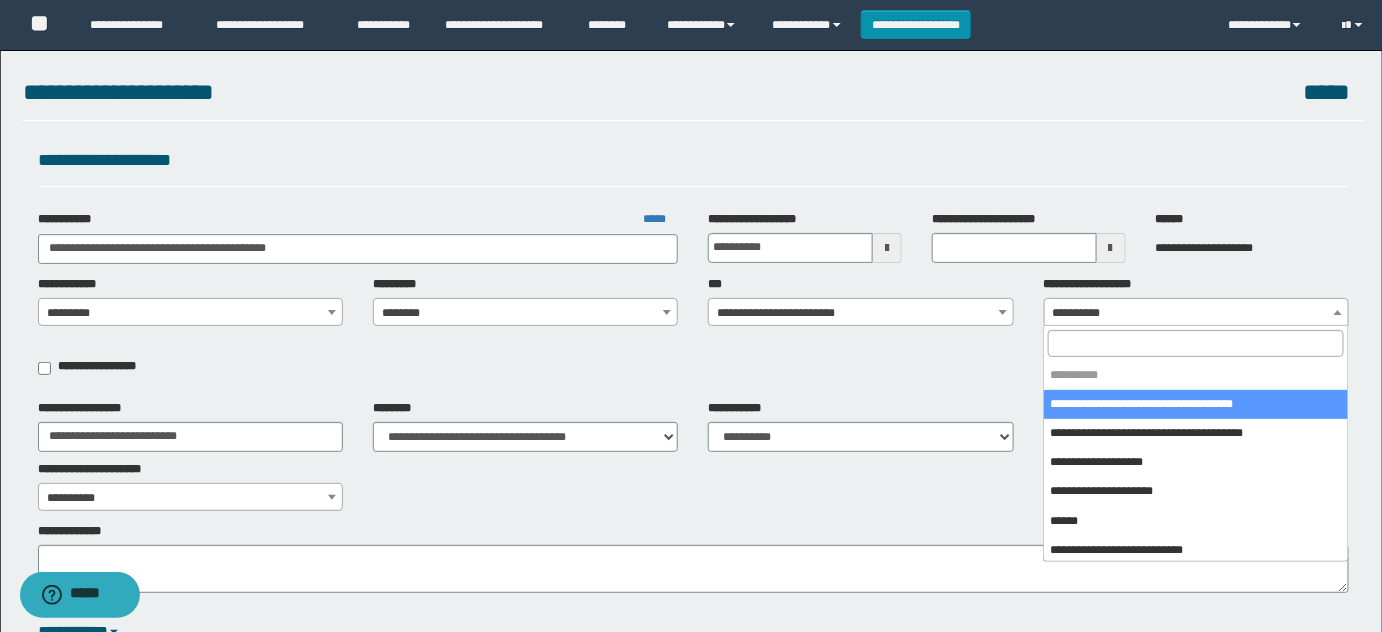 click on "**********" at bounding box center [1197, 313] 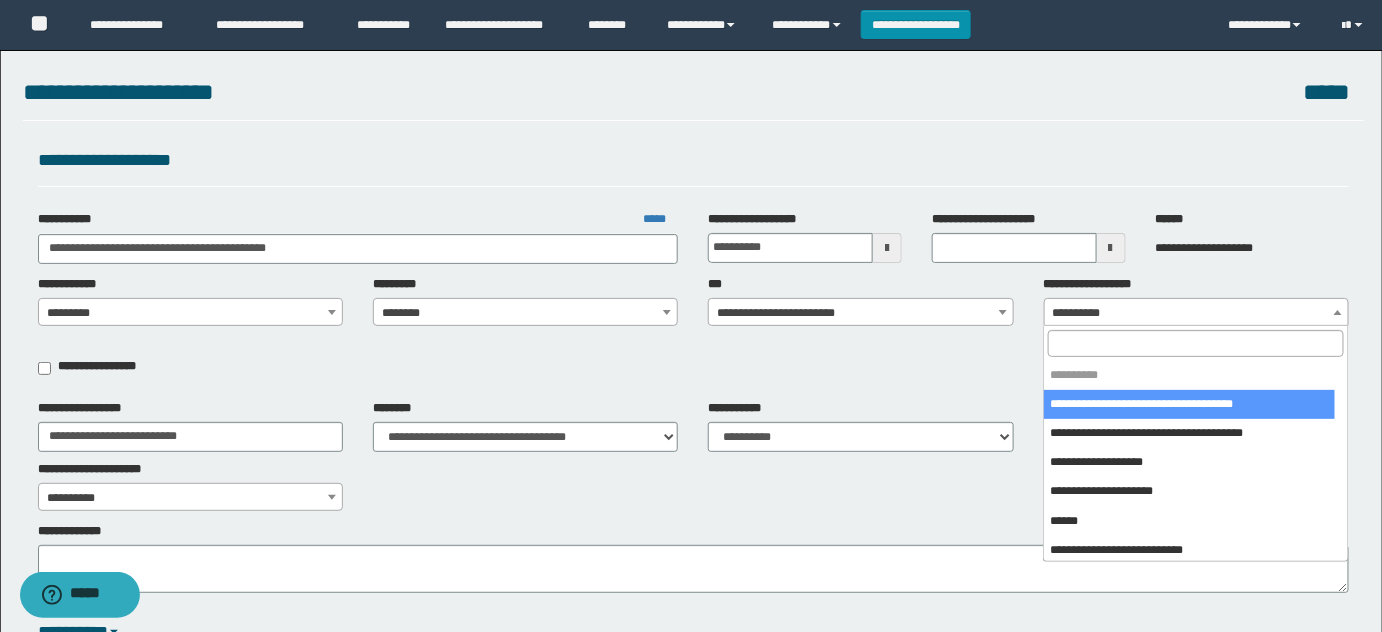 click on "**********" at bounding box center (861, 313) 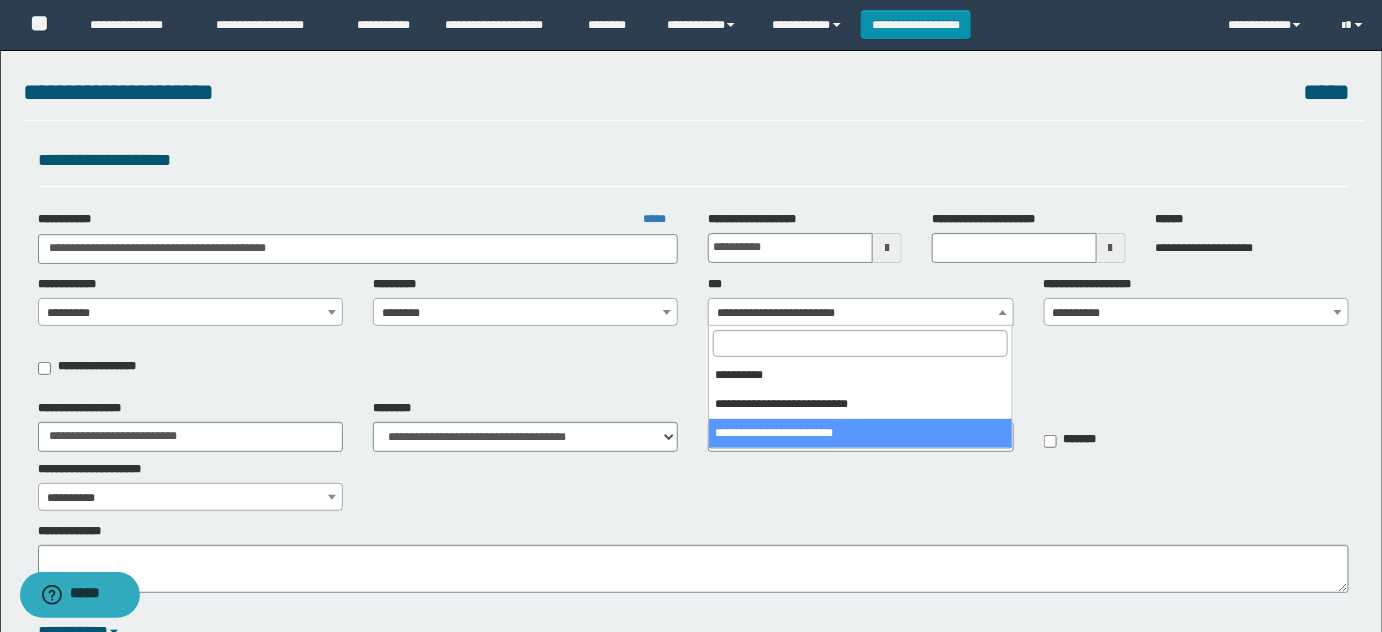 click on "**********" at bounding box center (861, 313) 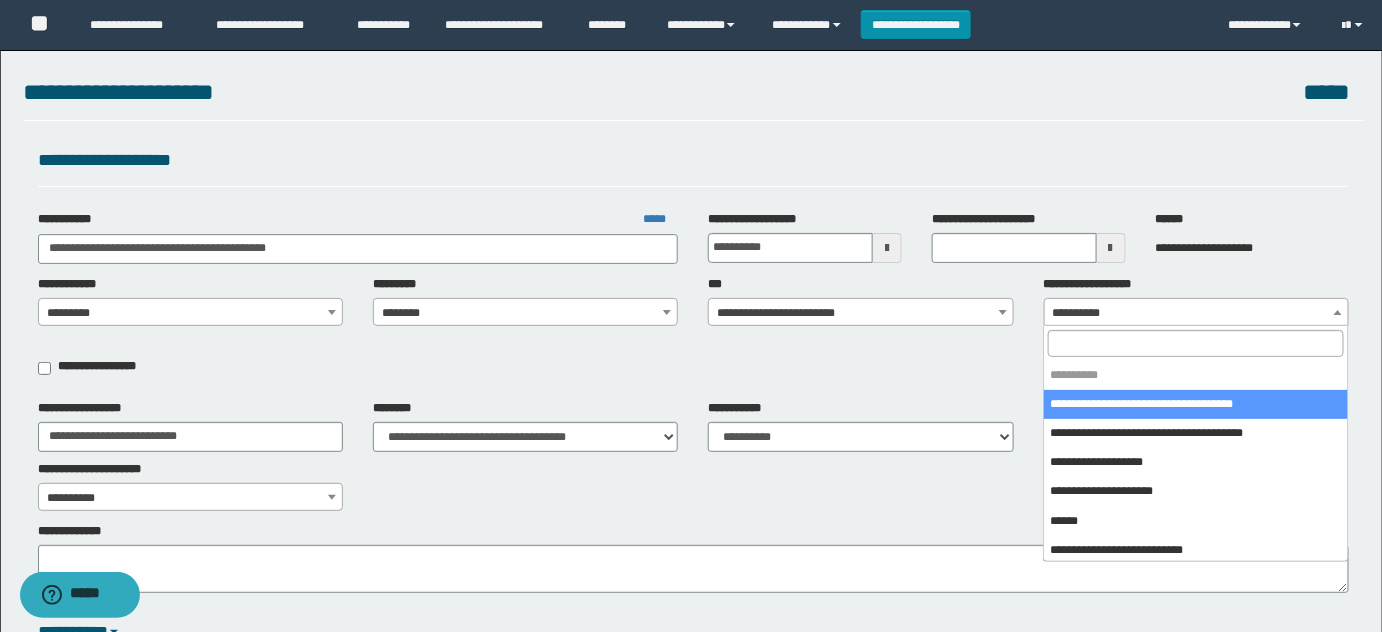 click on "**********" at bounding box center [1197, 313] 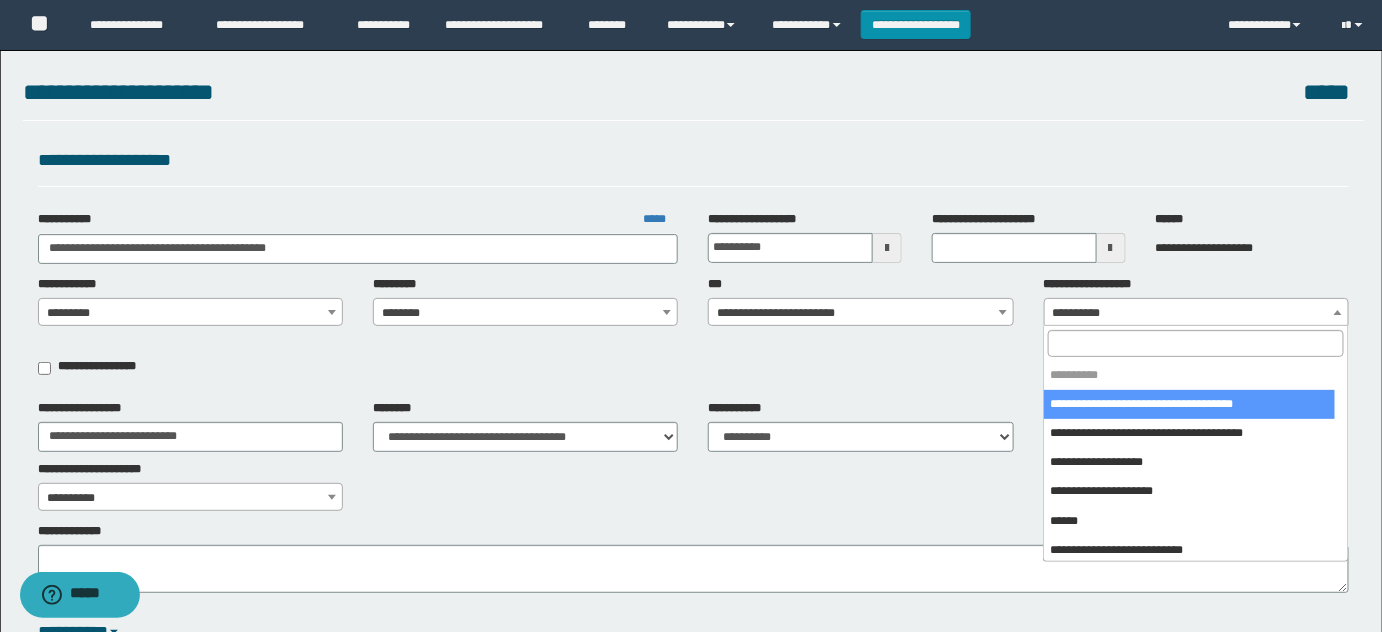 click at bounding box center (1195, 343) 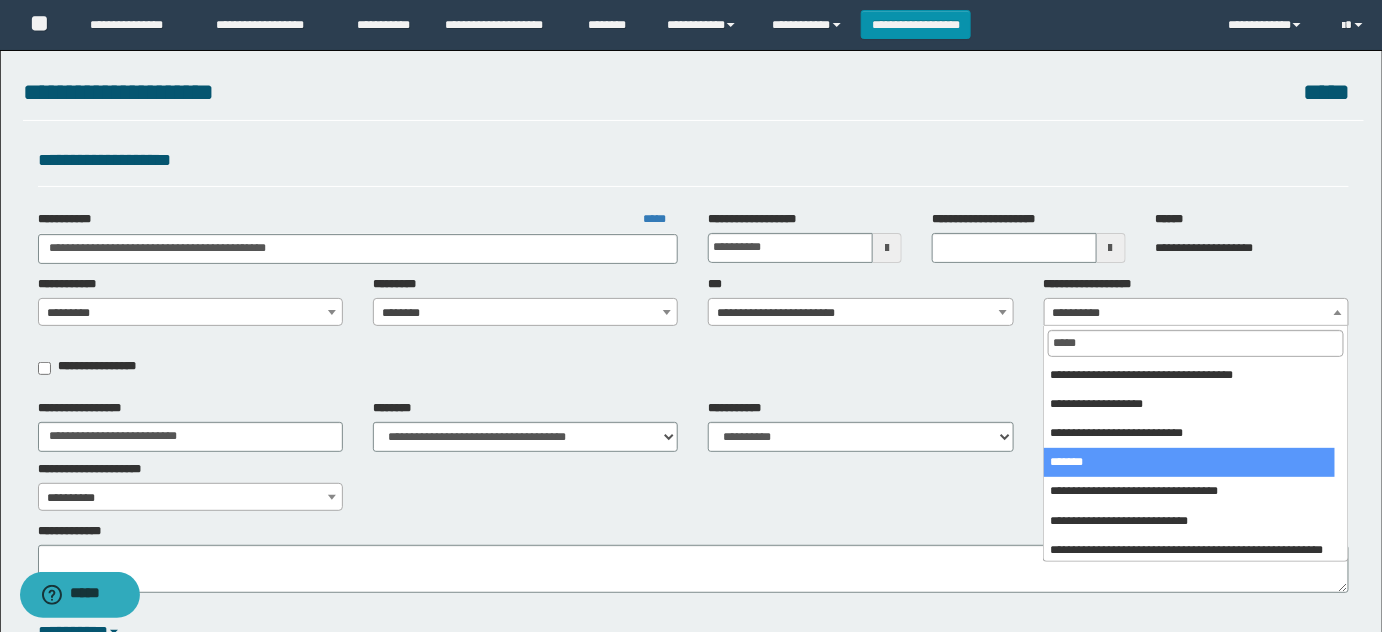 type on "*****" 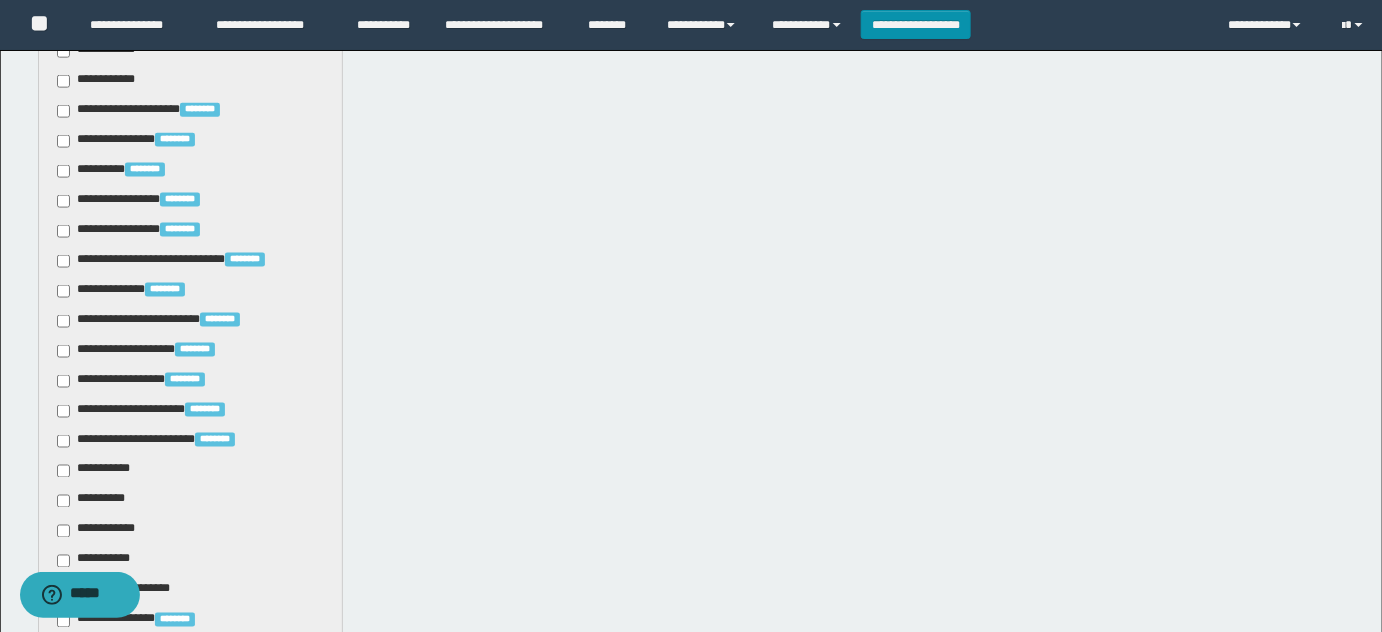 scroll, scrollTop: 1000, scrollLeft: 0, axis: vertical 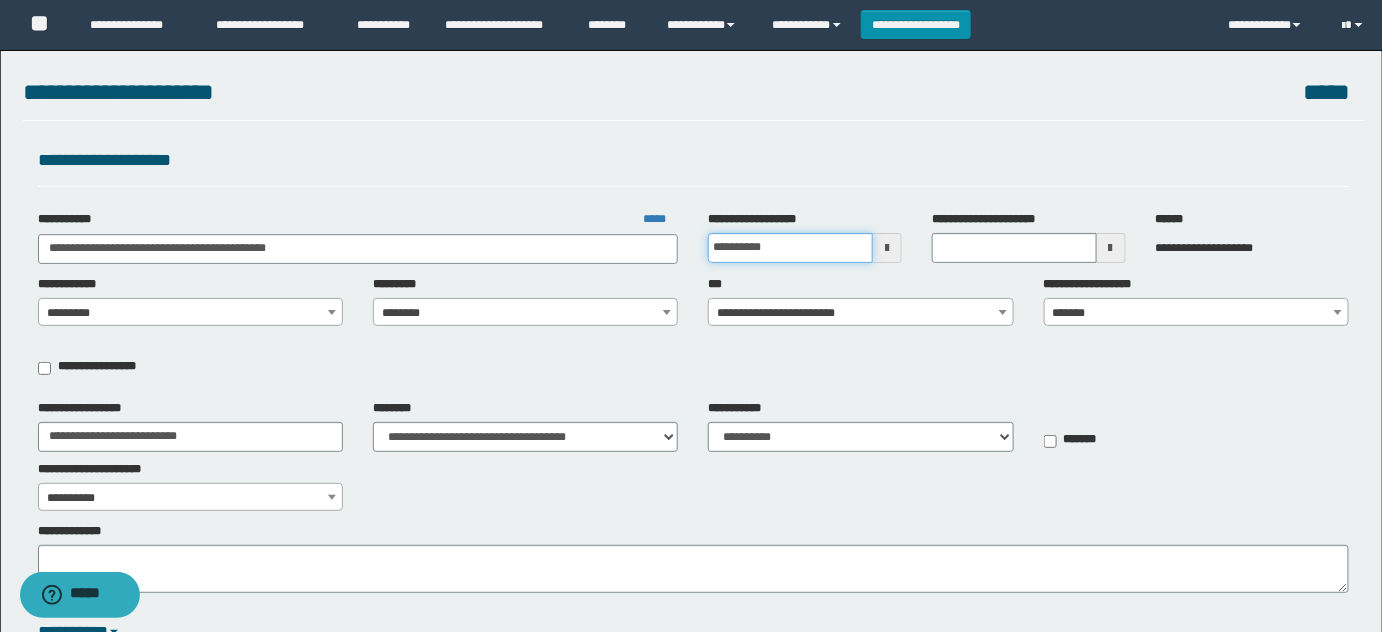 click on "**********" at bounding box center [790, 248] 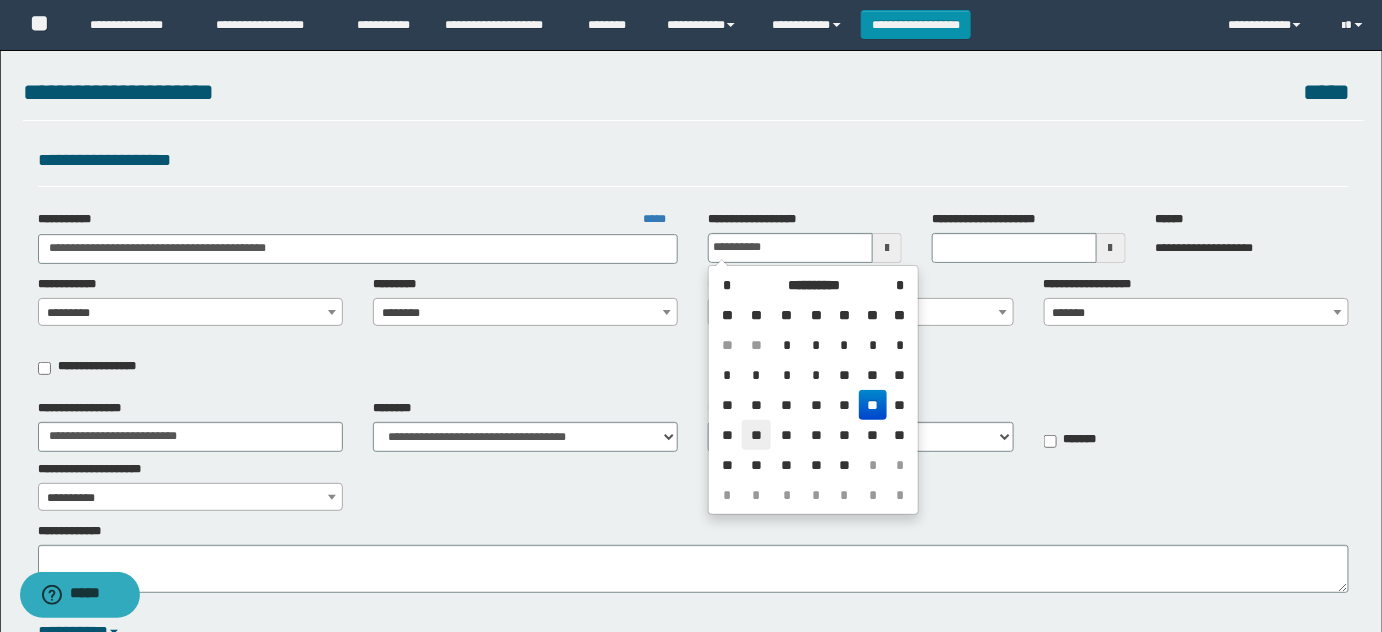 click on "**" at bounding box center (756, 435) 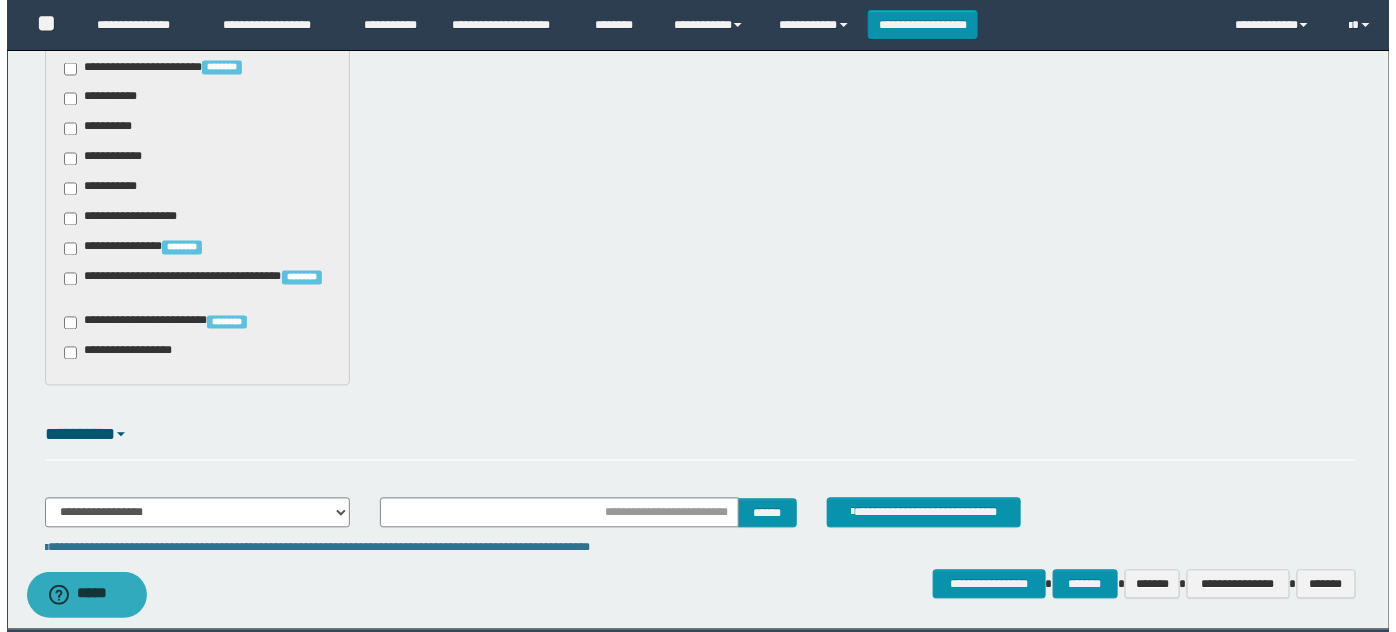 scroll, scrollTop: 1253, scrollLeft: 0, axis: vertical 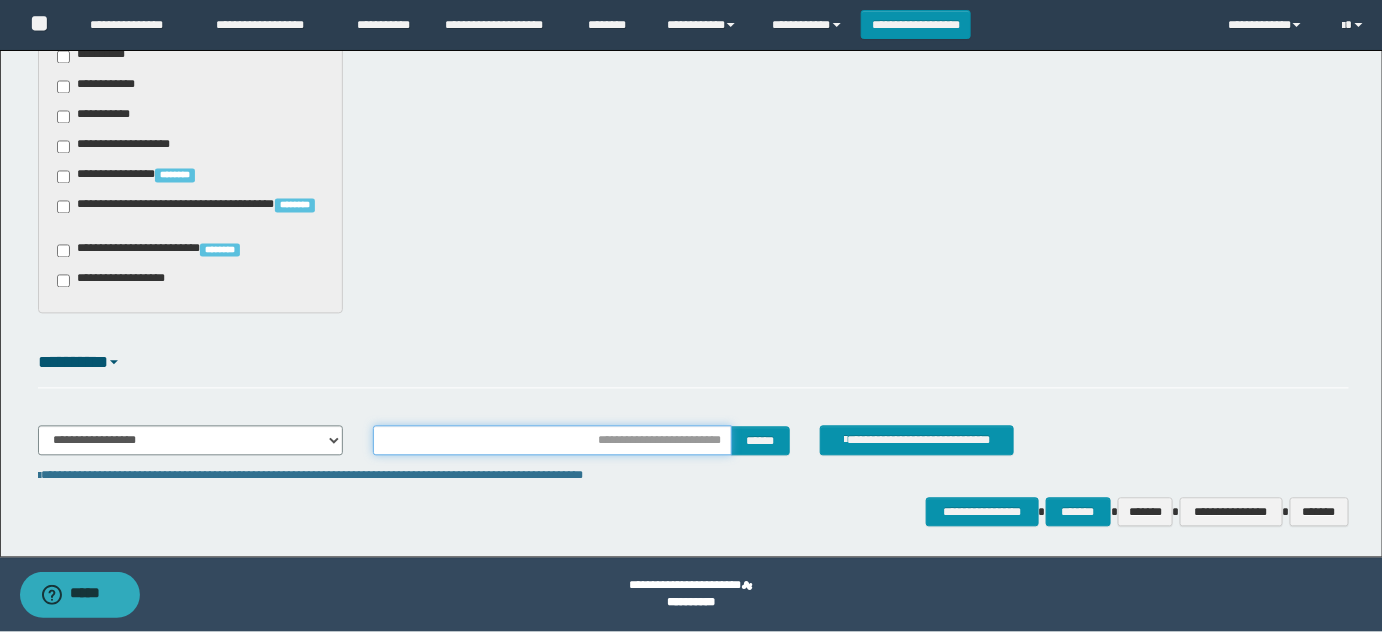 drag, startPoint x: 650, startPoint y: 440, endPoint x: 727, endPoint y: 447, distance: 77.31753 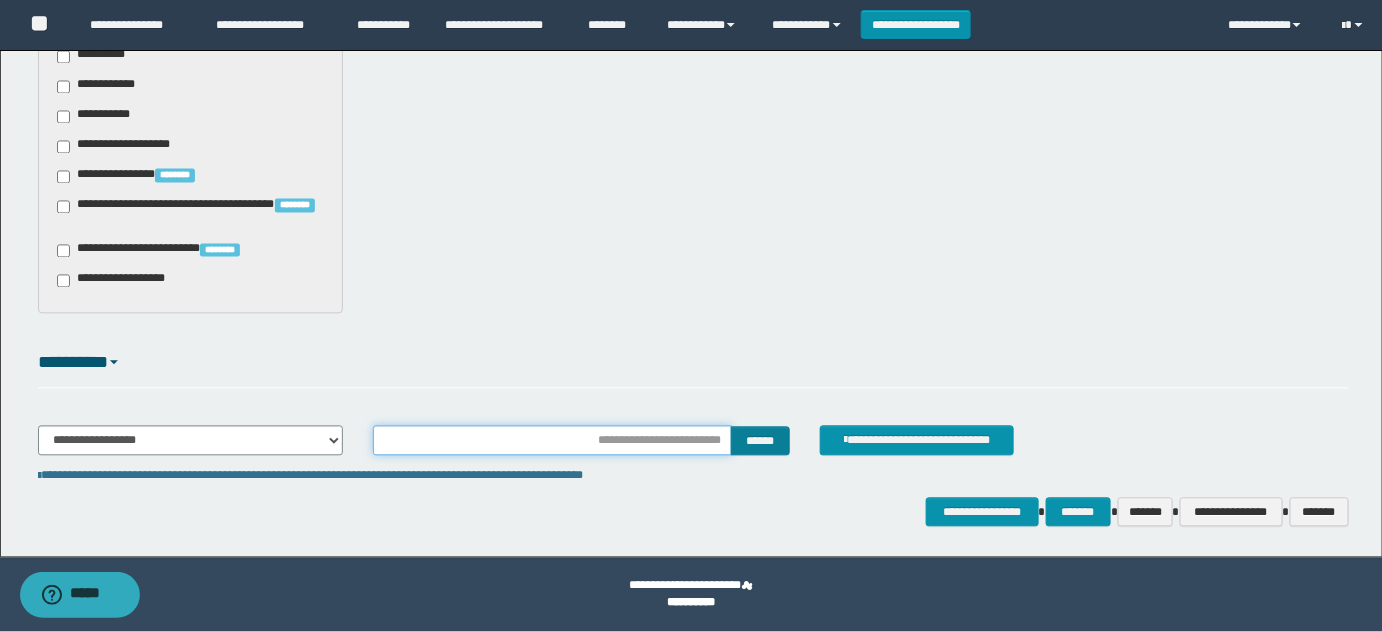 type on "**********" 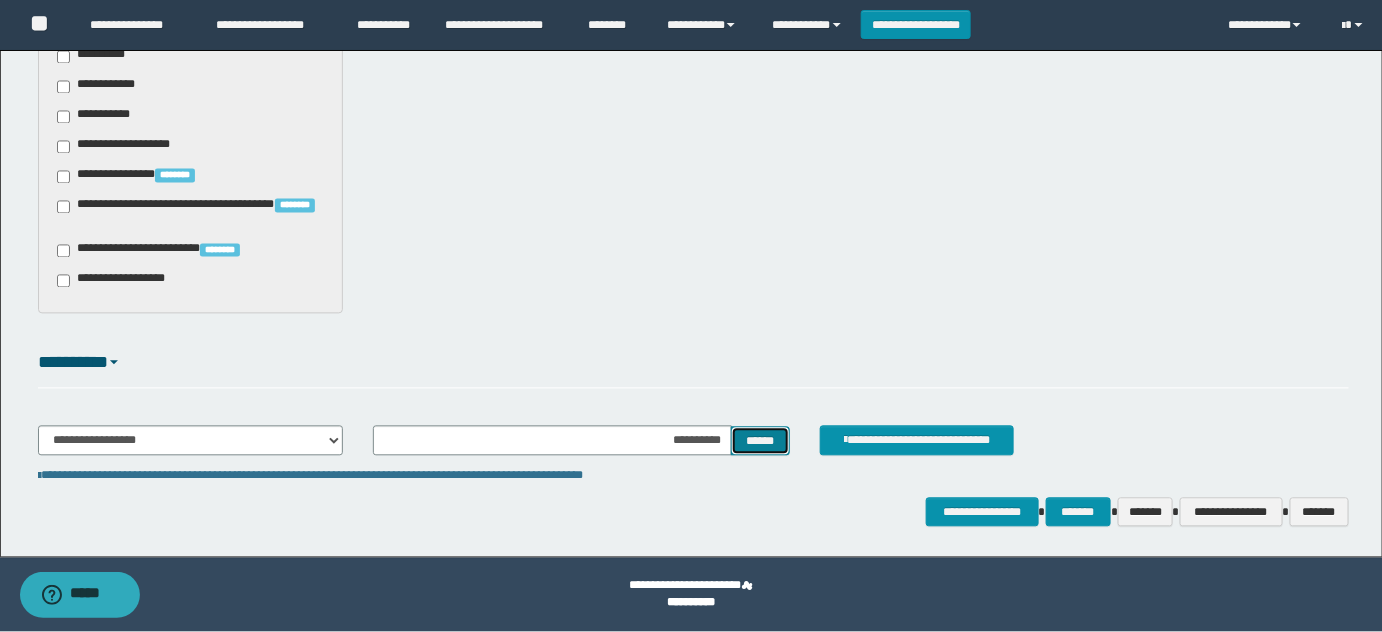 click on "******" at bounding box center [760, 441] 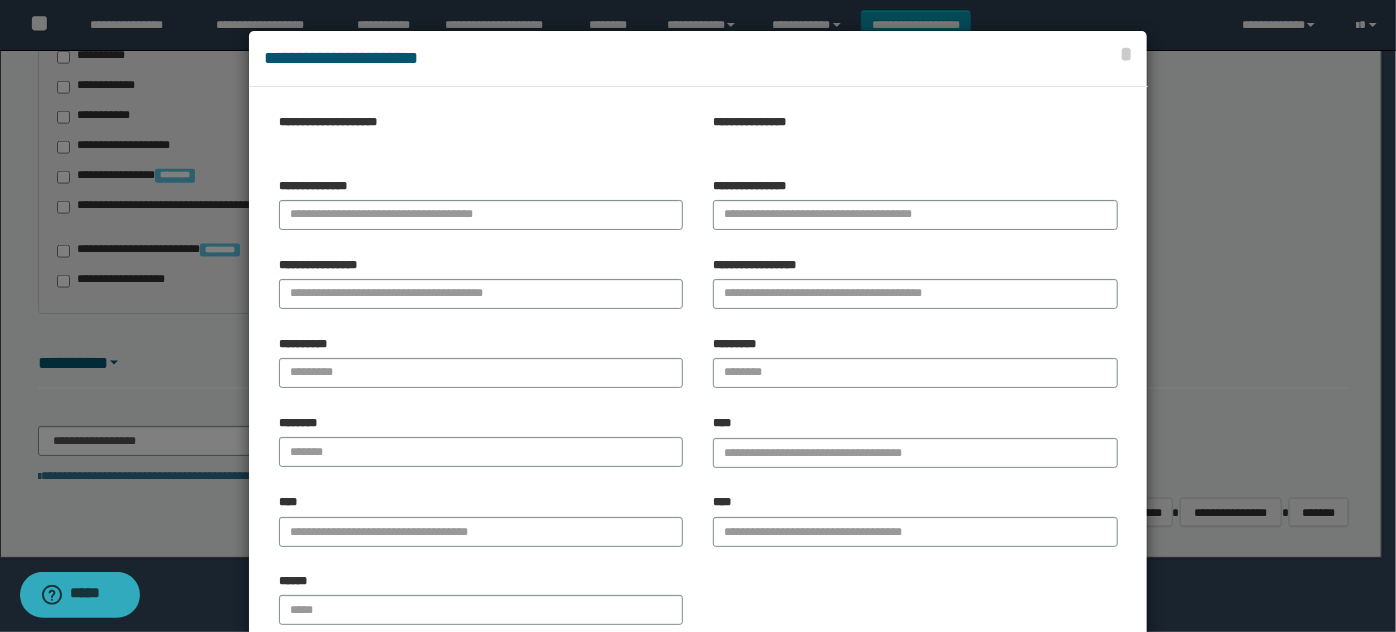 type 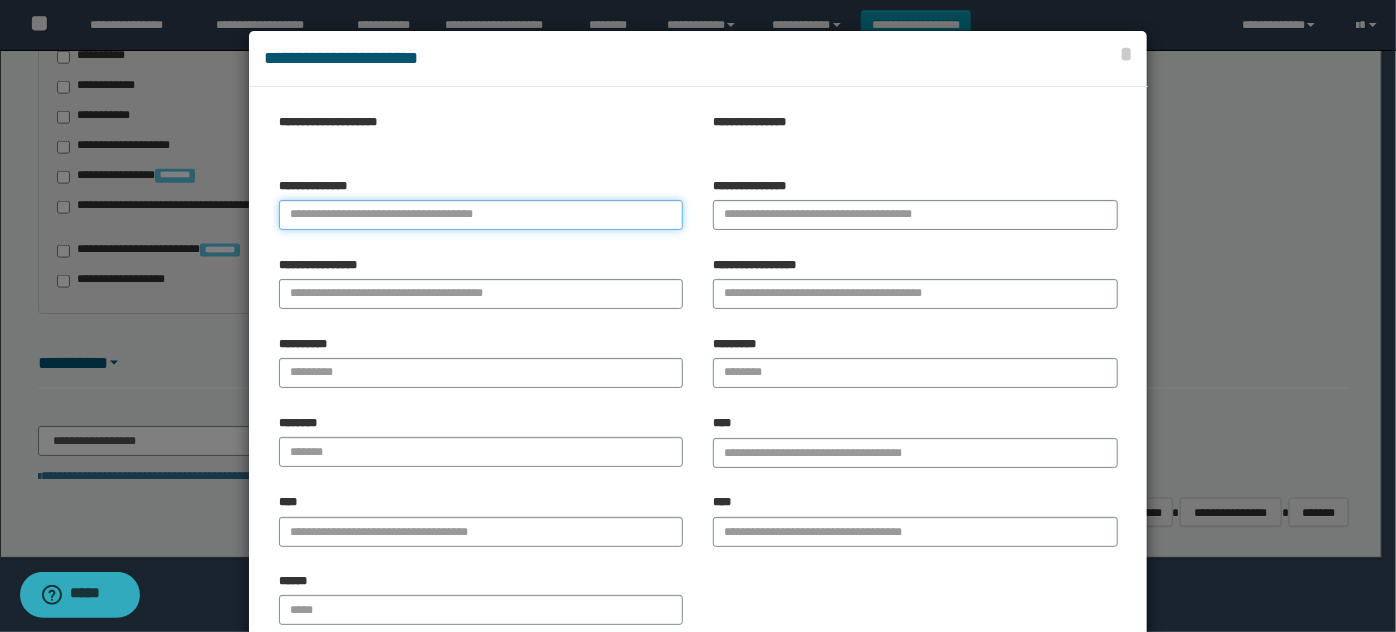 paste on "**********" 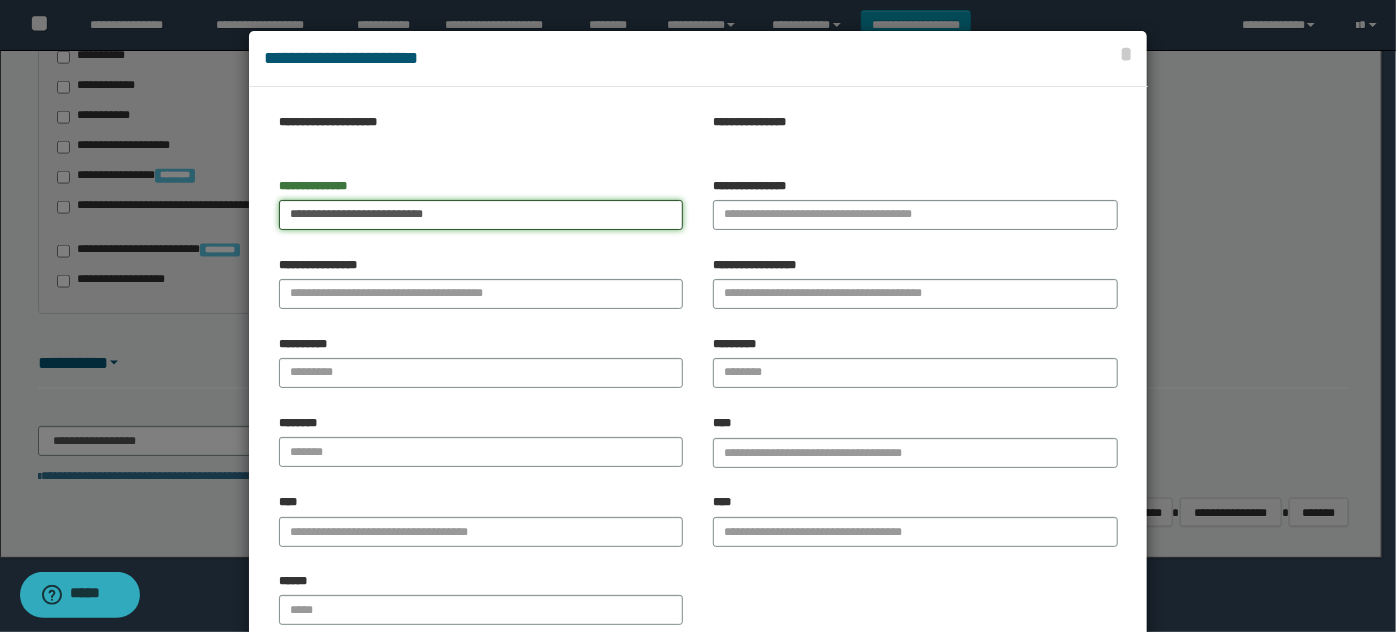 click on "**********" at bounding box center (481, 215) 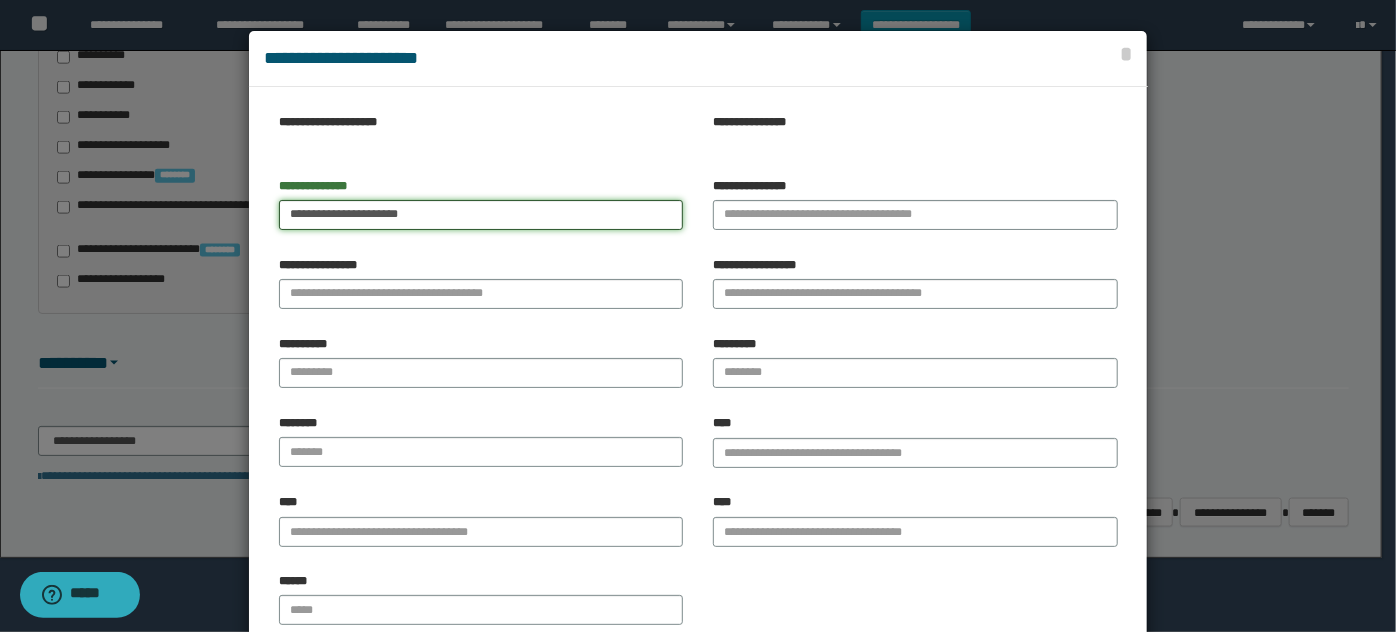 type on "**********" 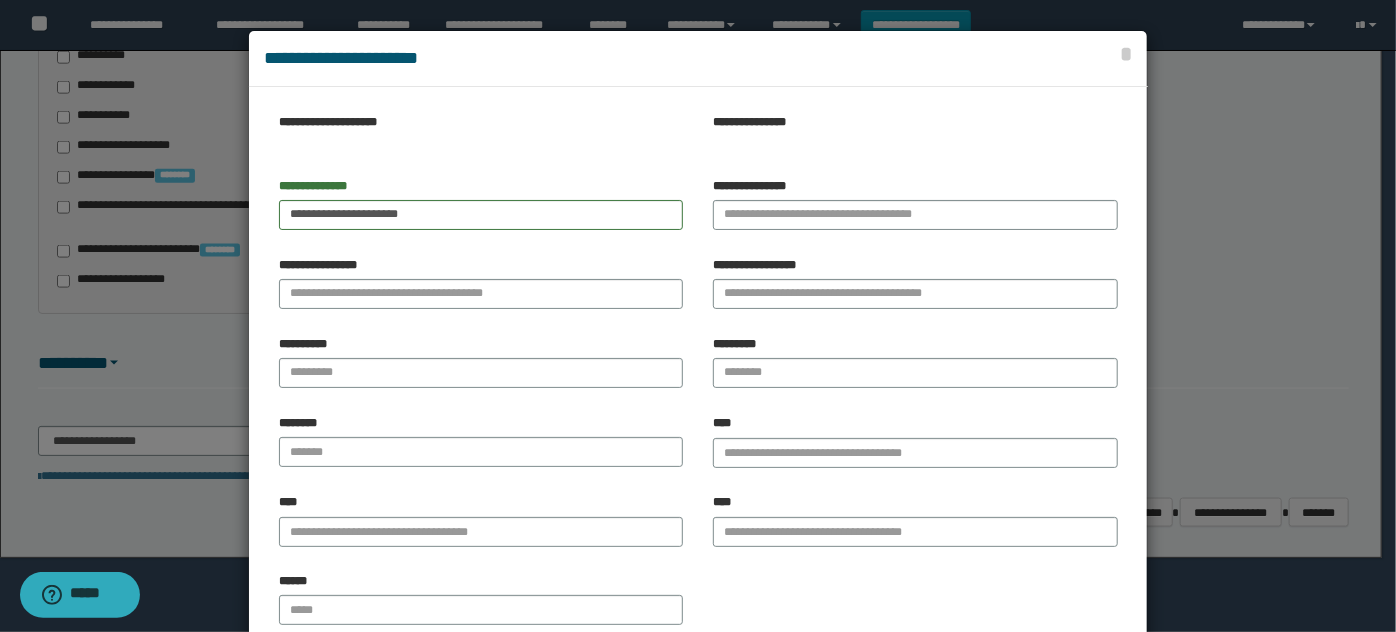 click on "**********" at bounding box center (915, 290) 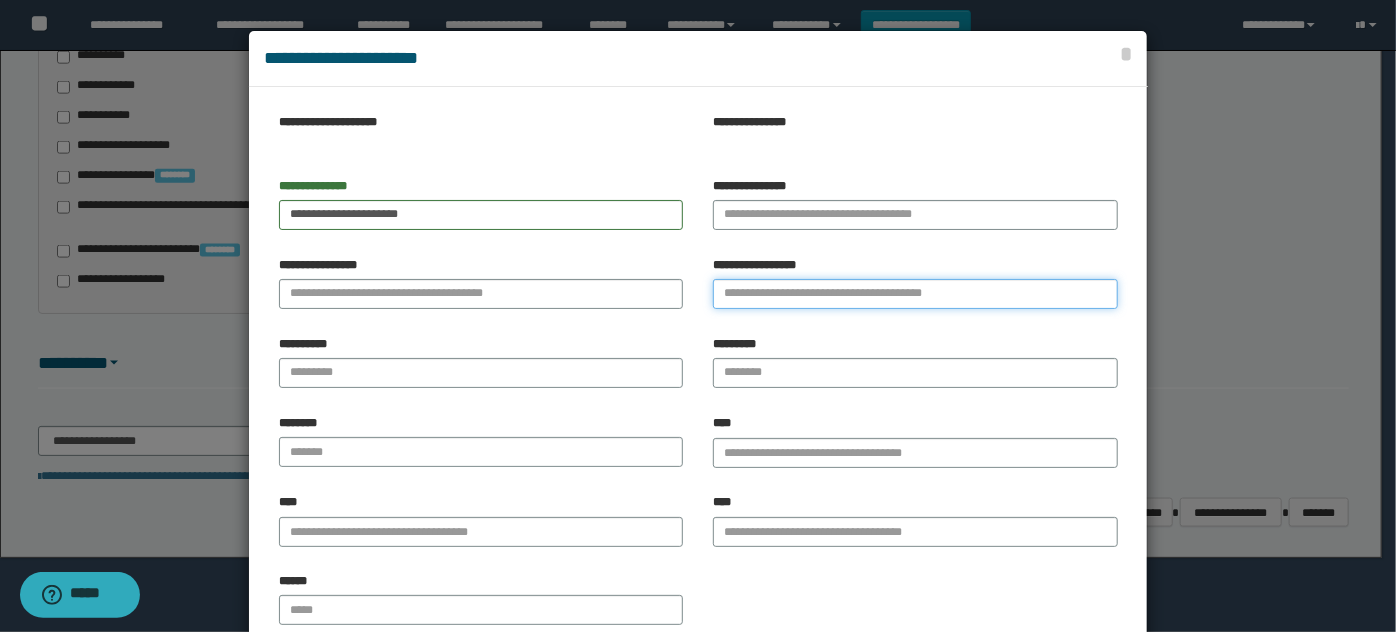 drag, startPoint x: 778, startPoint y: 298, endPoint x: 437, endPoint y: 210, distance: 352.17184 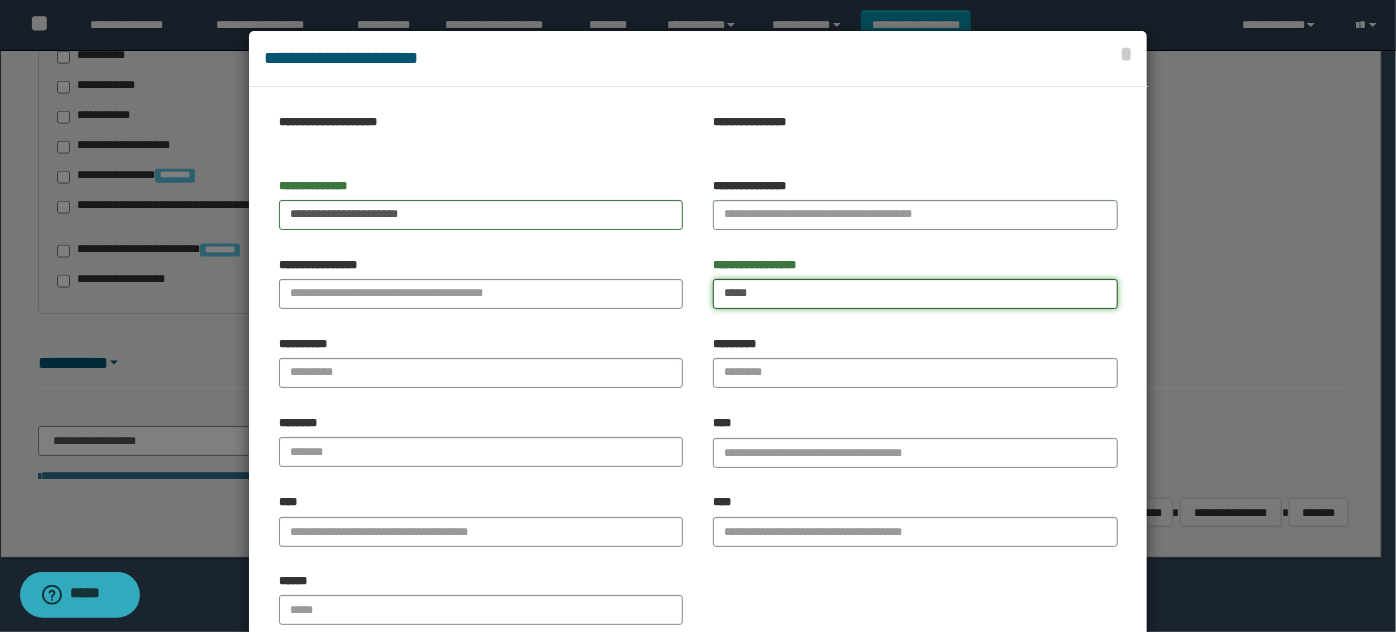 type on "*****" 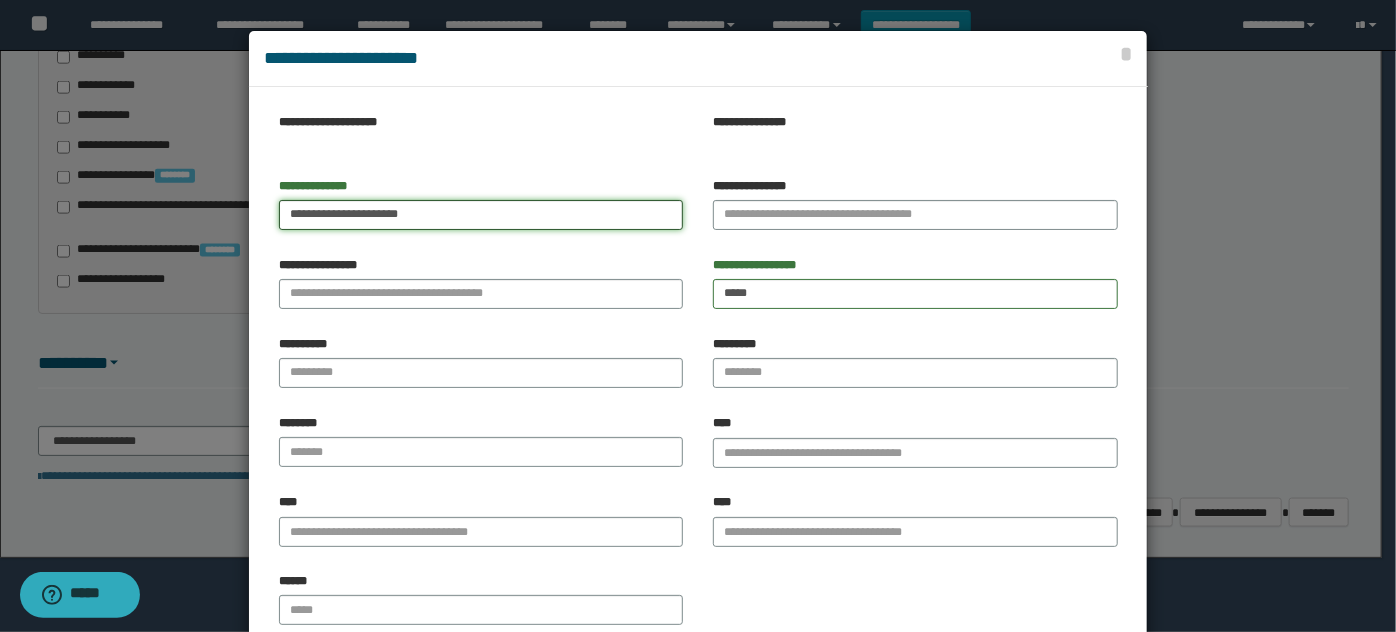 click on "**********" at bounding box center [481, 215] 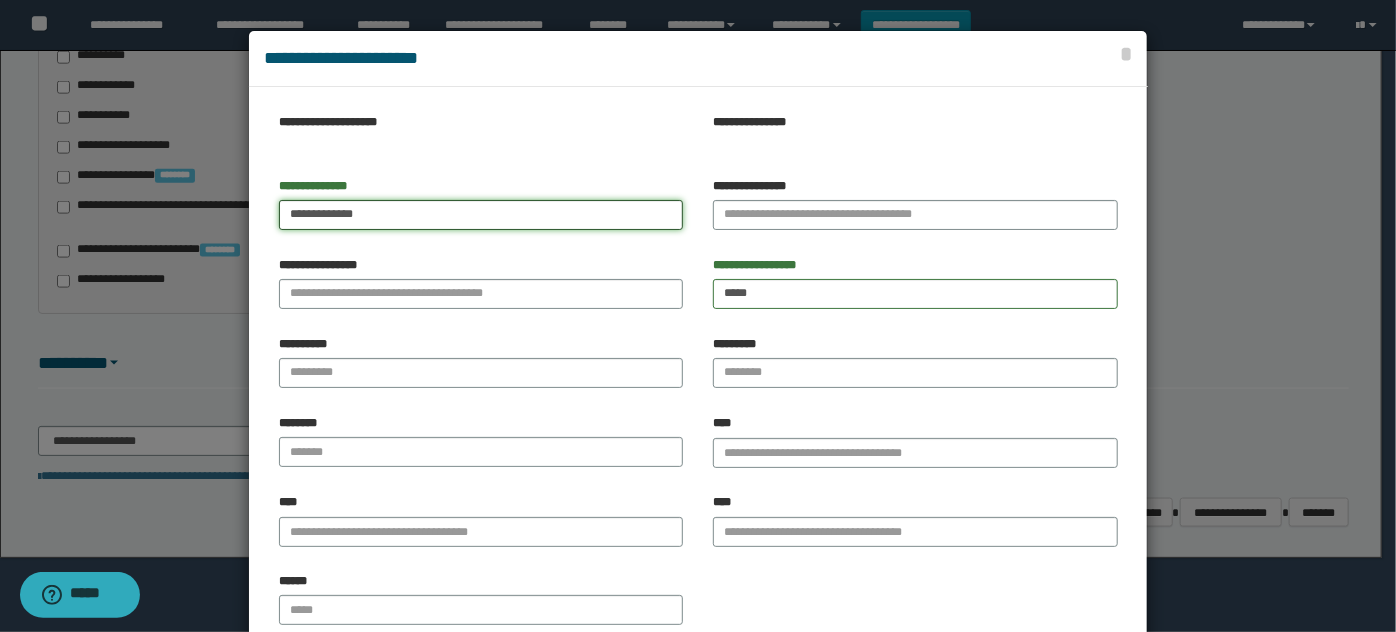 type on "**********" 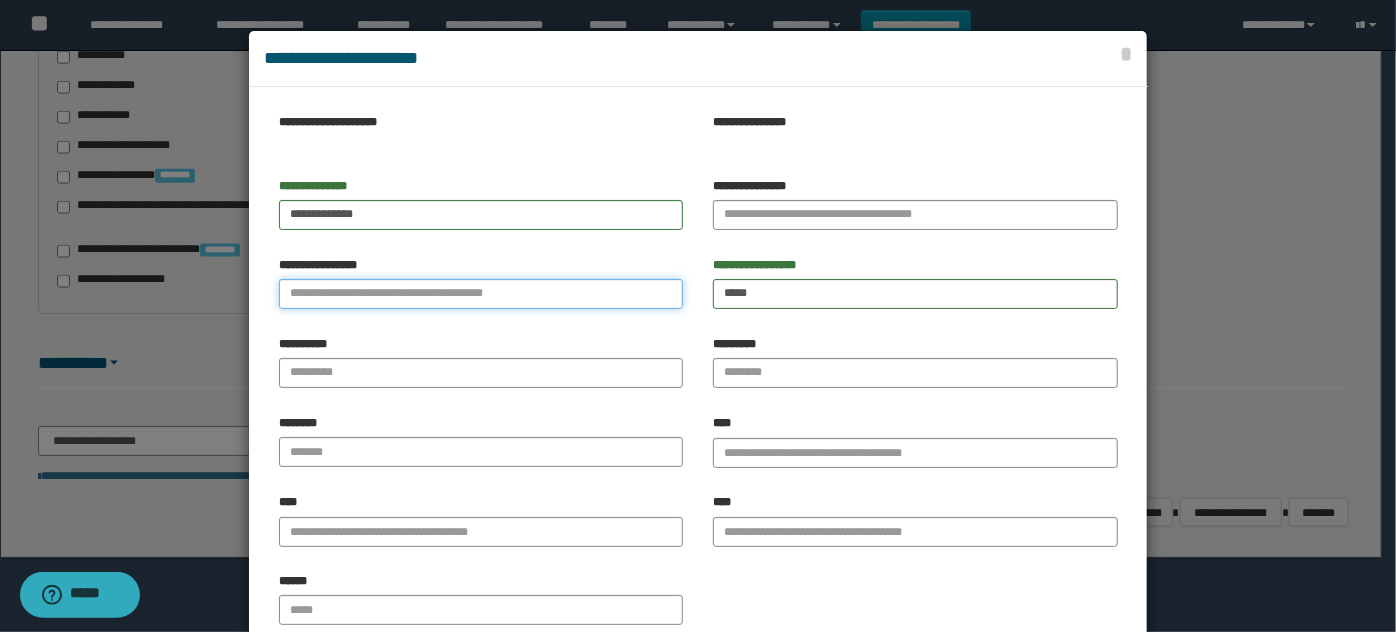 click on "**********" at bounding box center (481, 294) 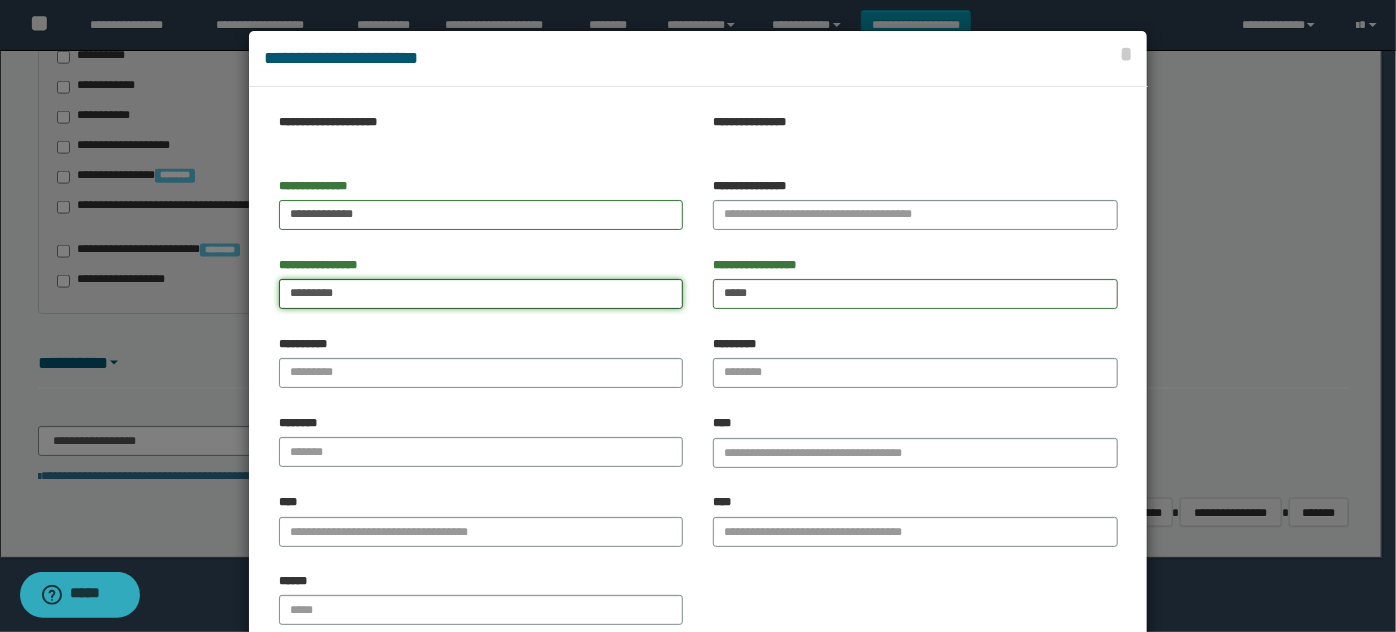 type on "********" 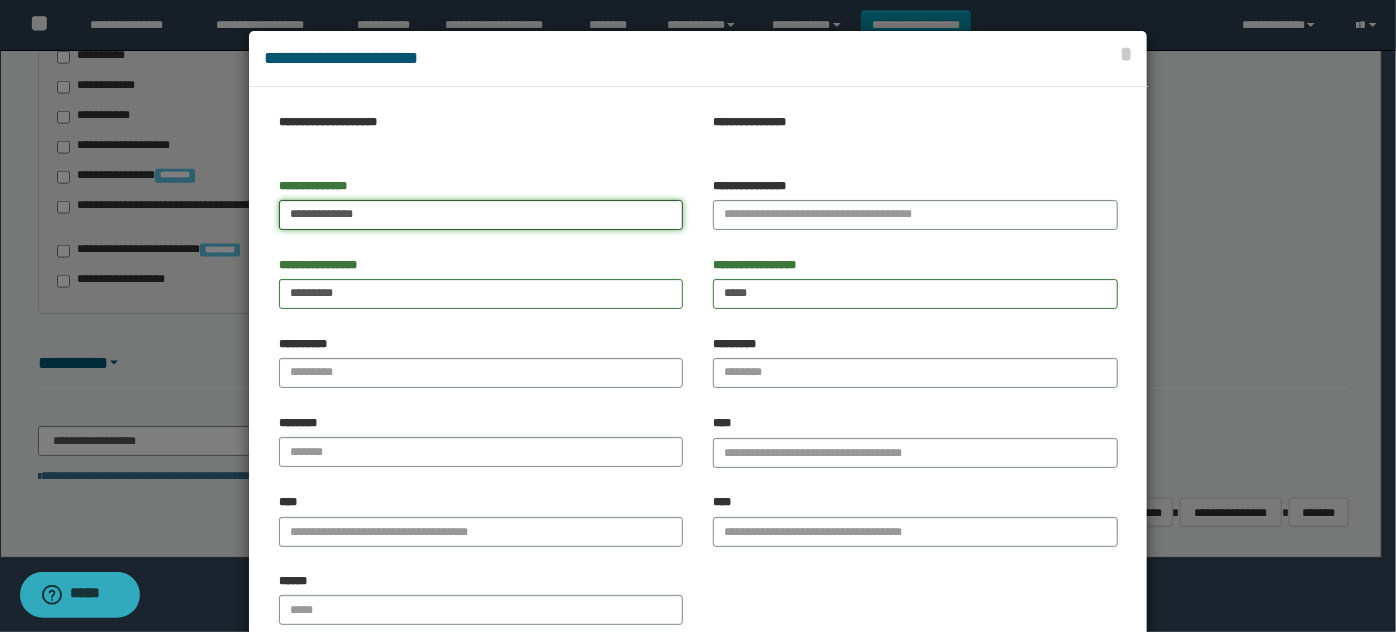 click on "**********" at bounding box center (481, 215) 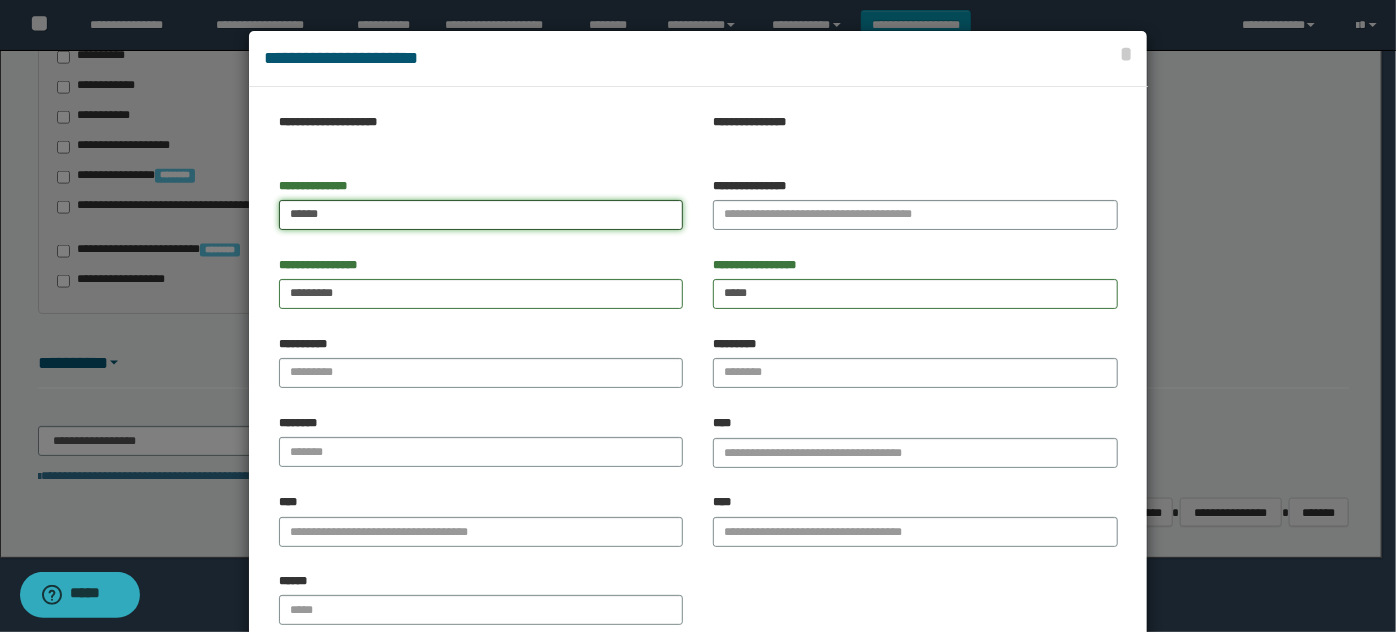 type on "*****" 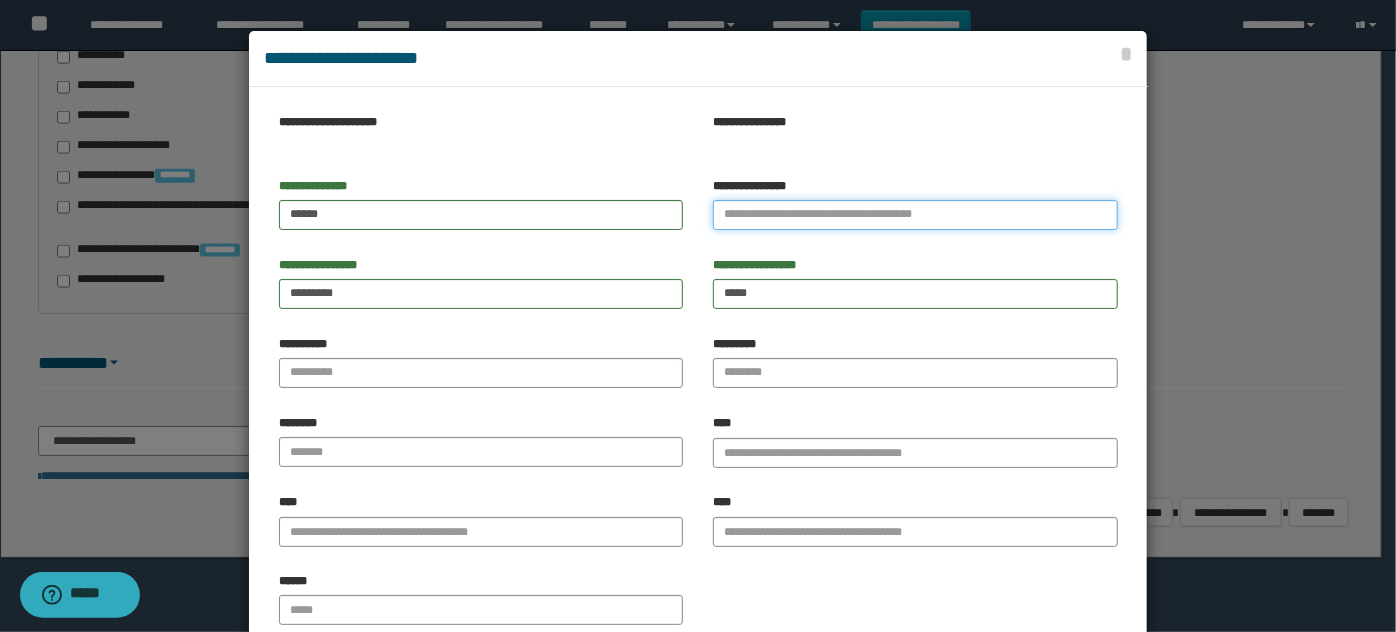 click on "**********" at bounding box center (915, 215) 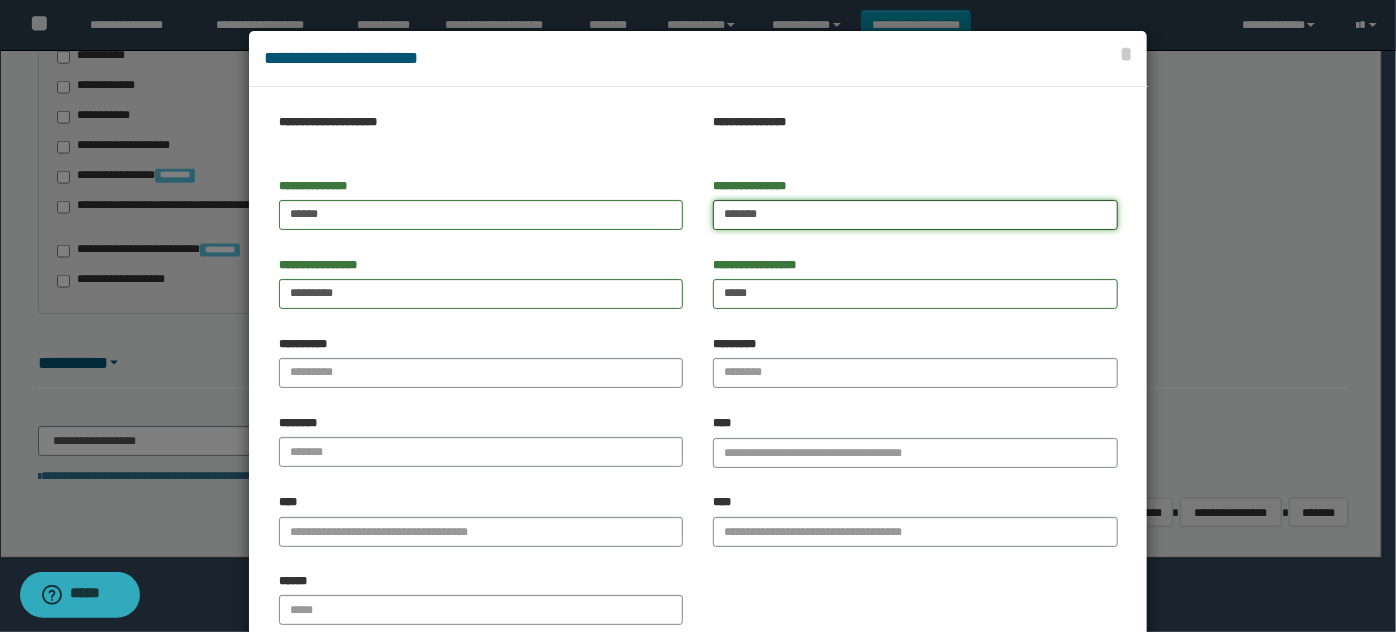 type on "******" 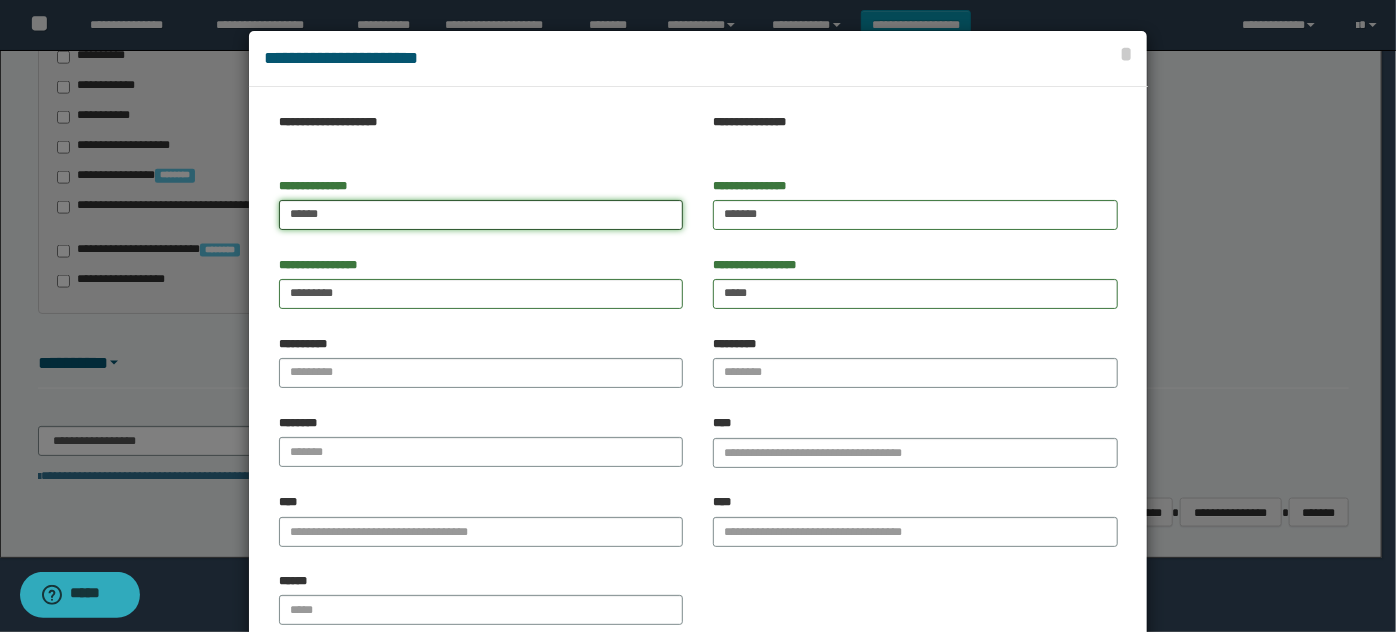 click on "*****" at bounding box center (481, 215) 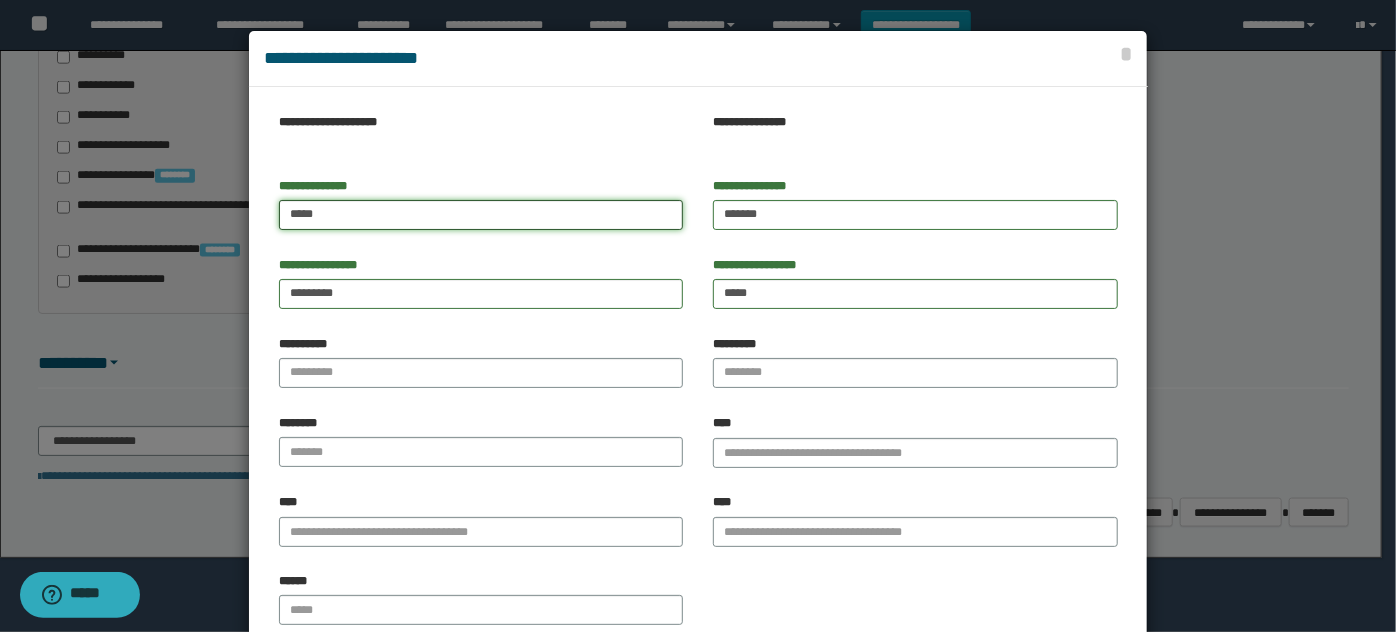 click on "*****" at bounding box center (481, 215) 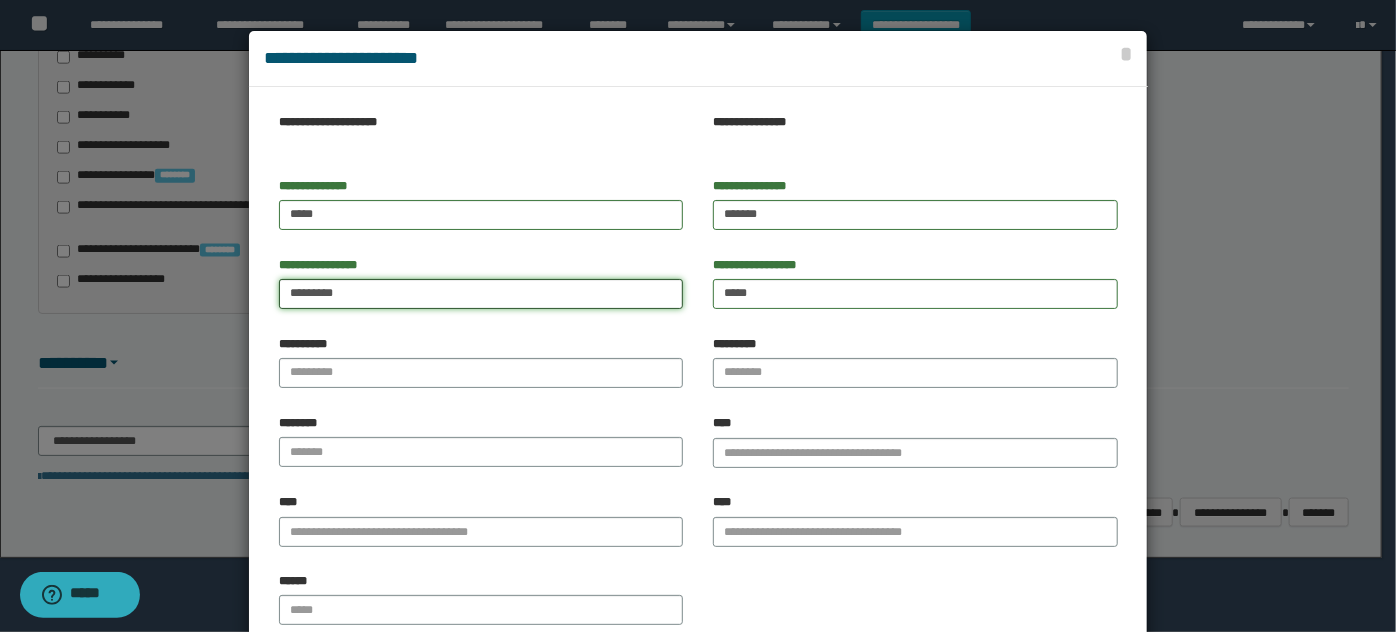 click on "********" at bounding box center (481, 294) 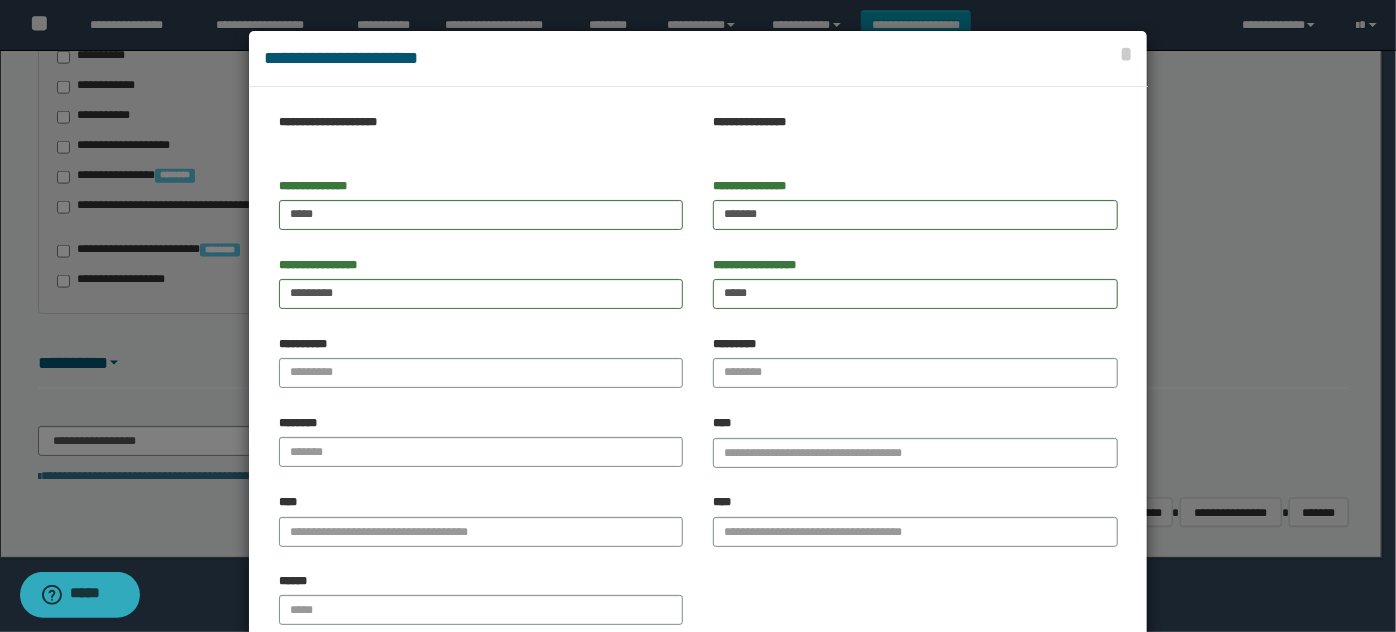 click on "**********" at bounding box center (481, 283) 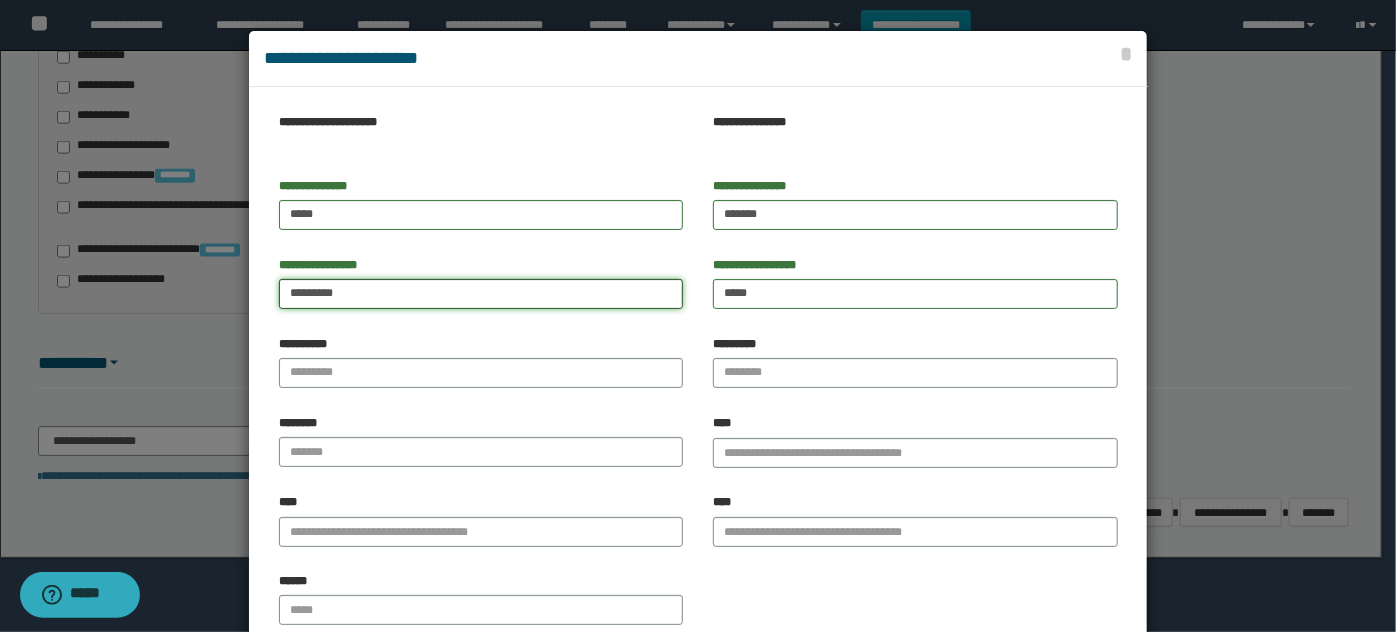 click on "********" at bounding box center [481, 294] 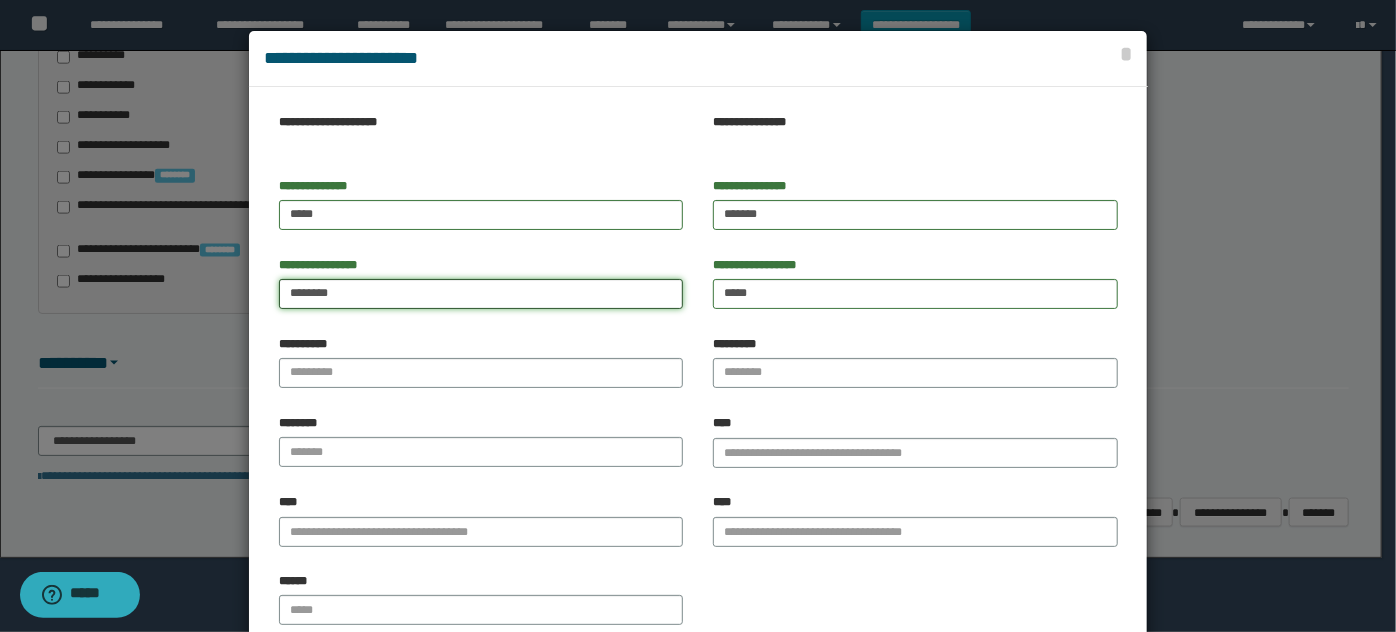 type on "********" 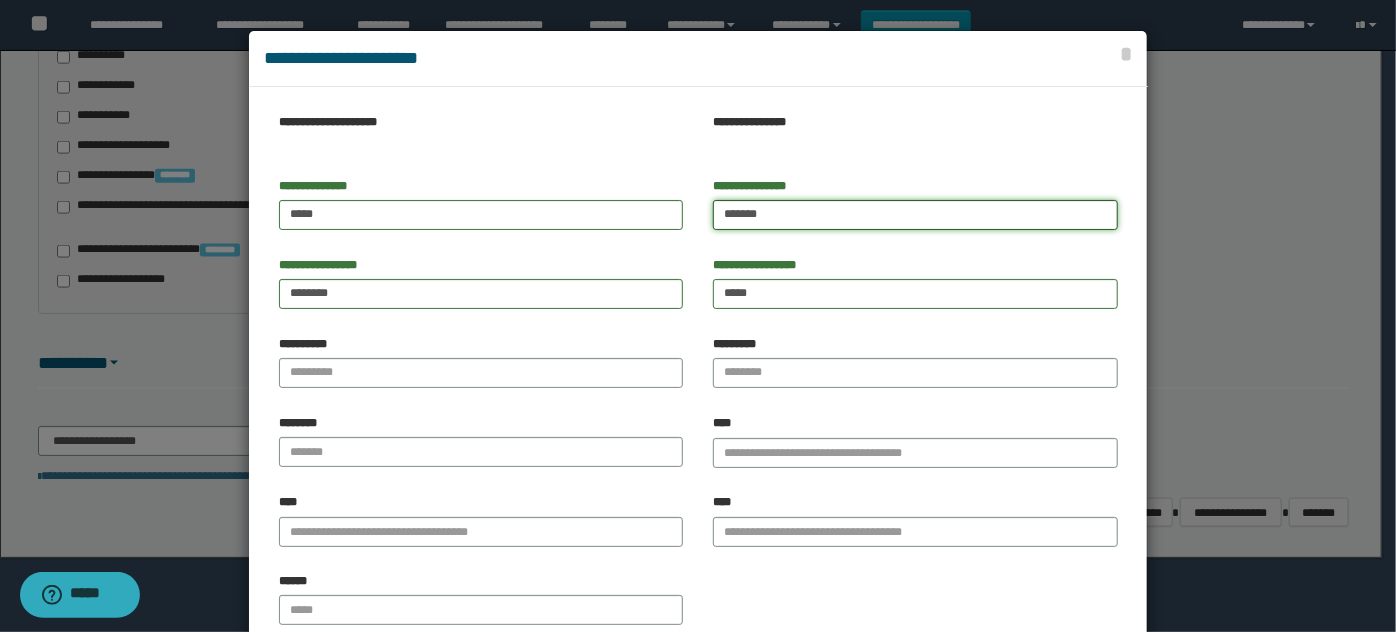 click on "******" at bounding box center [915, 215] 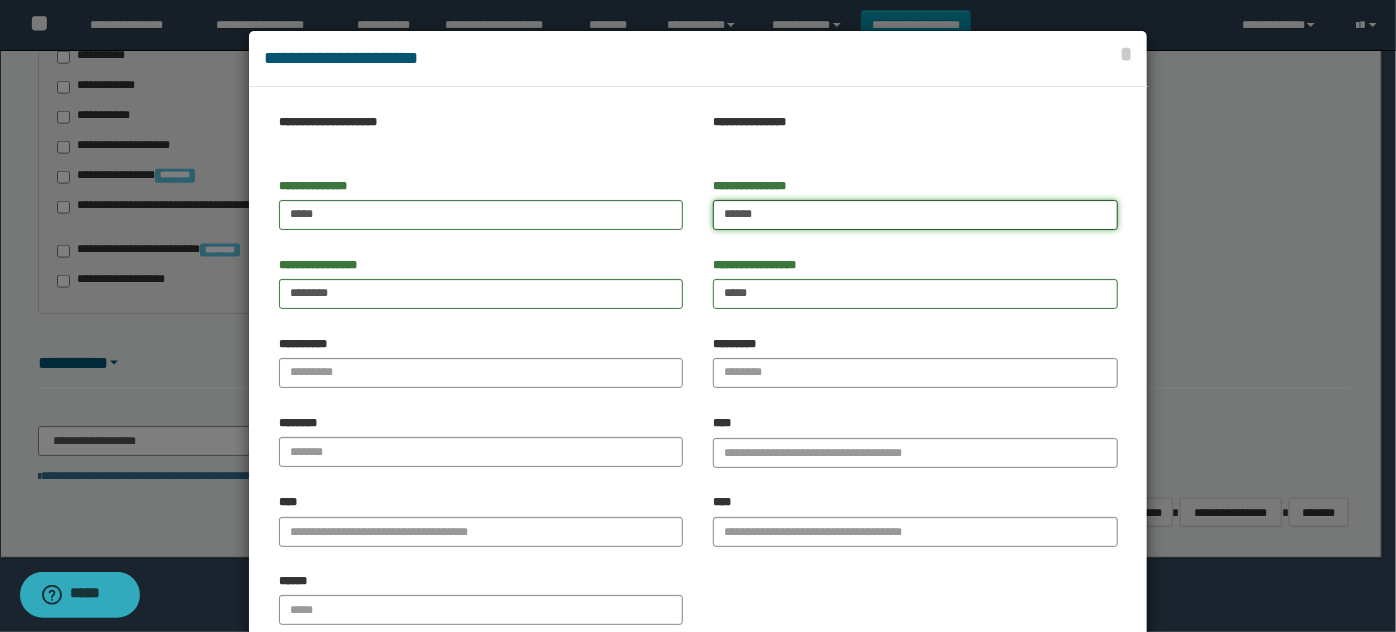 click on "******" at bounding box center (915, 215) 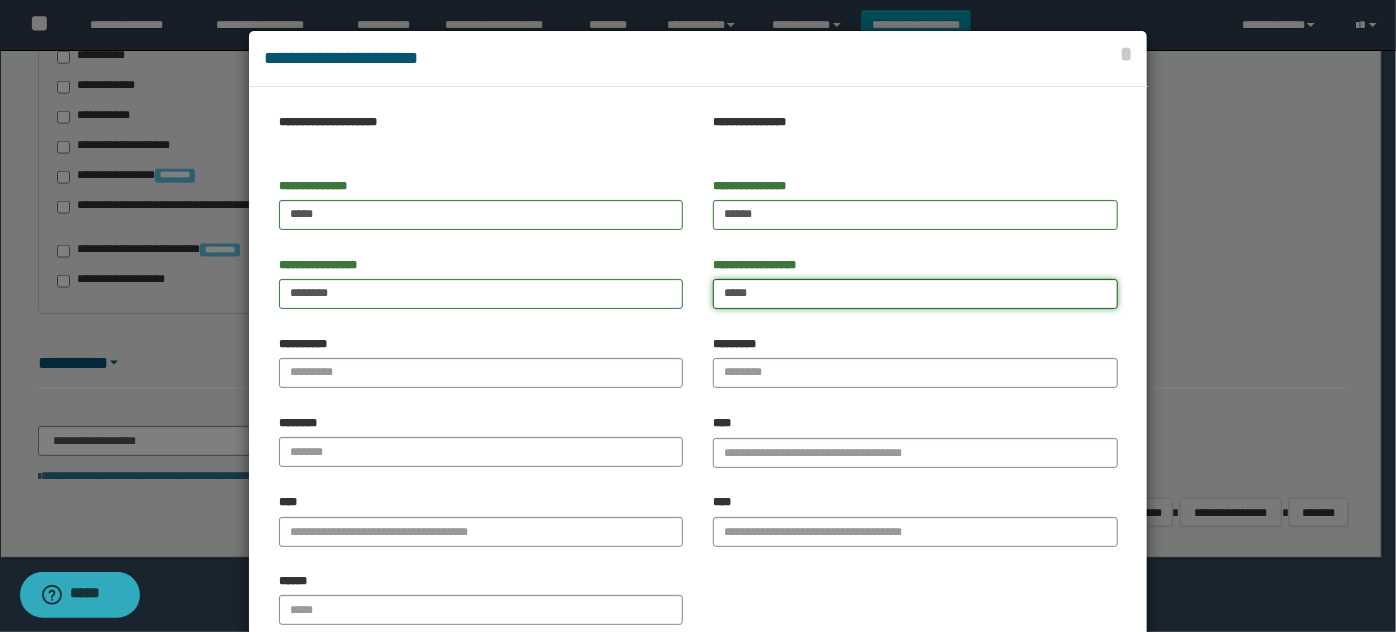 click on "*****" at bounding box center [915, 294] 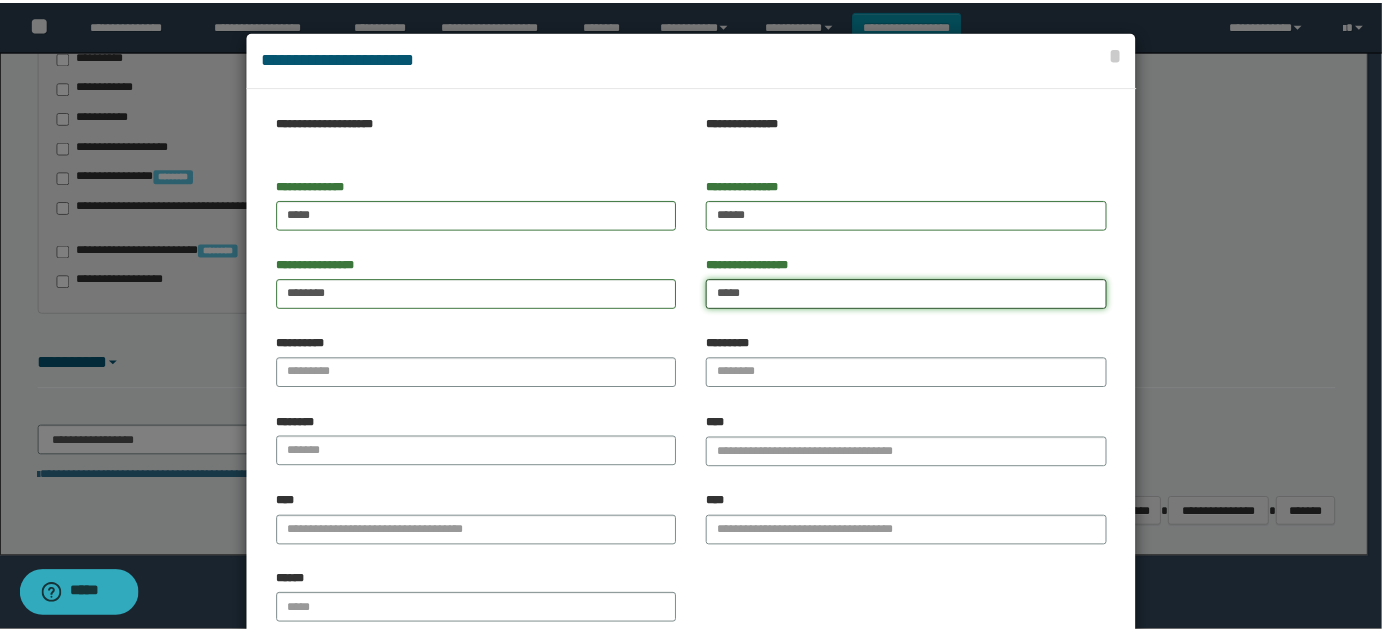 scroll, scrollTop: 125, scrollLeft: 0, axis: vertical 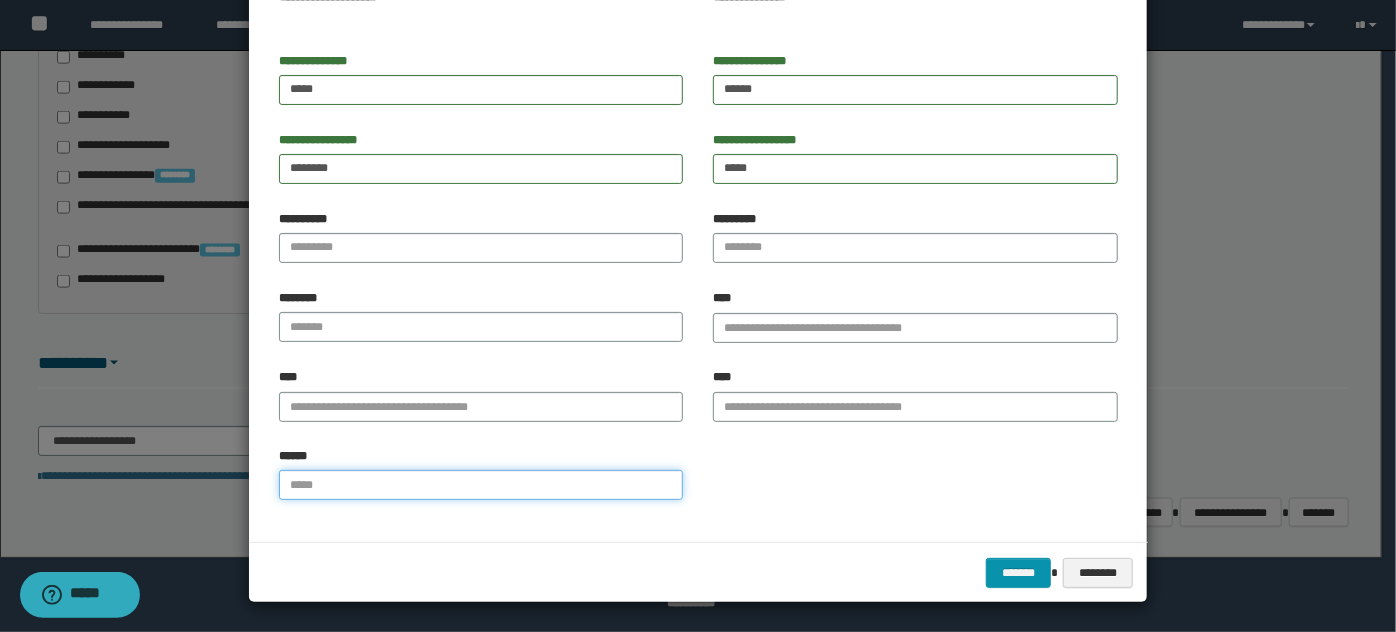 click on "******" at bounding box center (481, 485) 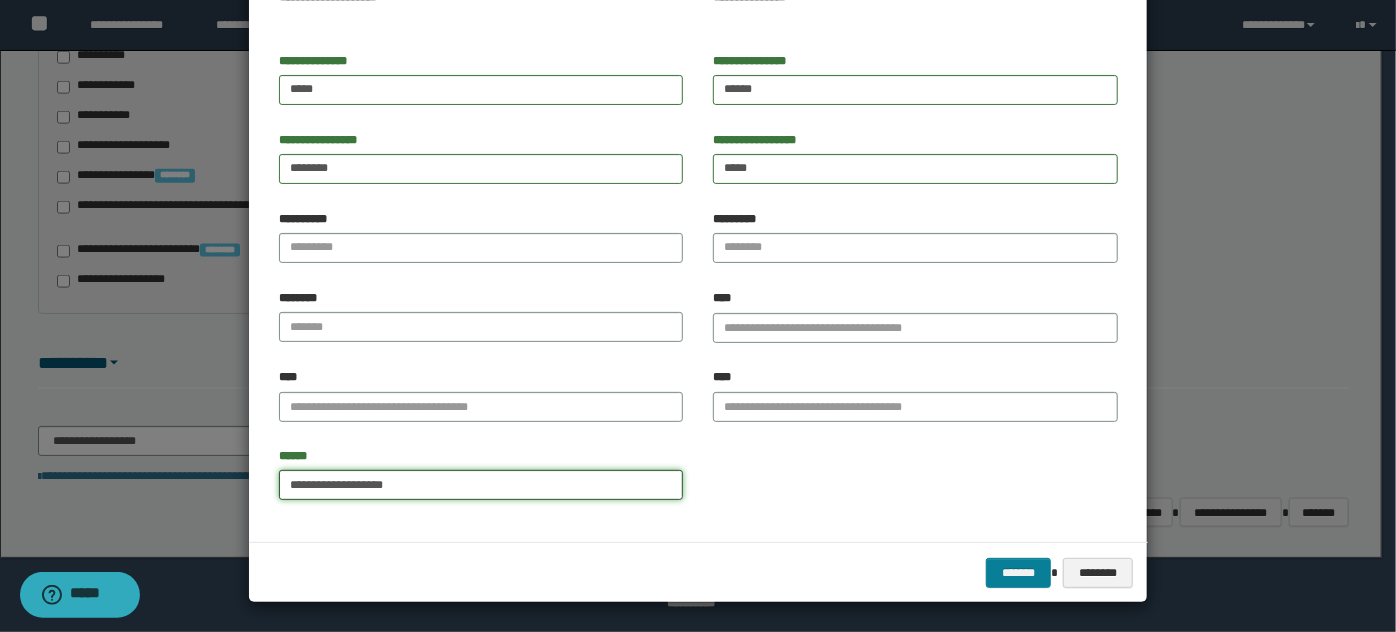 type on "**********" 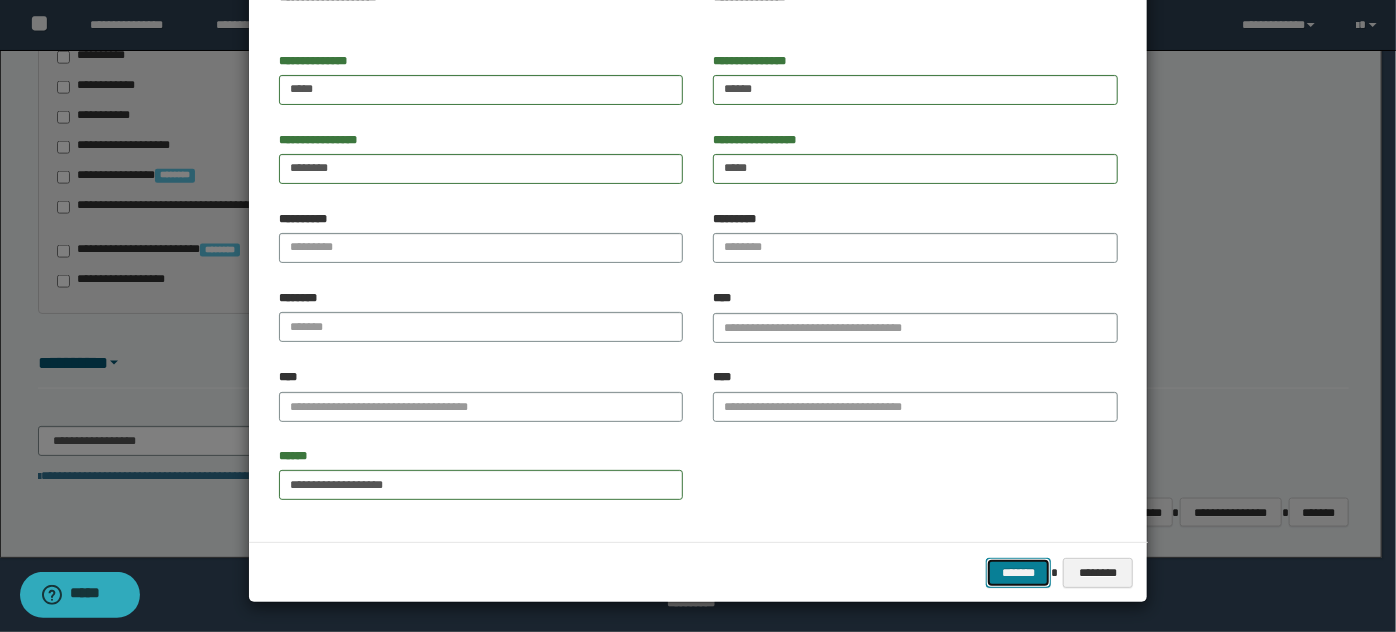 click on "*******" at bounding box center [1018, 572] 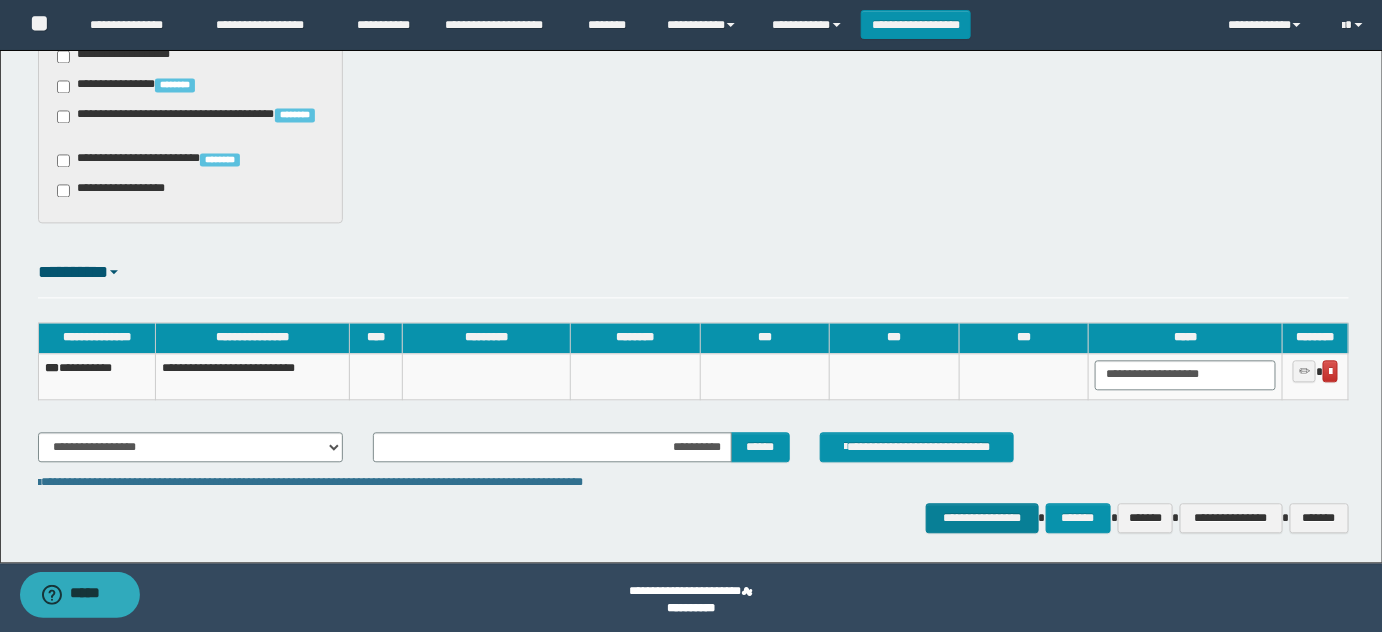 scroll, scrollTop: 1349, scrollLeft: 0, axis: vertical 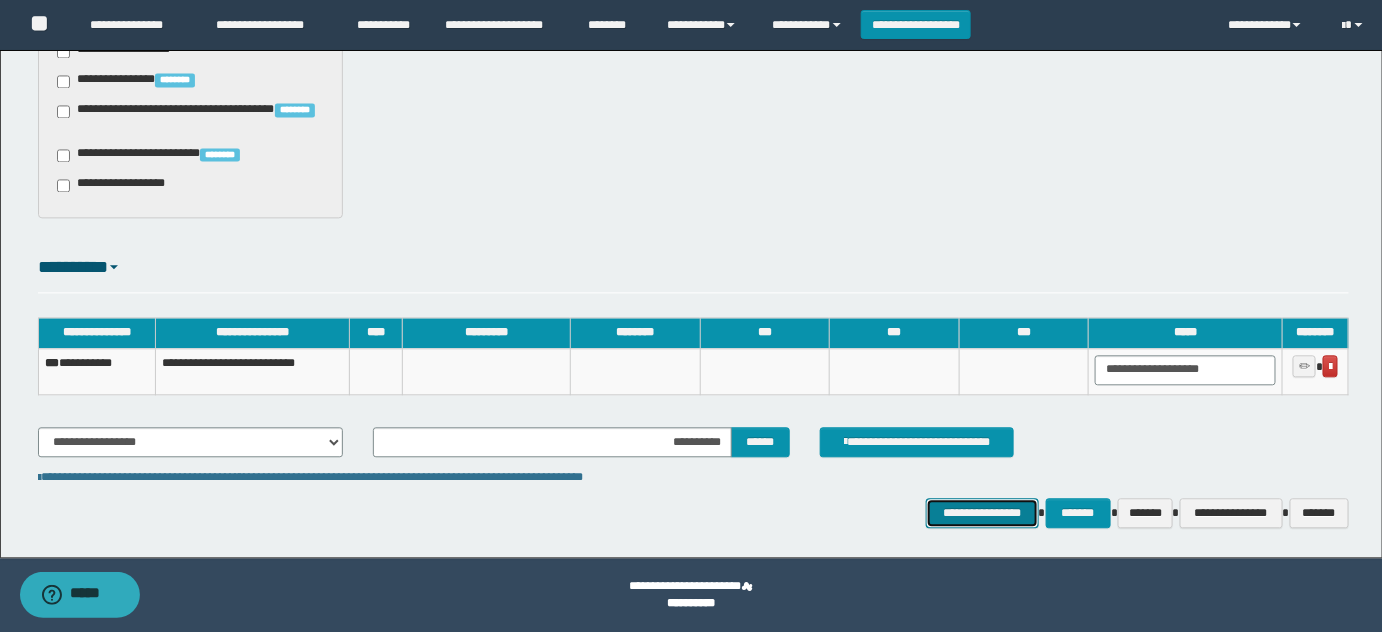 click on "**********" at bounding box center (982, 512) 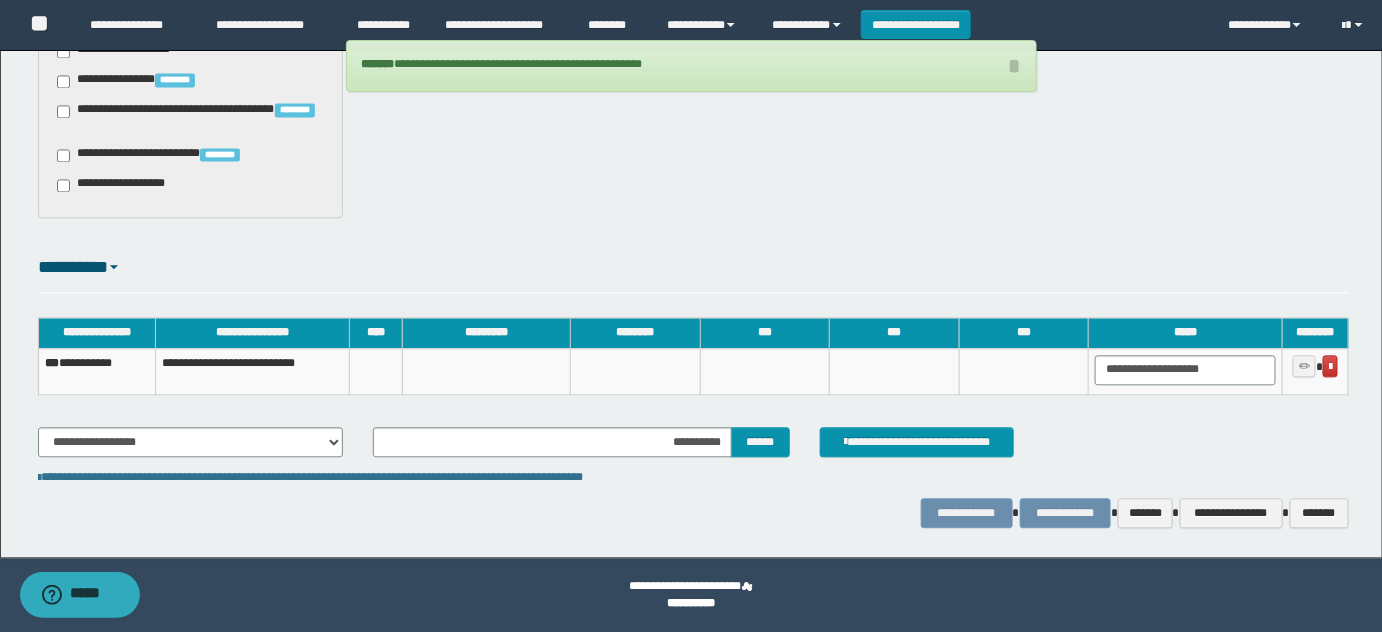 click on "**********" at bounding box center [96, 371] 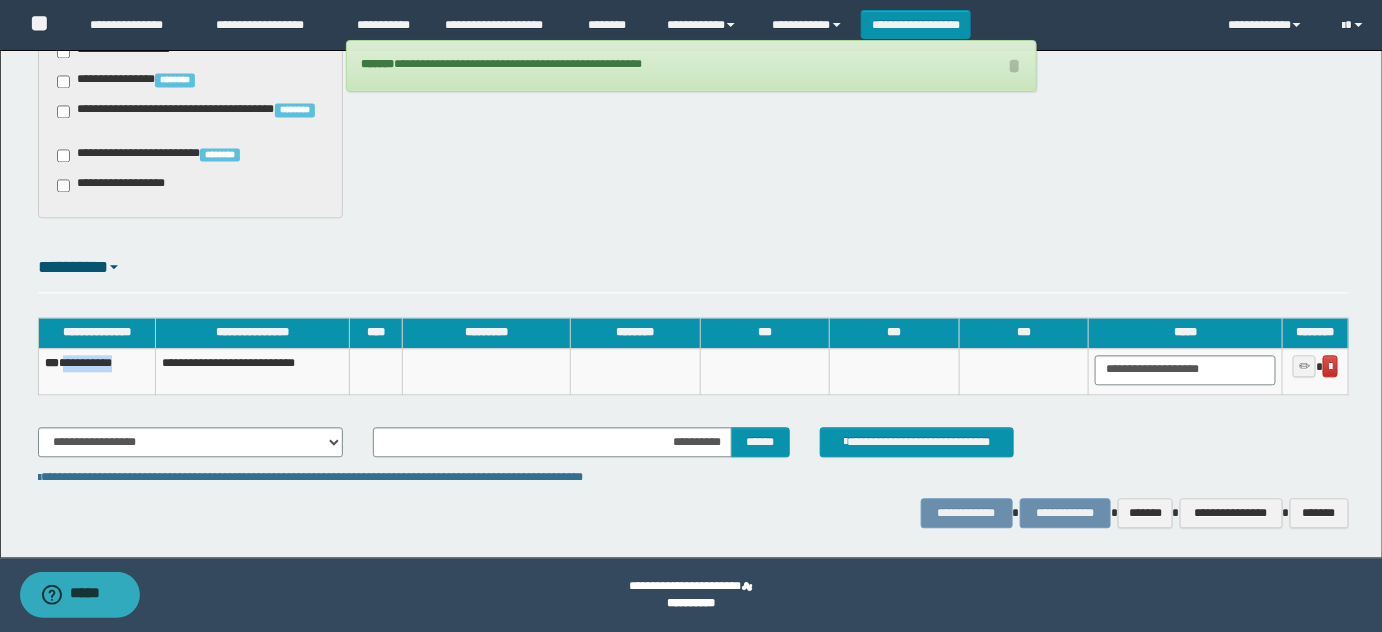 click on "**********" at bounding box center [96, 371] 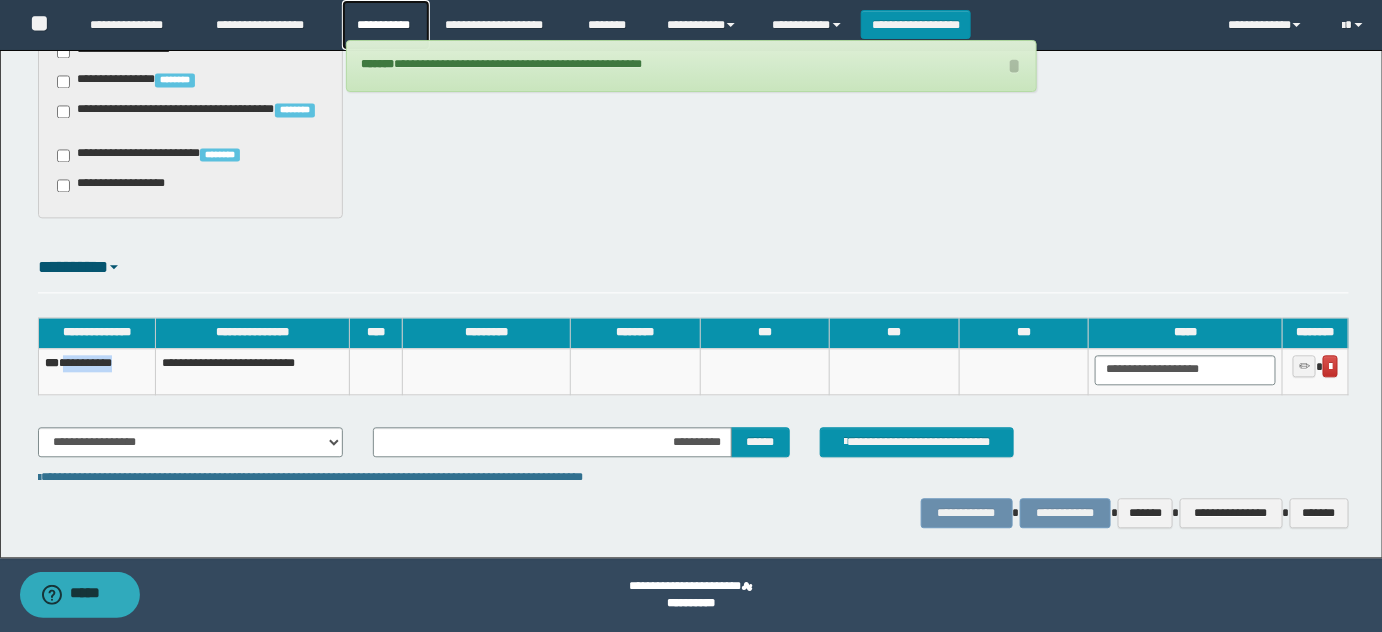 click on "**********" at bounding box center (386, 25) 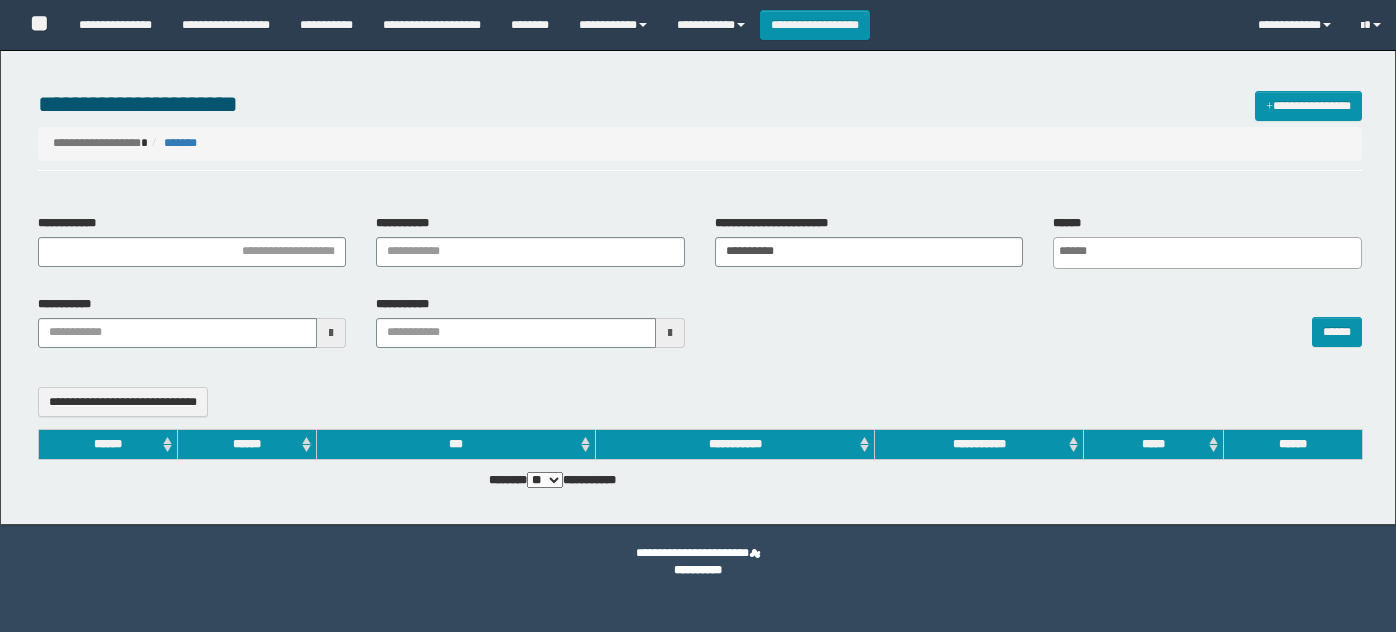 select 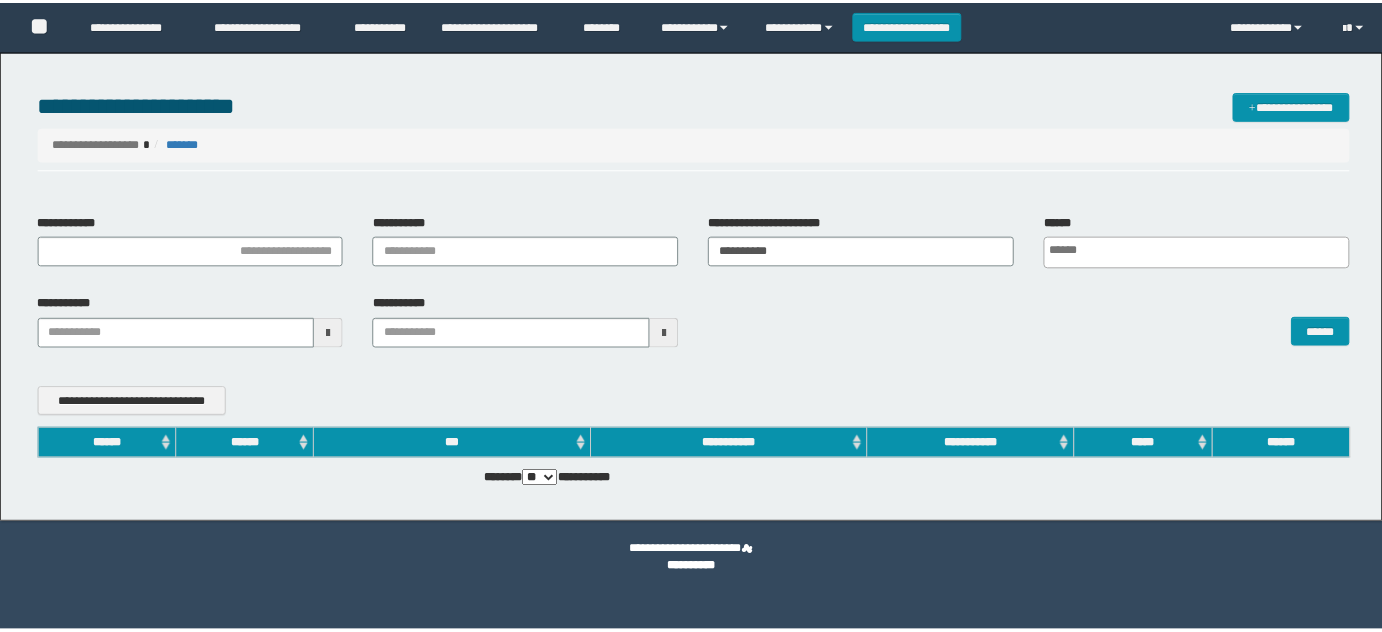 scroll, scrollTop: 0, scrollLeft: 0, axis: both 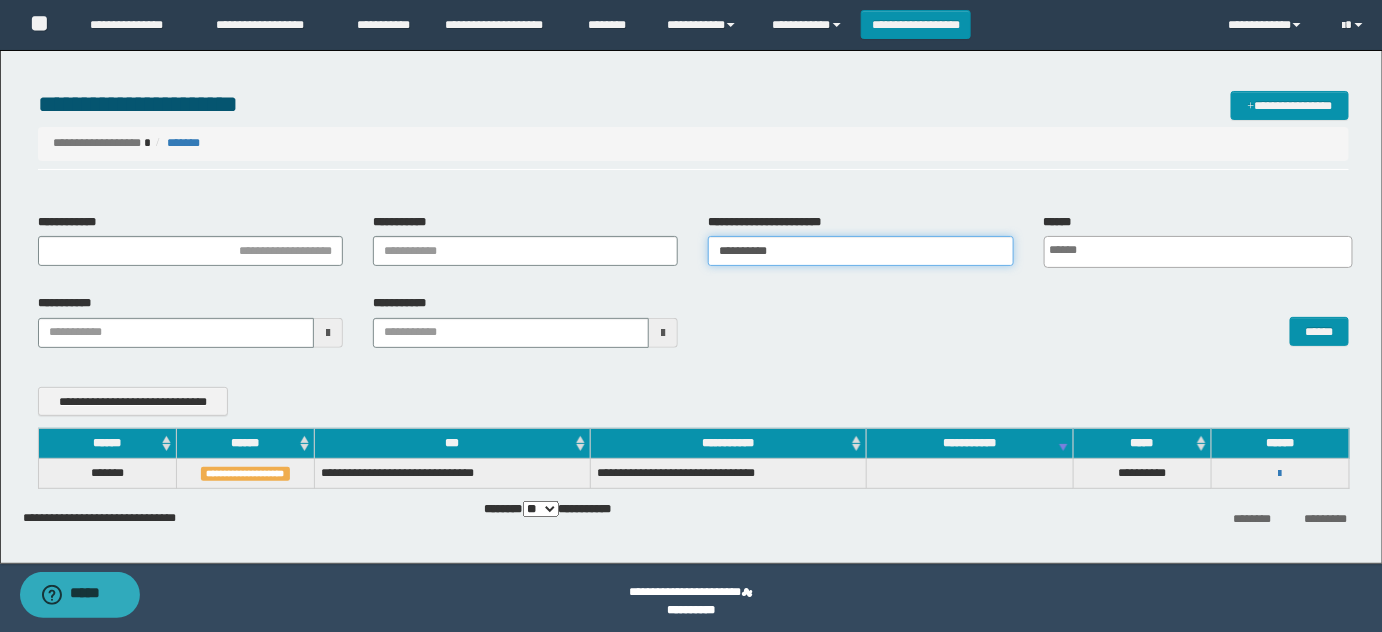drag, startPoint x: 837, startPoint y: 242, endPoint x: 276, endPoint y: 236, distance: 561.0321 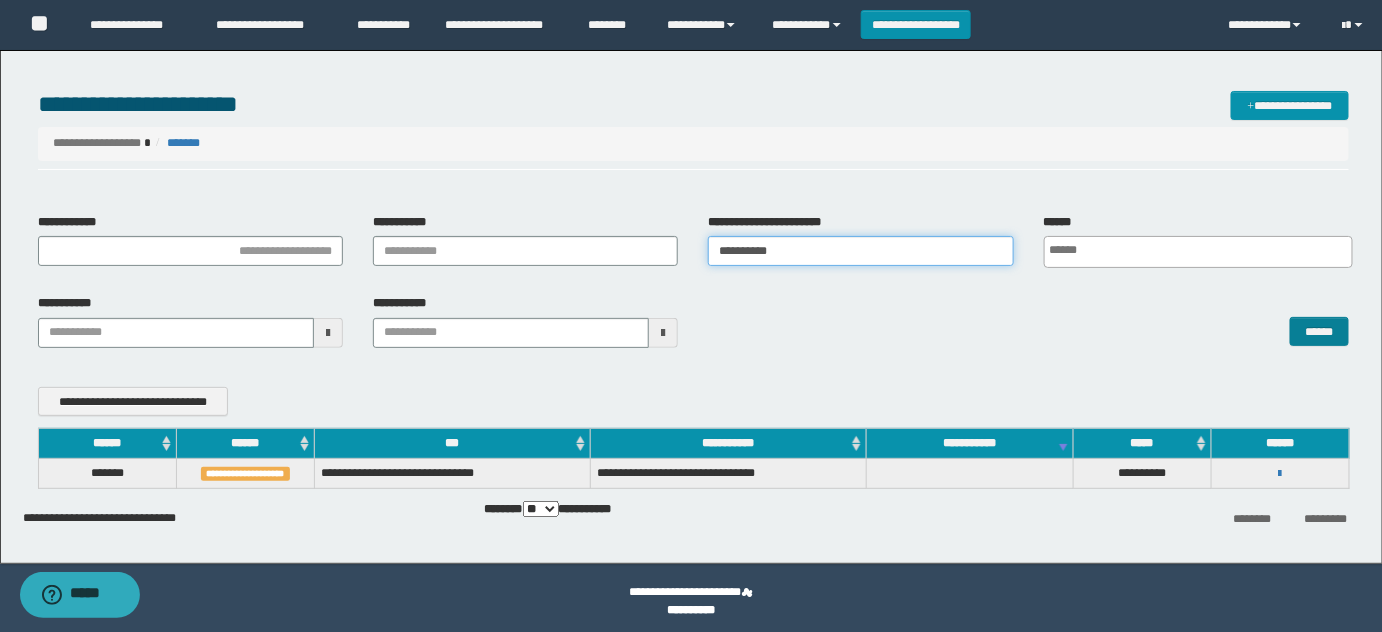 type on "**********" 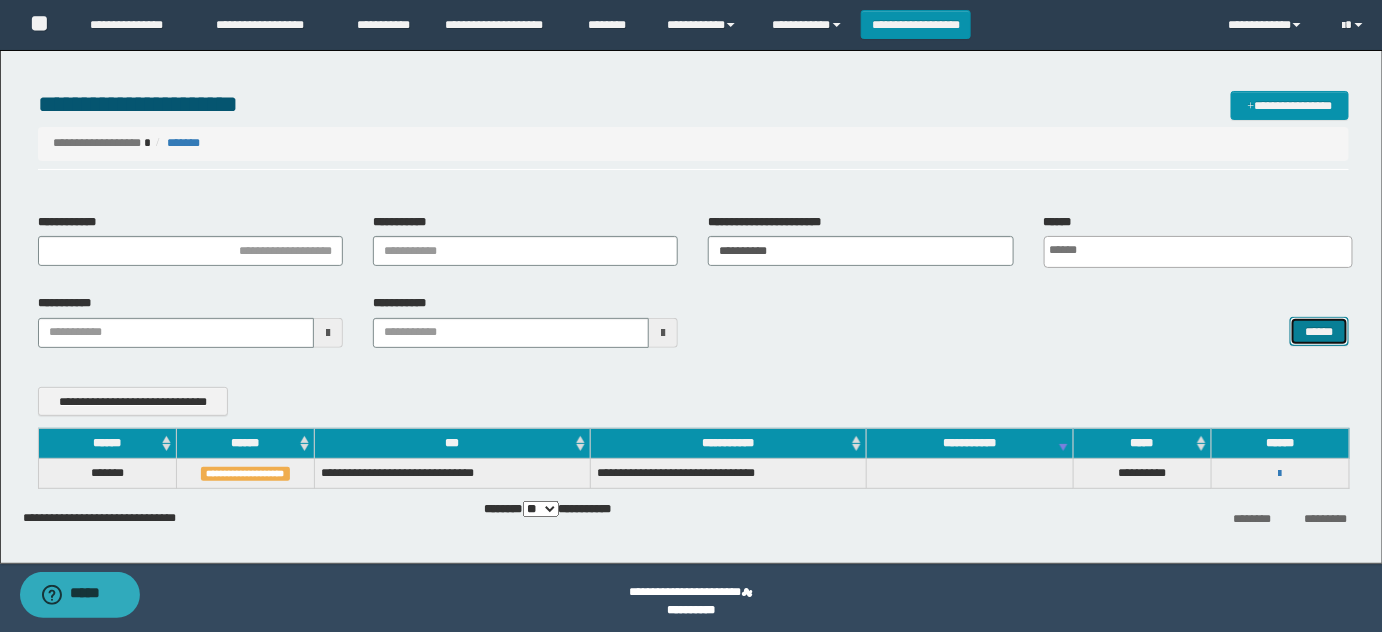 click on "******" at bounding box center (1319, 331) 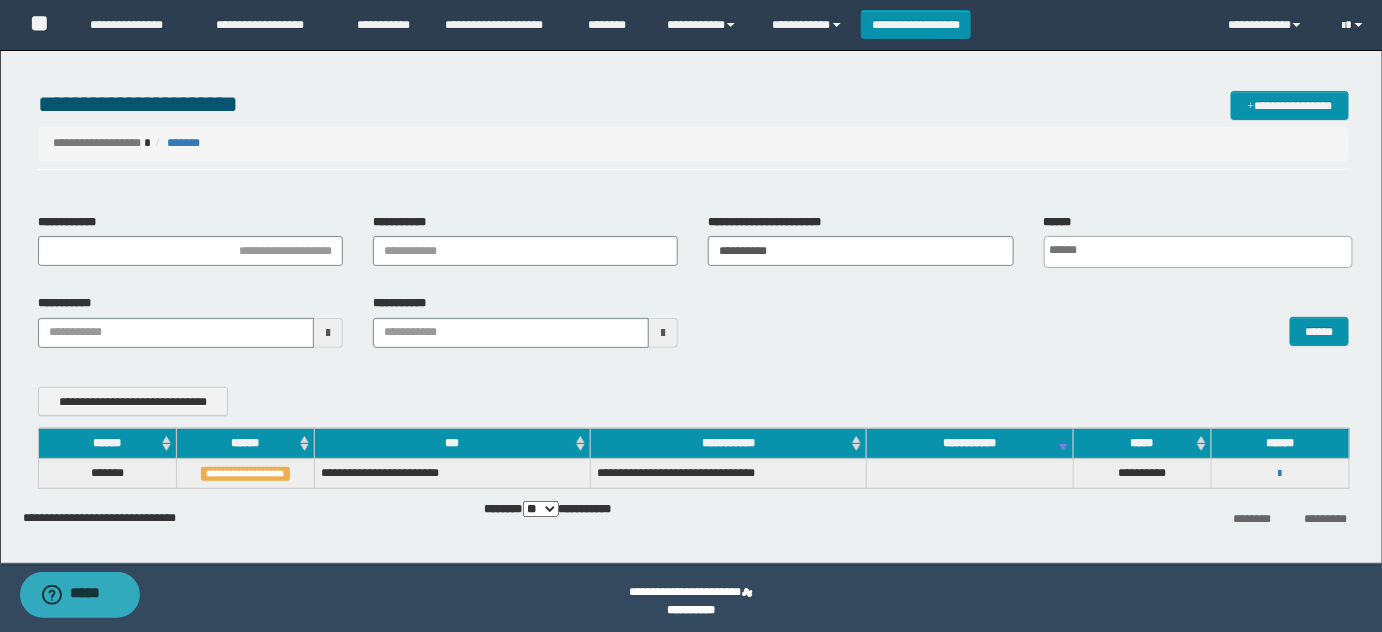 click on "**********" at bounding box center (1280, 473) 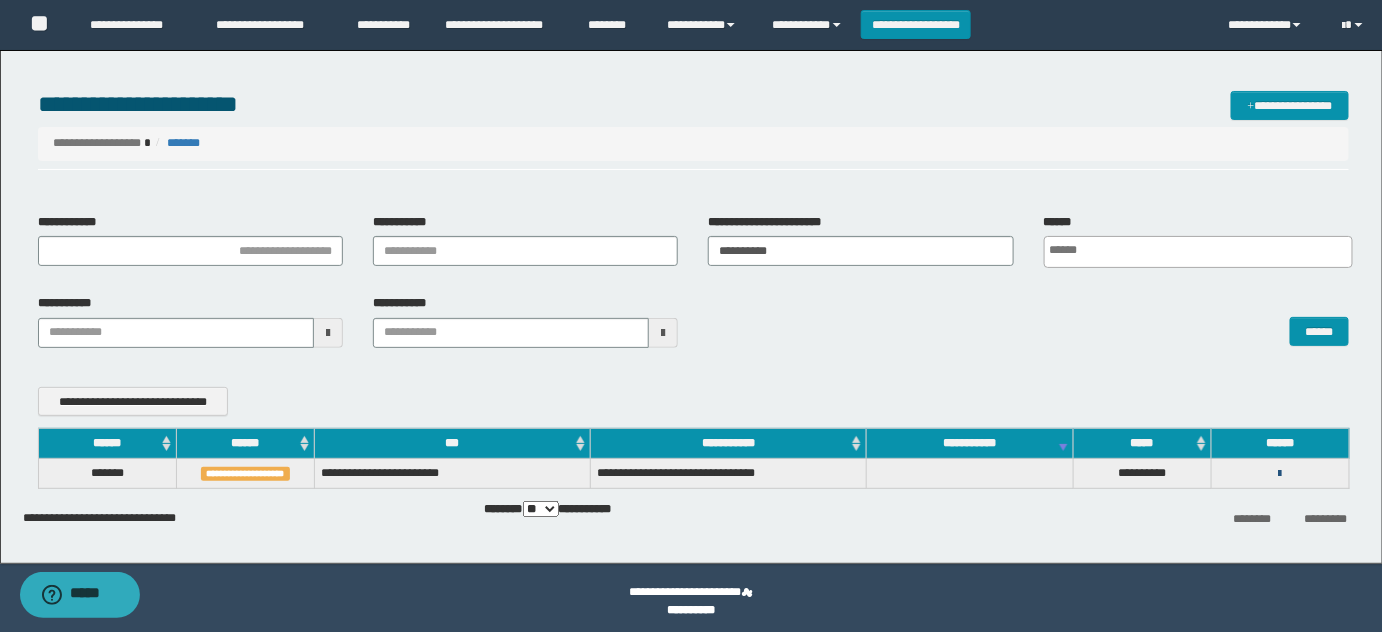 click at bounding box center [1280, 474] 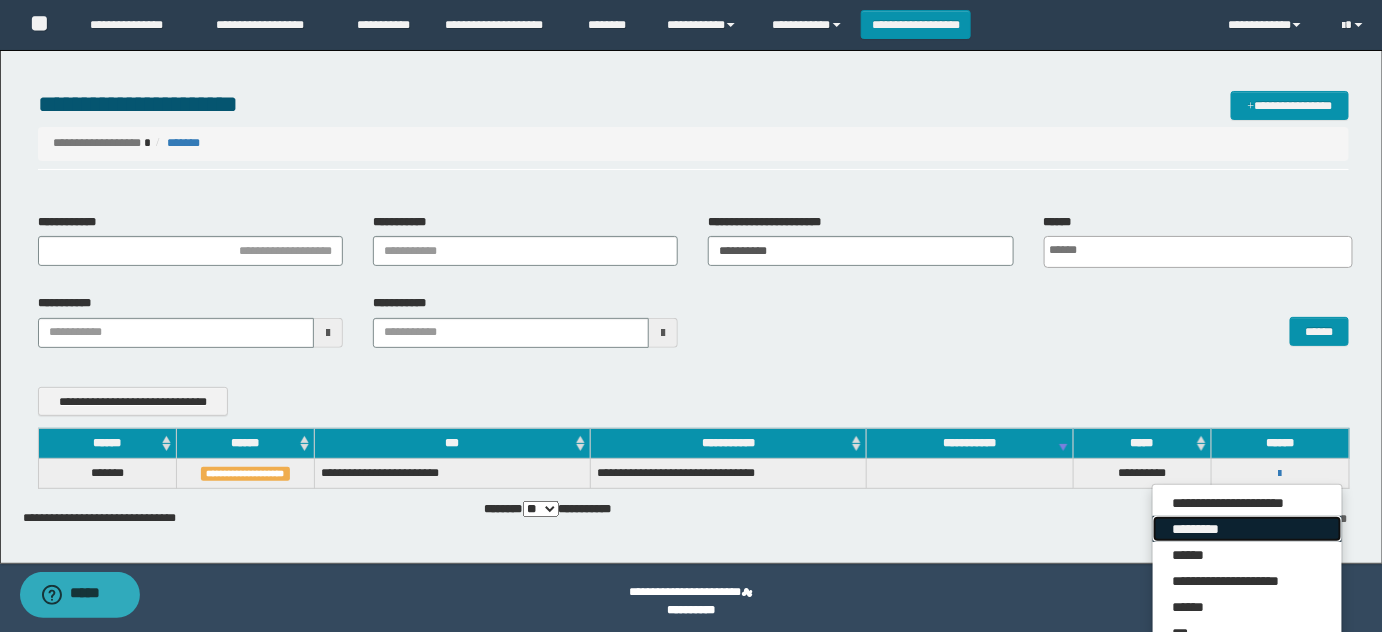click on "*********" at bounding box center [1247, 529] 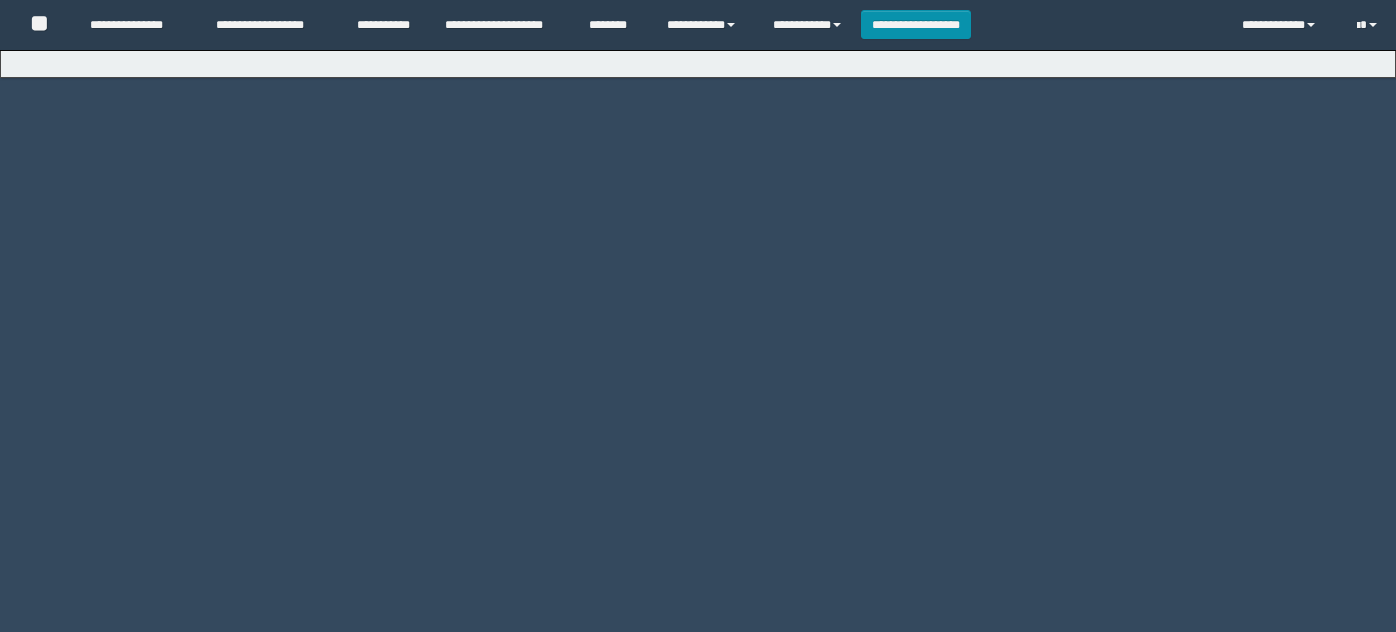 scroll, scrollTop: 0, scrollLeft: 0, axis: both 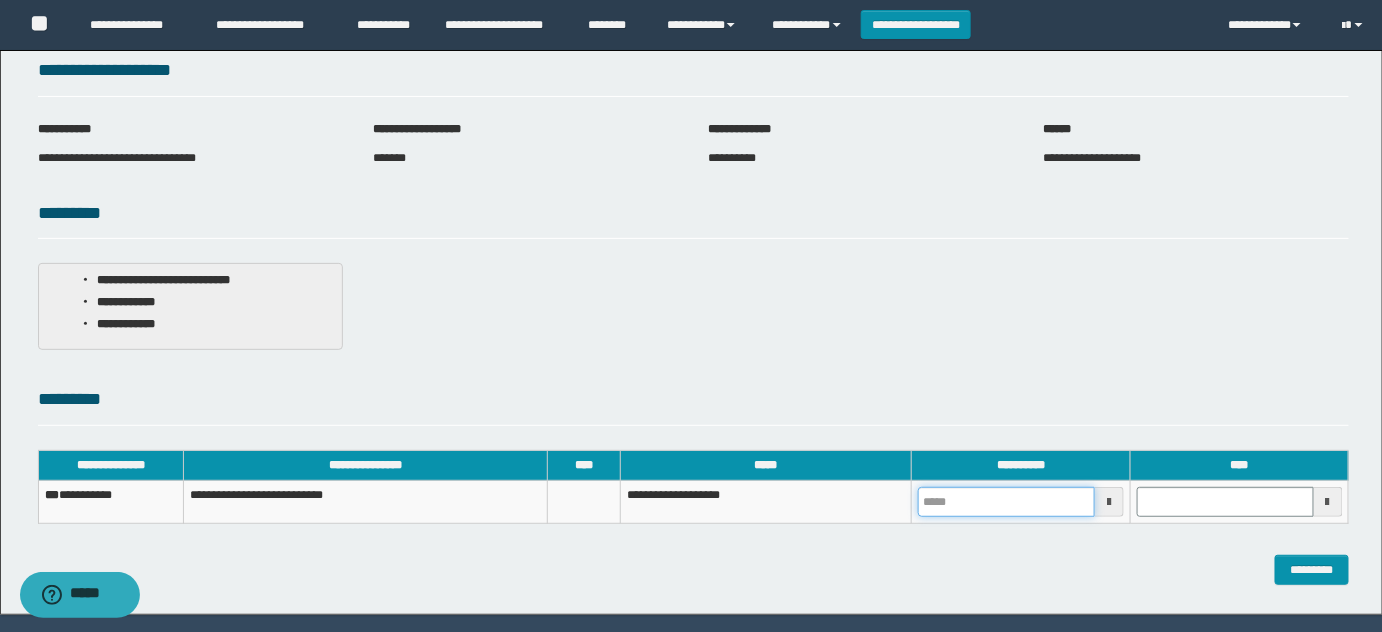 click at bounding box center (1006, 502) 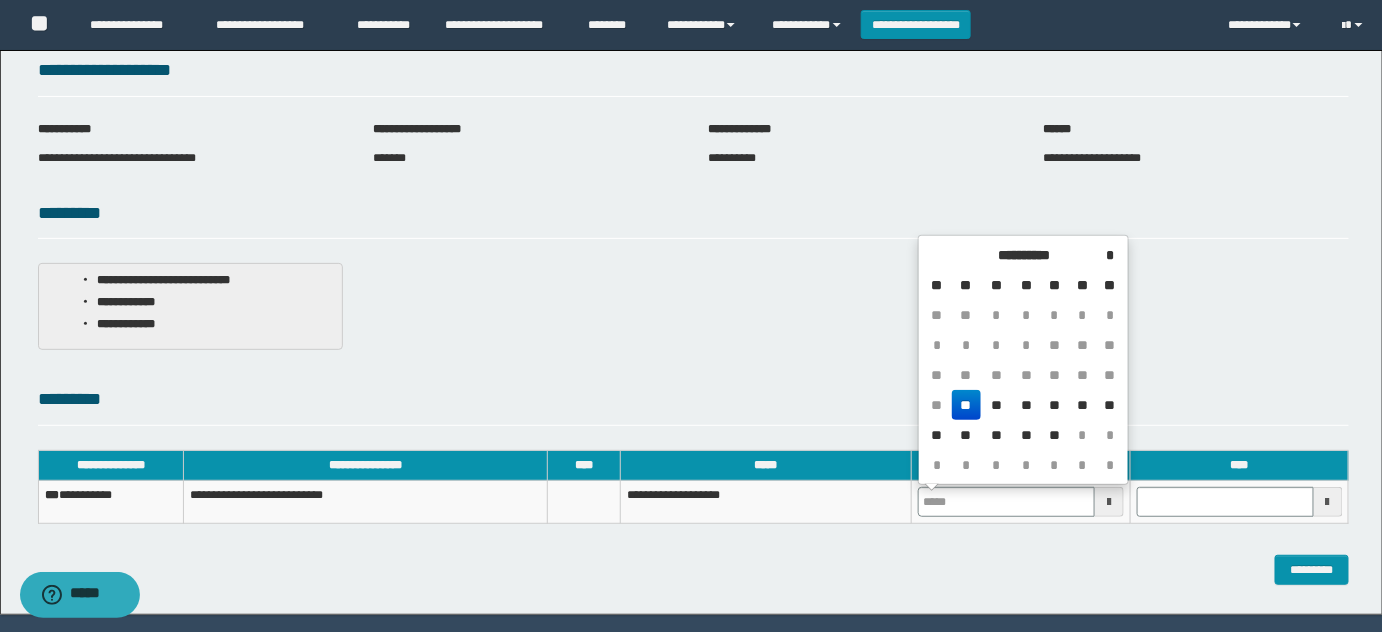 click on "**" at bounding box center (966, 405) 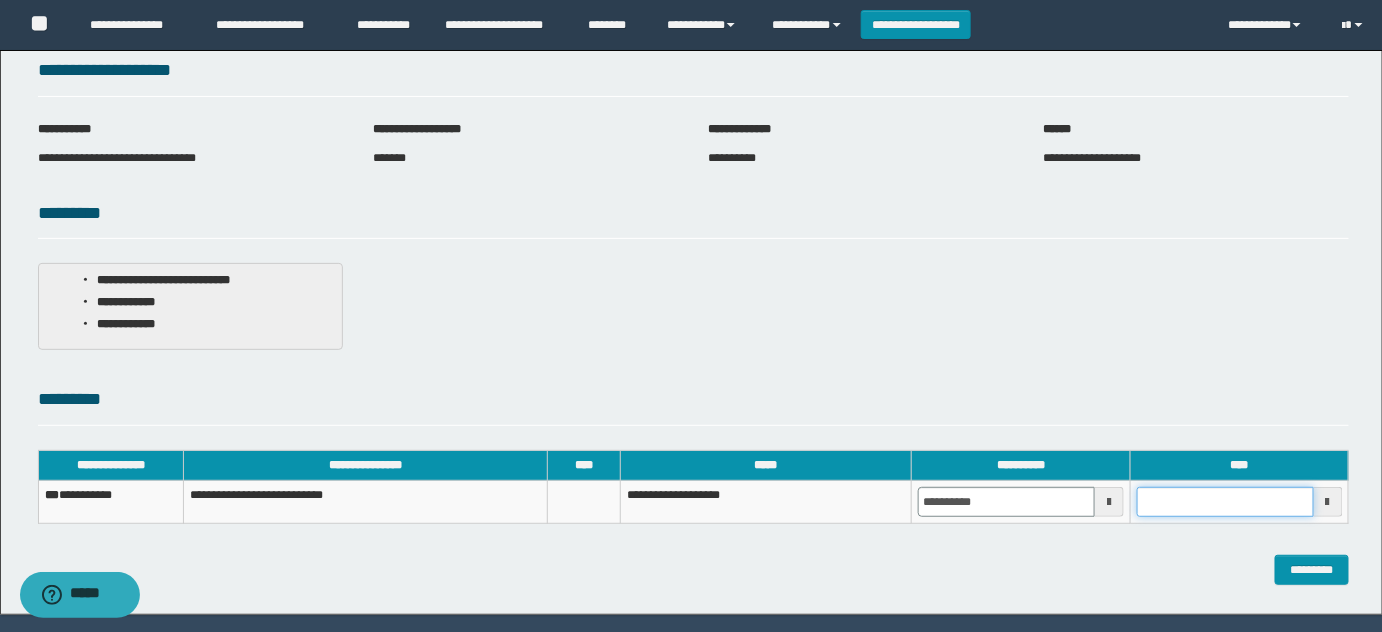 click at bounding box center [1225, 502] 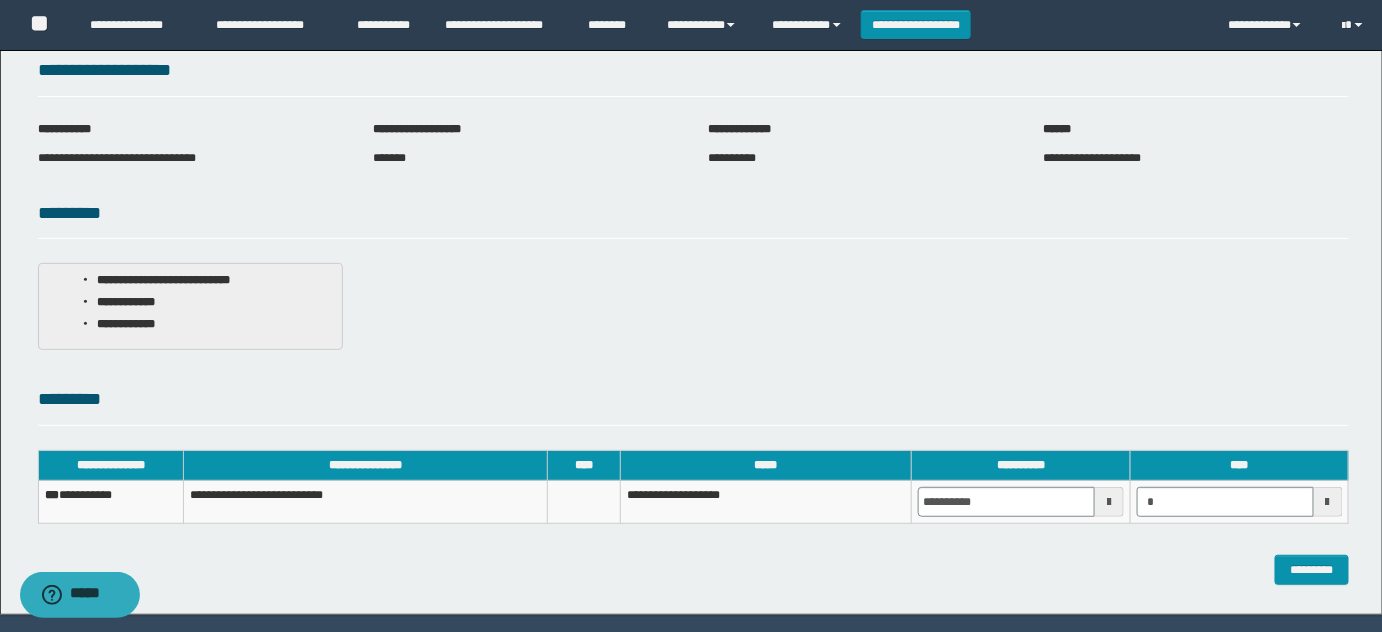 type on "*******" 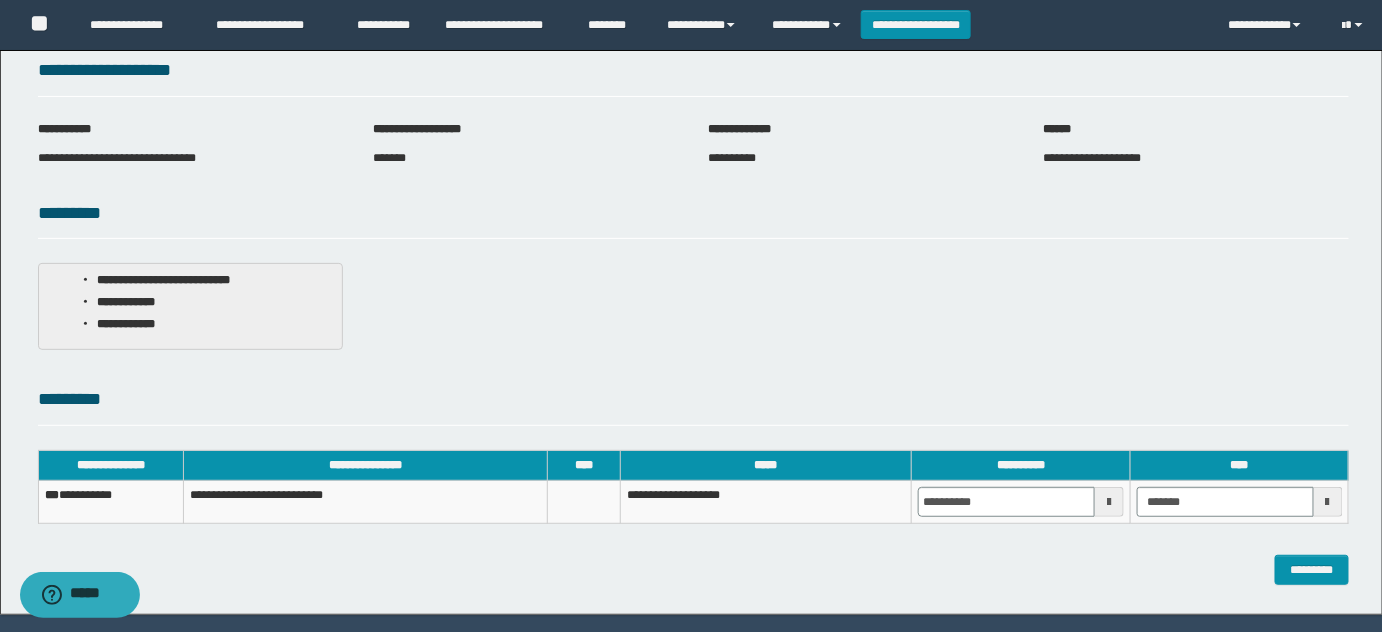 click on "**********" at bounding box center (691, 282) 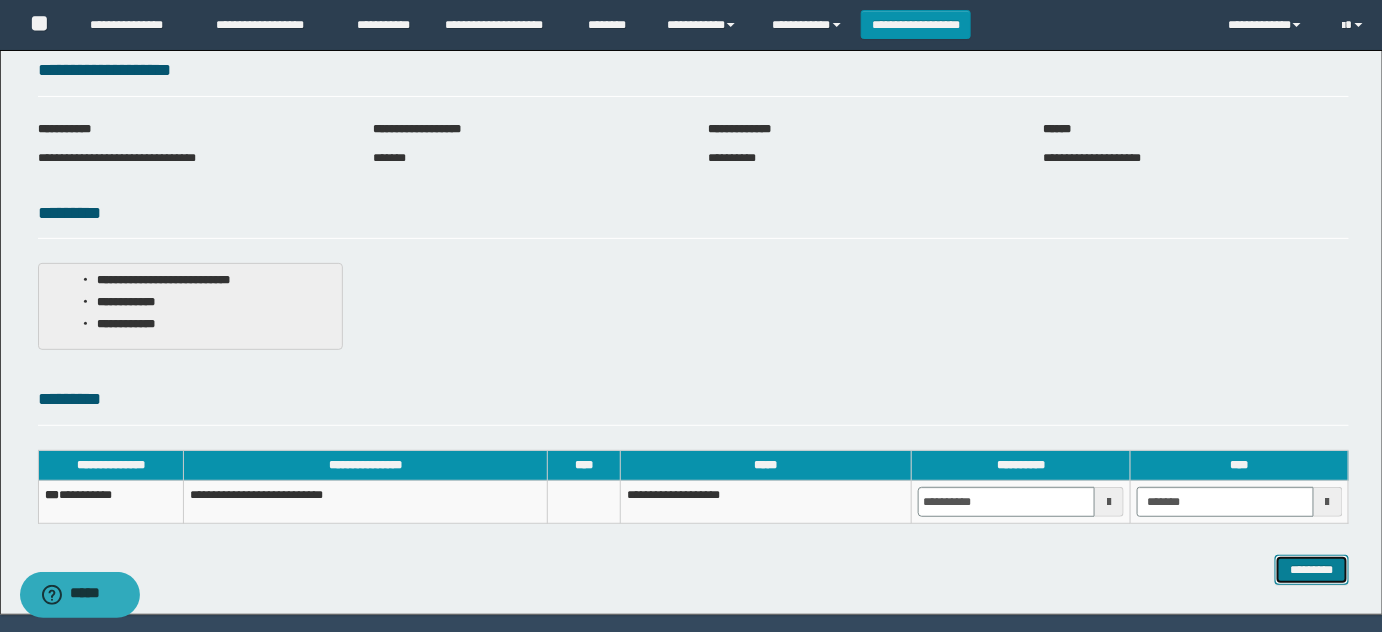 click on "*********" at bounding box center [1312, 569] 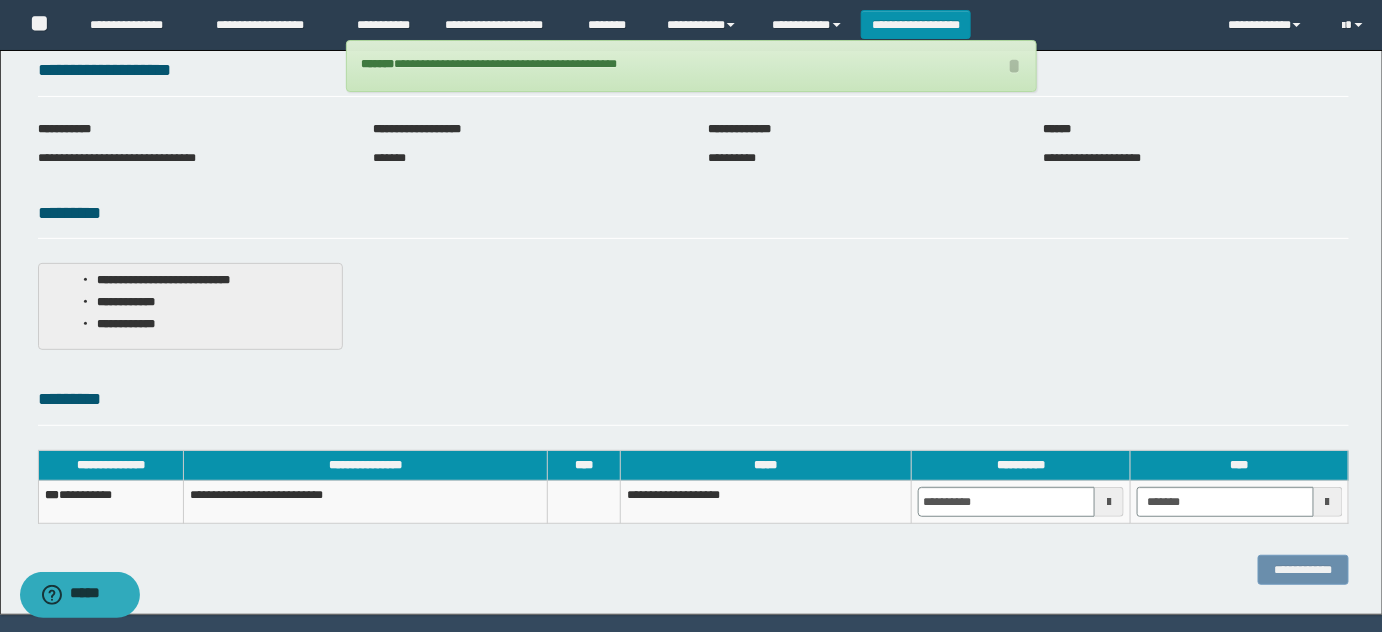 click on "**********" at bounding box center [111, 502] 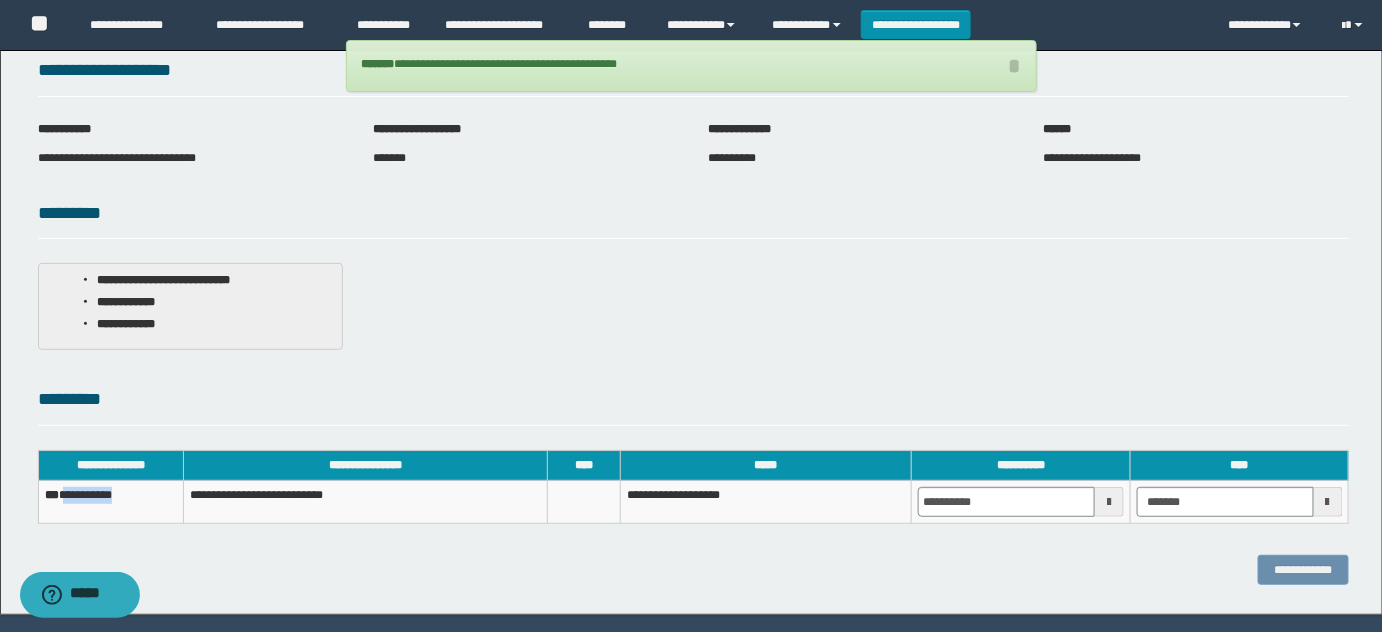 click on "**********" at bounding box center (111, 502) 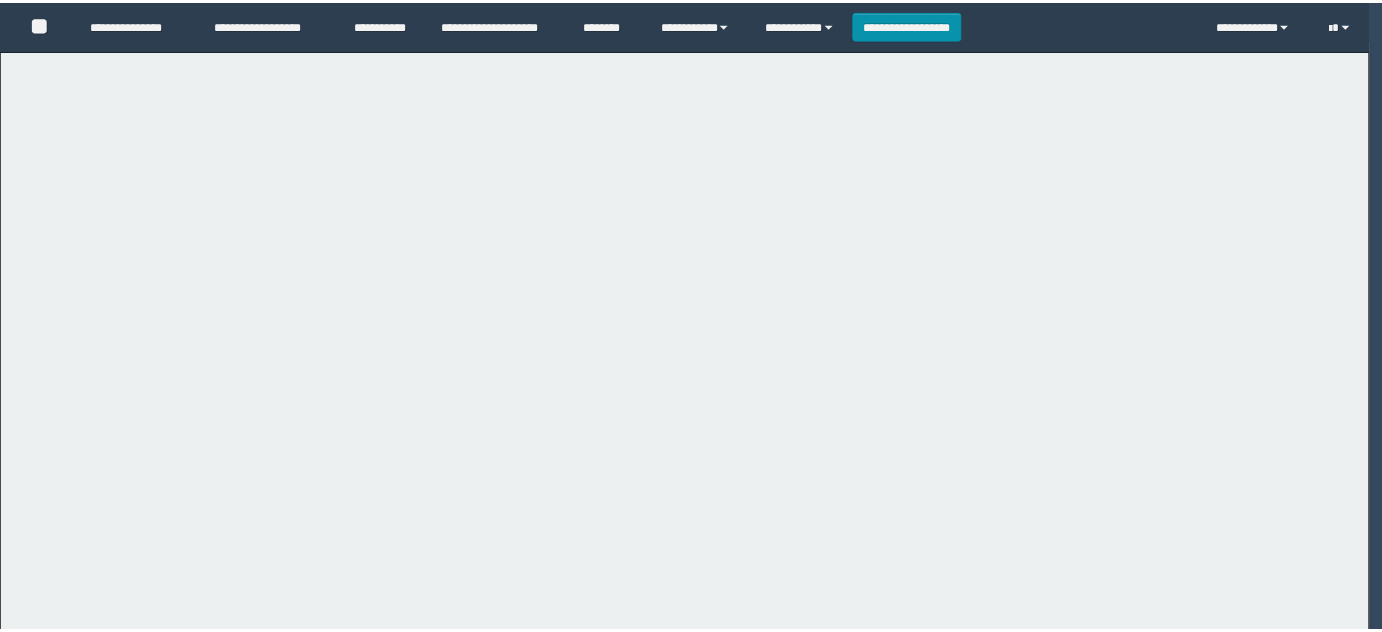 scroll, scrollTop: 0, scrollLeft: 0, axis: both 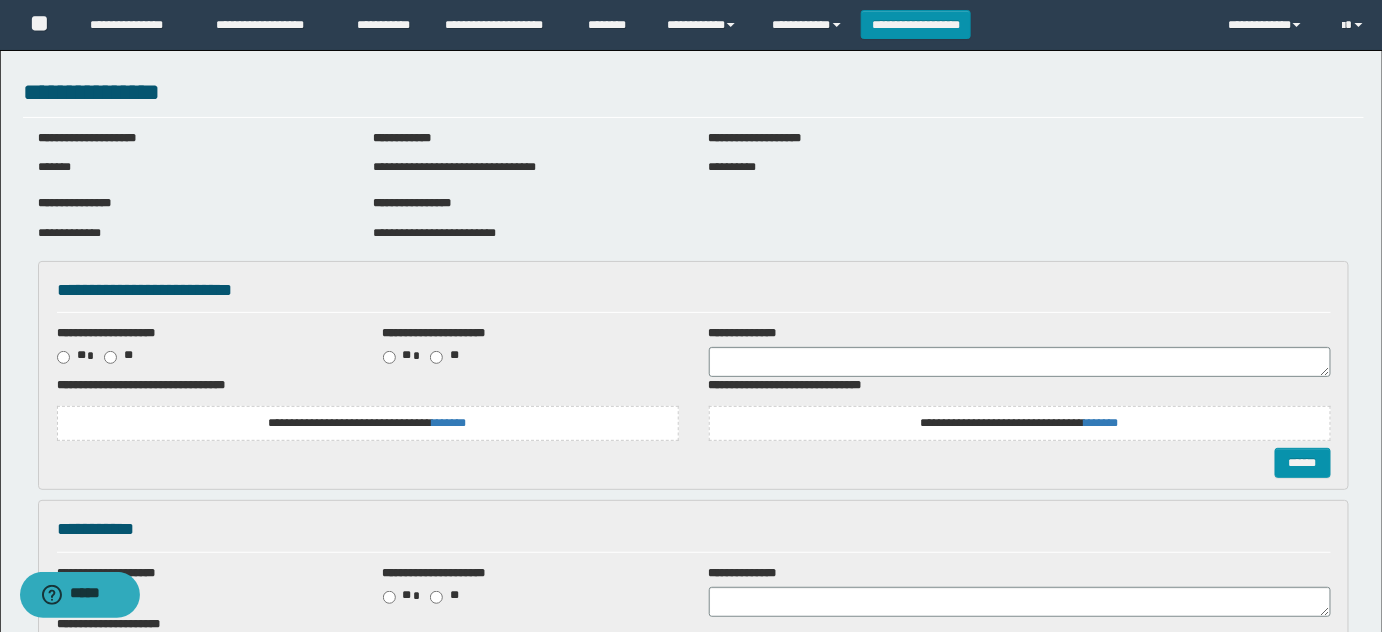 click on "**********" at bounding box center [694, 669] 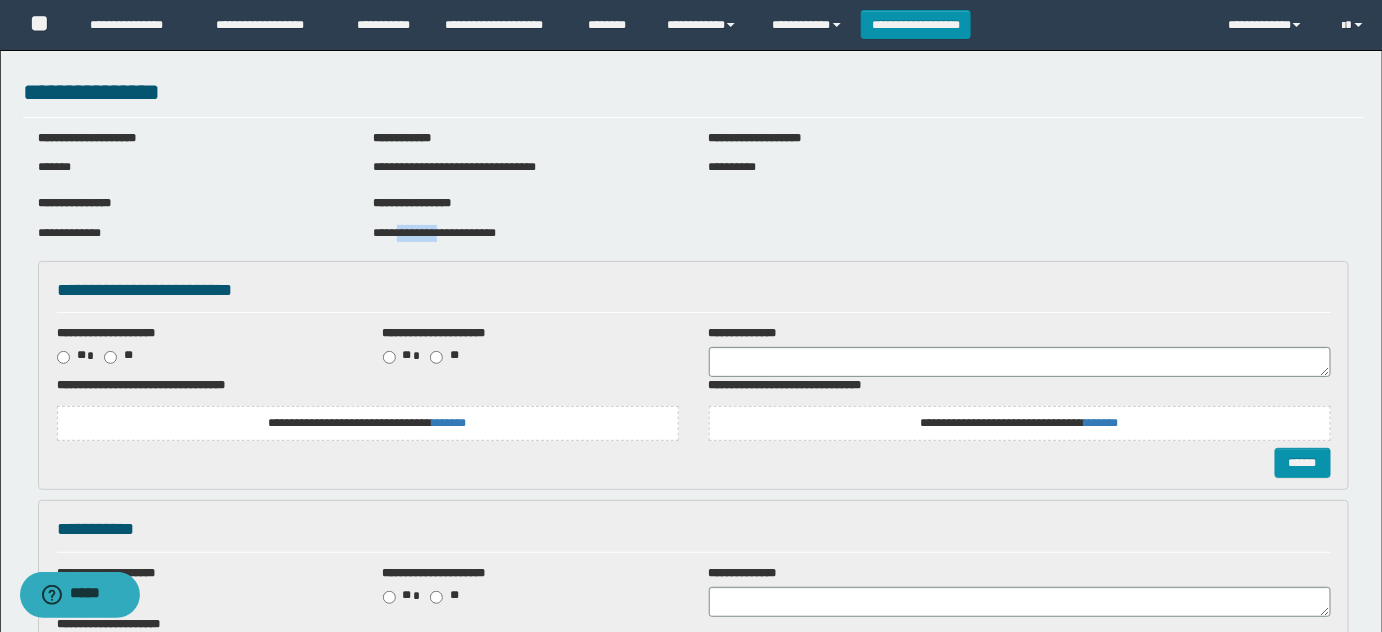 click on "**********" at bounding box center [434, 233] 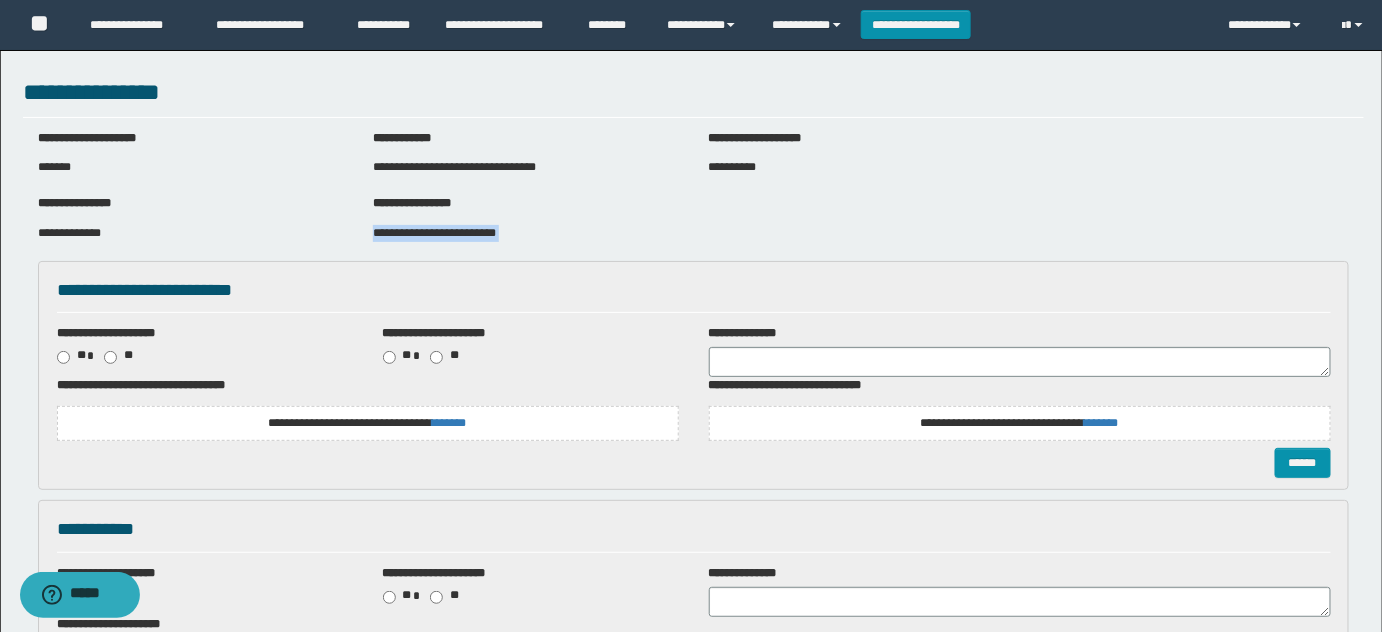click on "**********" at bounding box center (434, 233) 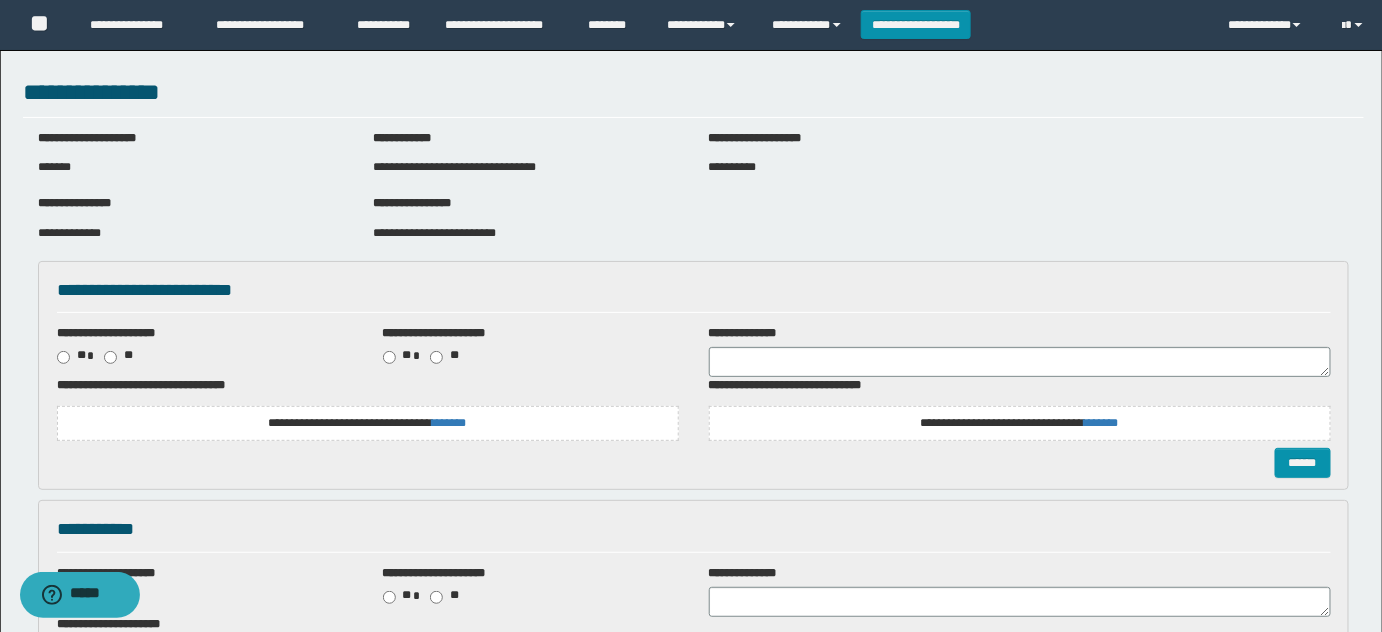 click on "**********" at bounding box center [368, 412] 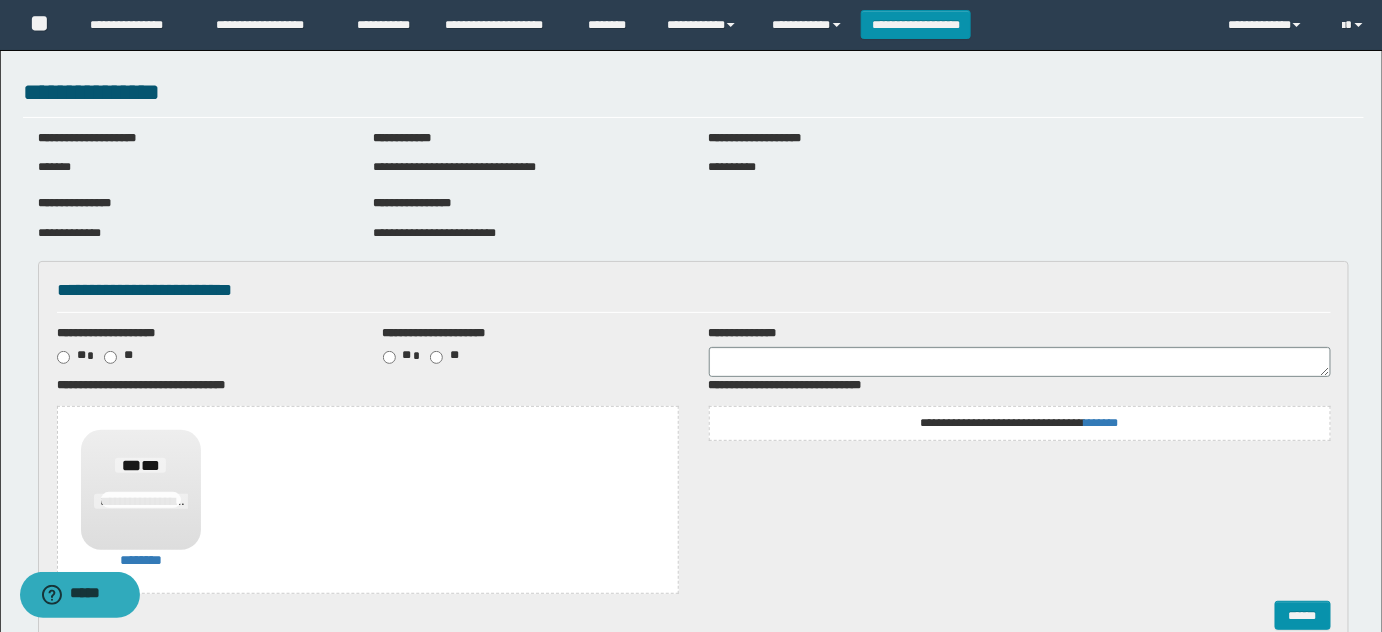 click on "**********" at bounding box center [1020, 423] 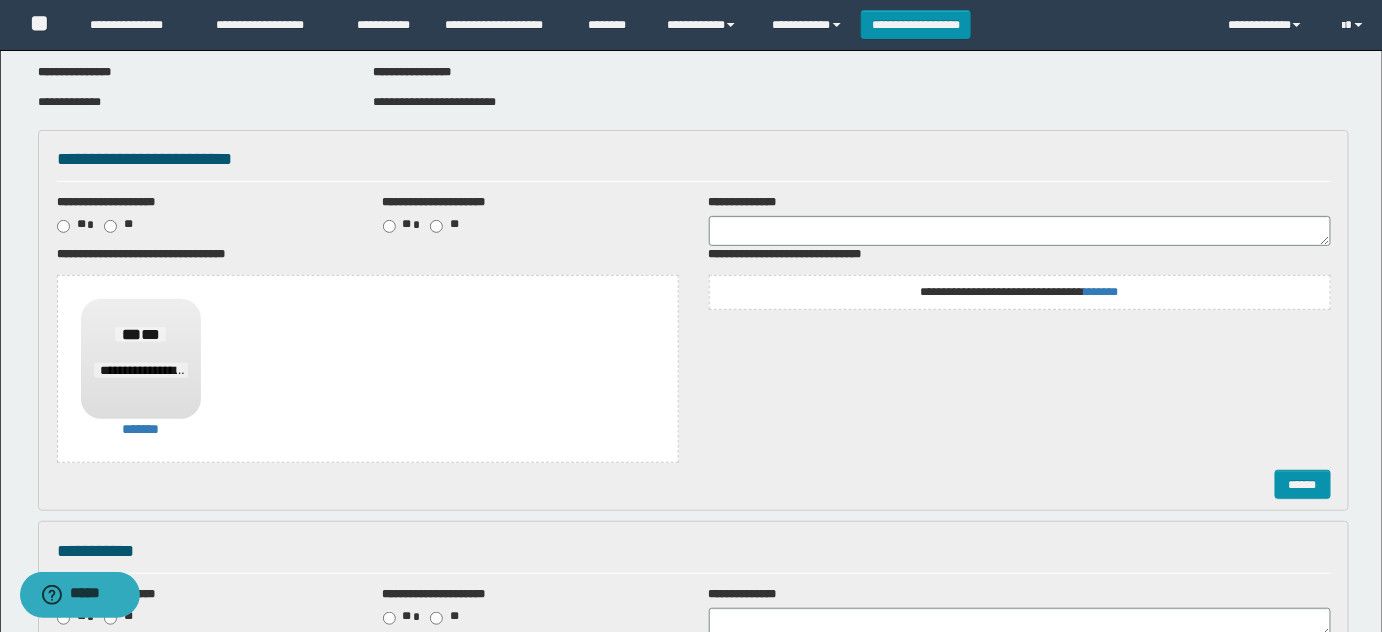 scroll, scrollTop: 363, scrollLeft: 0, axis: vertical 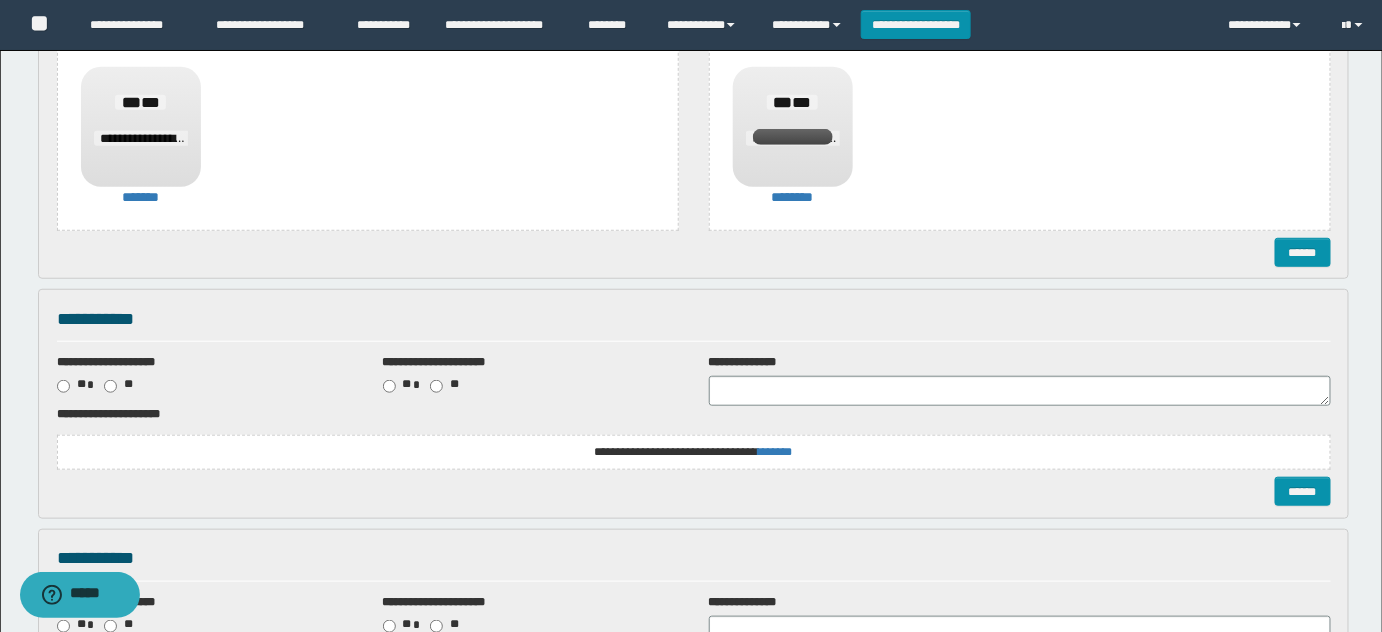 click on "**********" at bounding box center [694, 452] 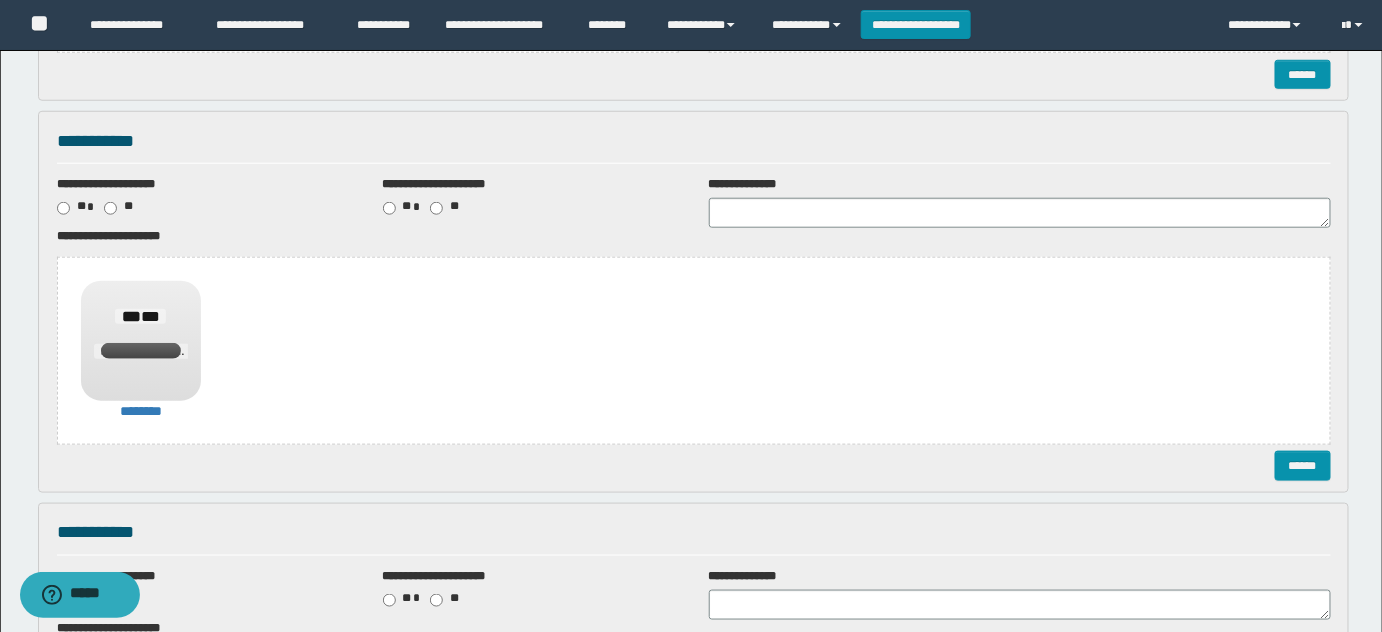 scroll, scrollTop: 727, scrollLeft: 0, axis: vertical 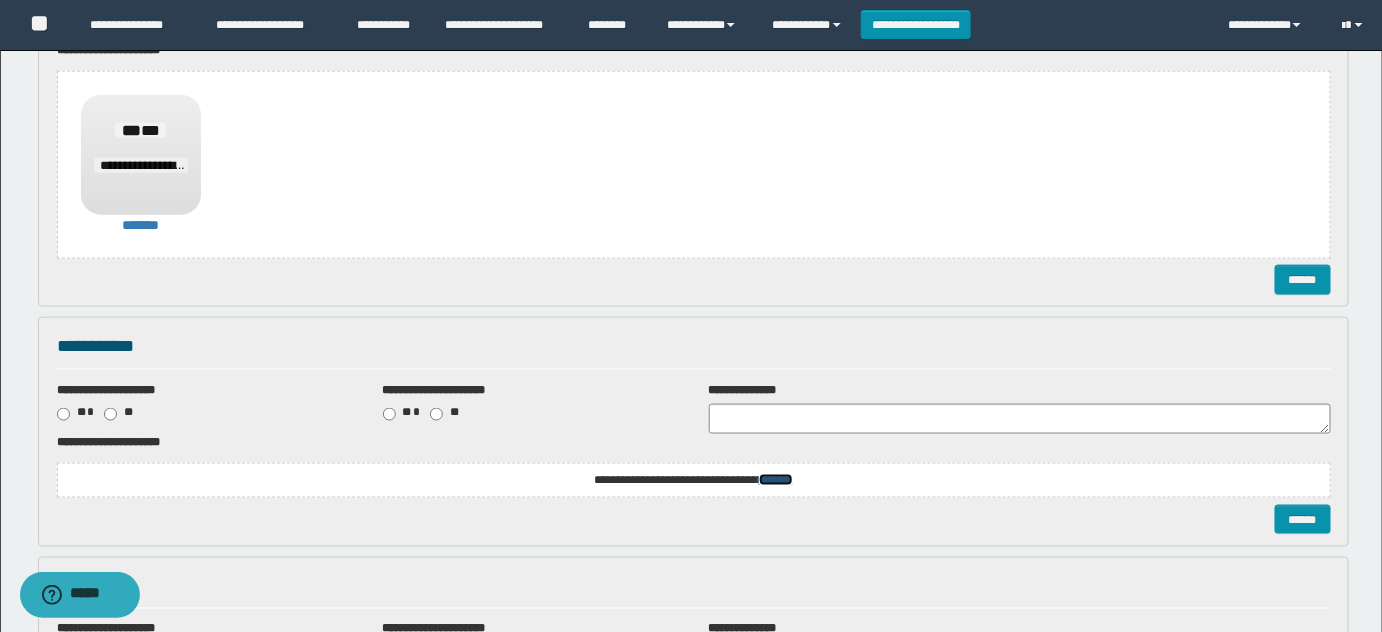 click on "*******" at bounding box center (0, 0) 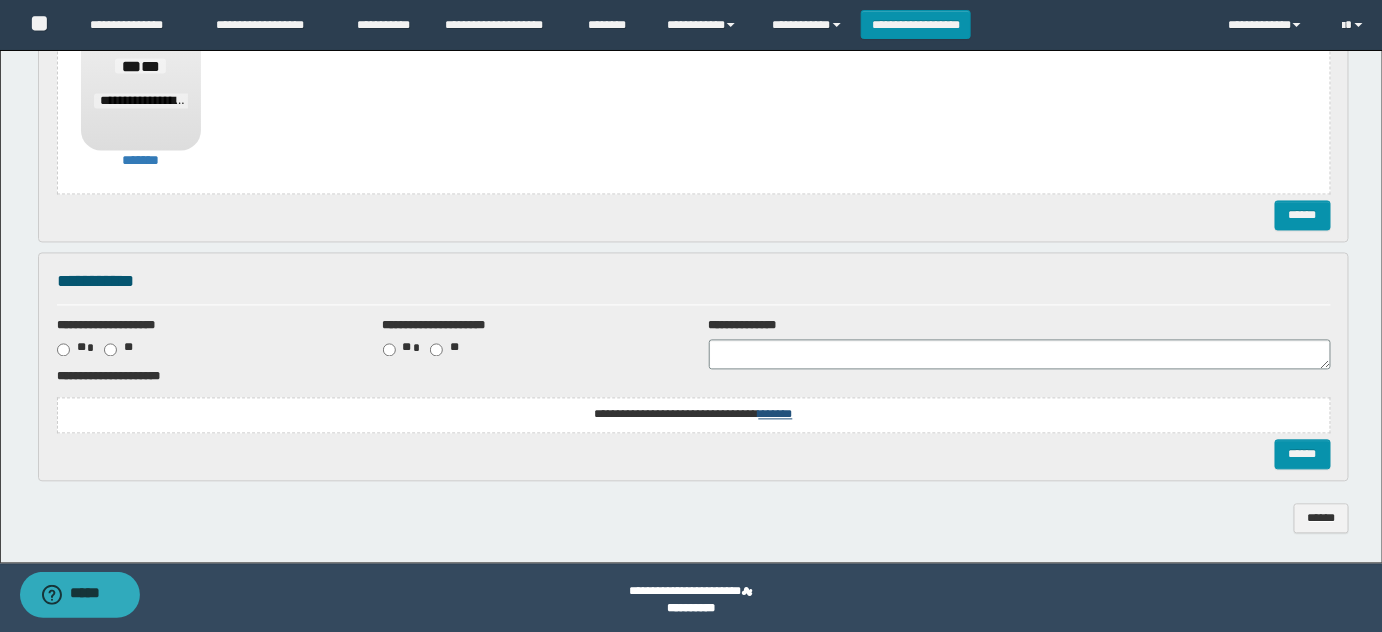 scroll, scrollTop: 1189, scrollLeft: 0, axis: vertical 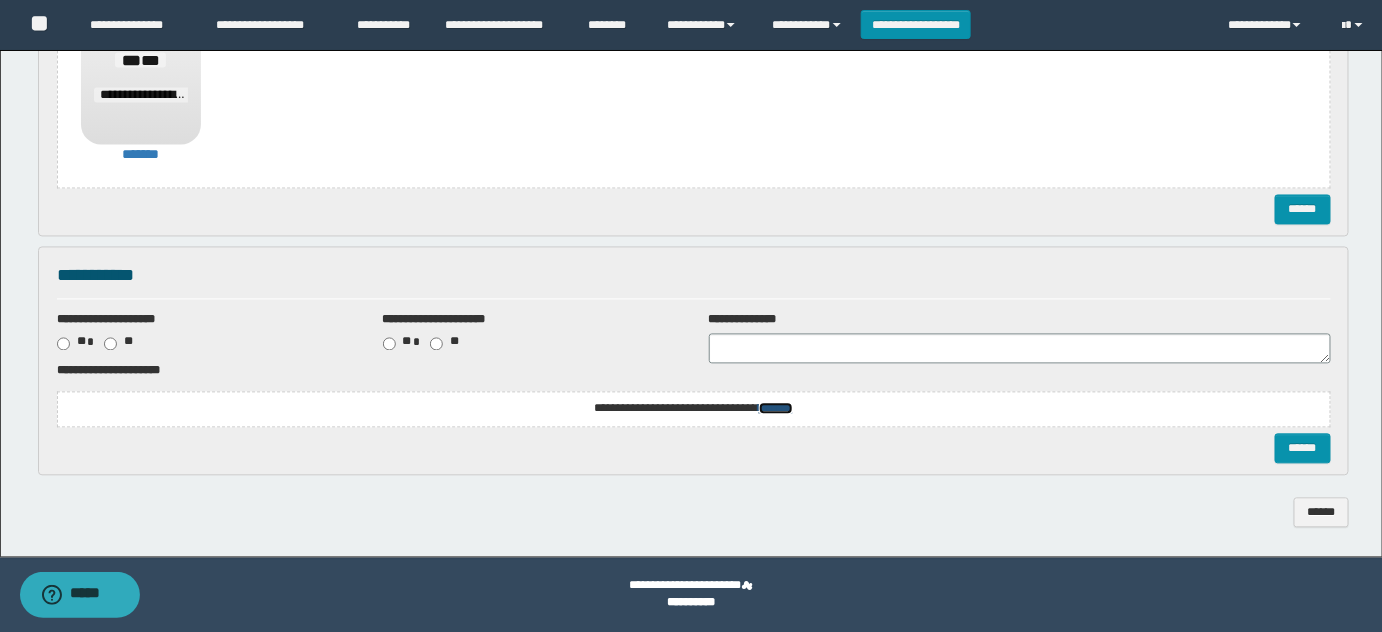 click on "*******" at bounding box center (0, 0) 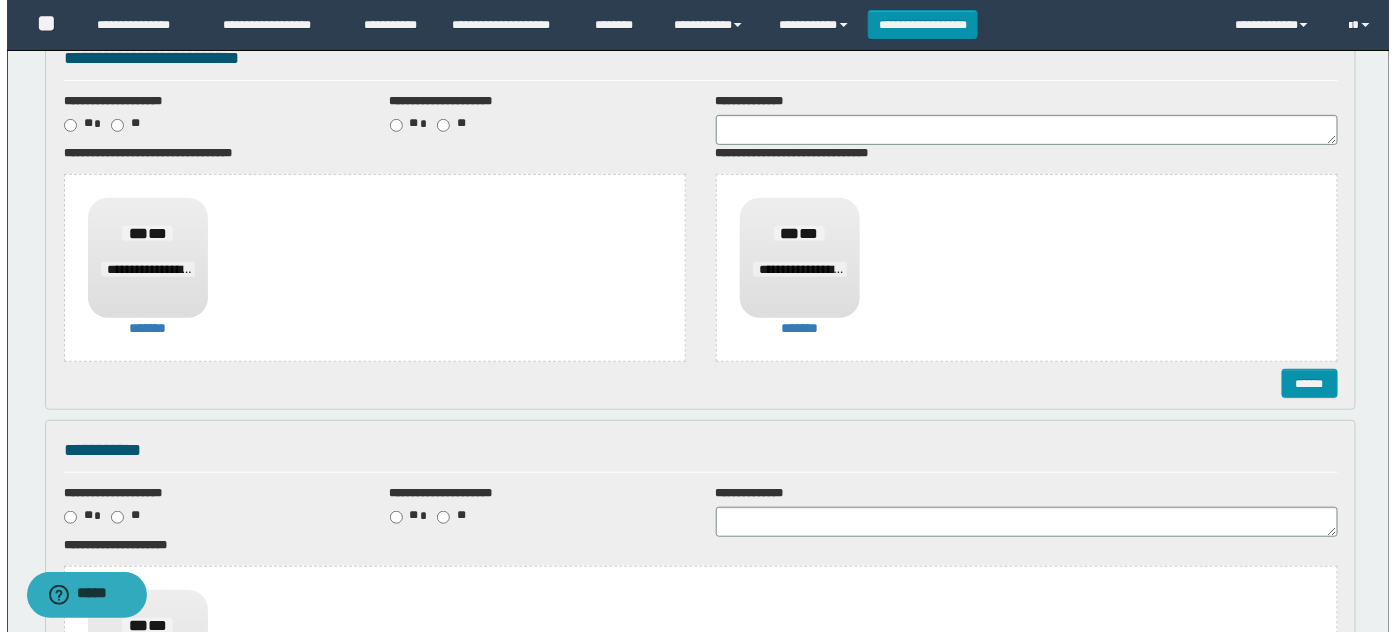 scroll, scrollTop: 272, scrollLeft: 0, axis: vertical 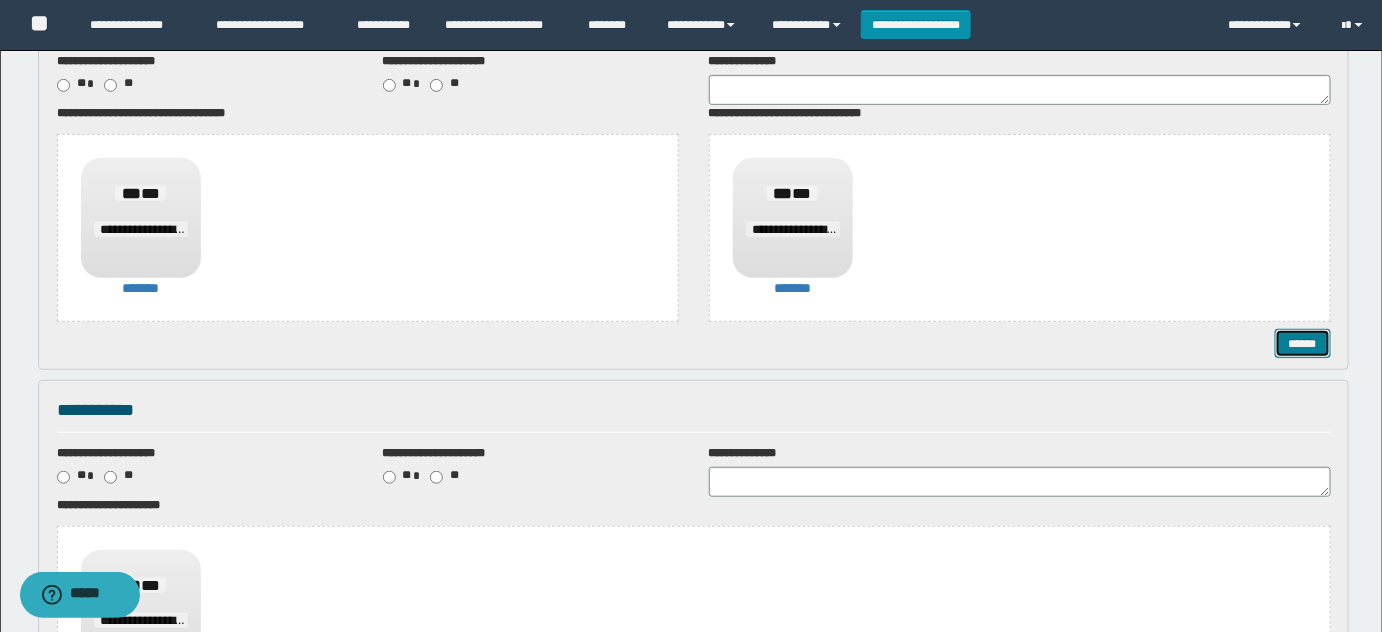 click on "******" at bounding box center [1302, 343] 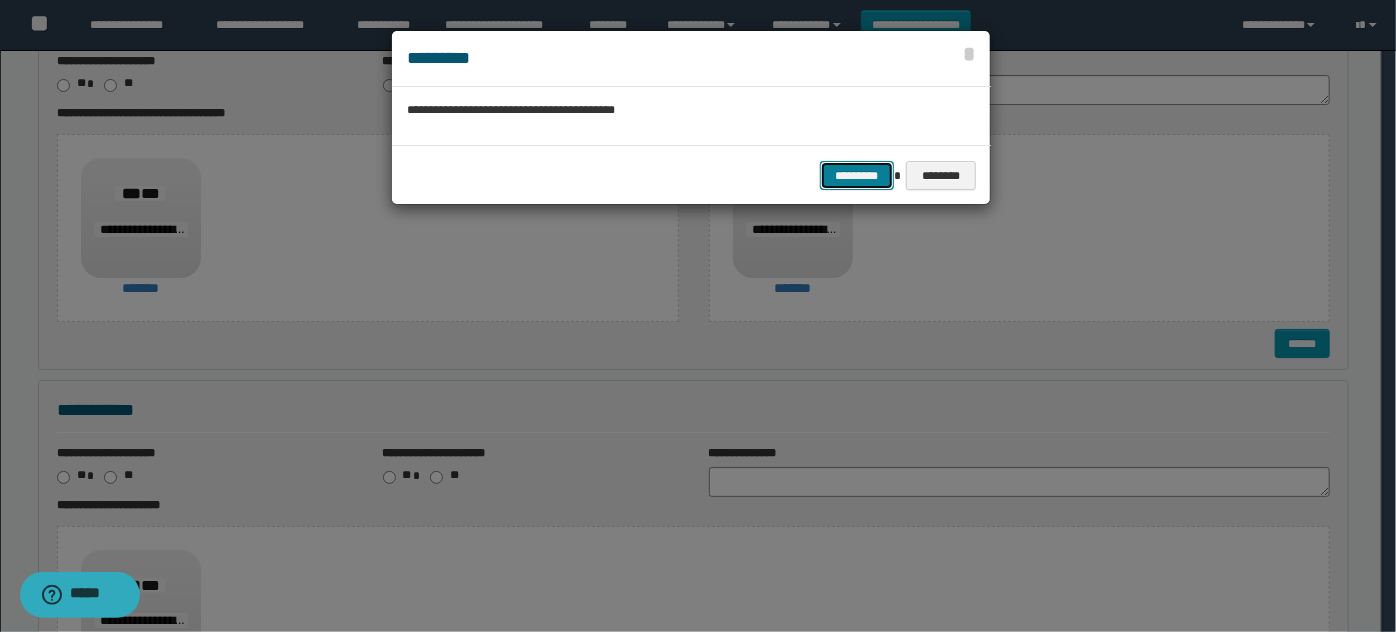 click on "*********" at bounding box center [857, 175] 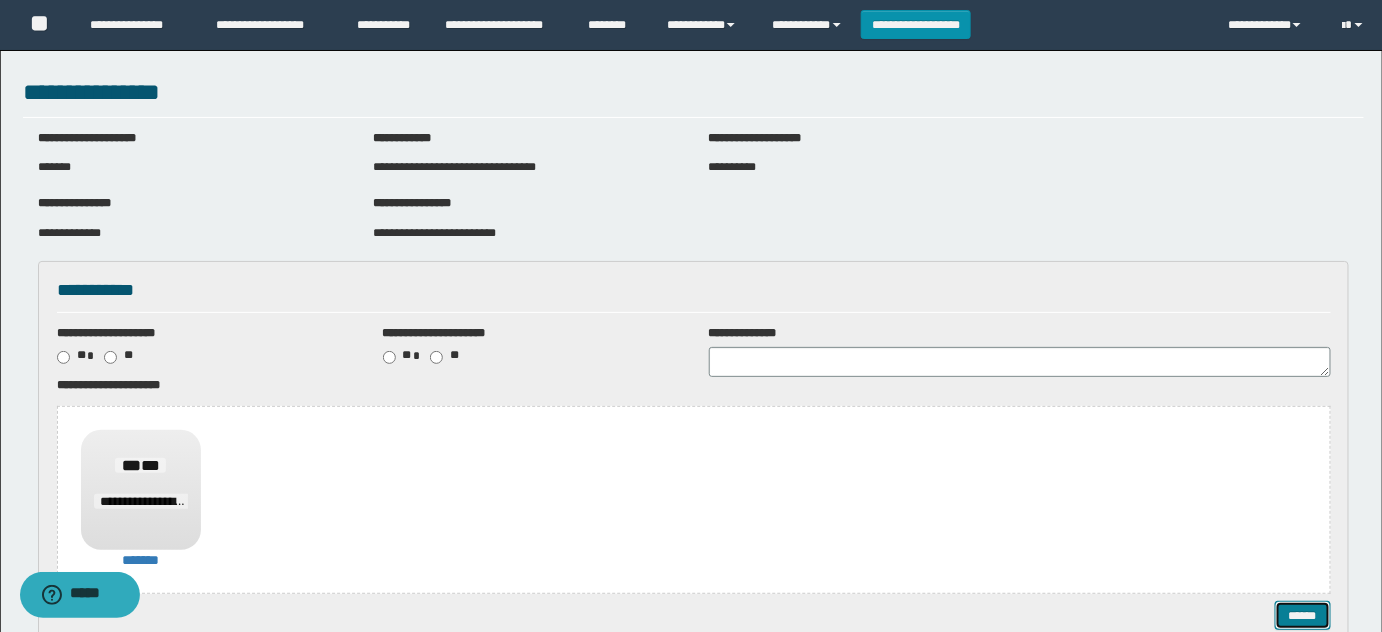 click on "******" at bounding box center (1302, 615) 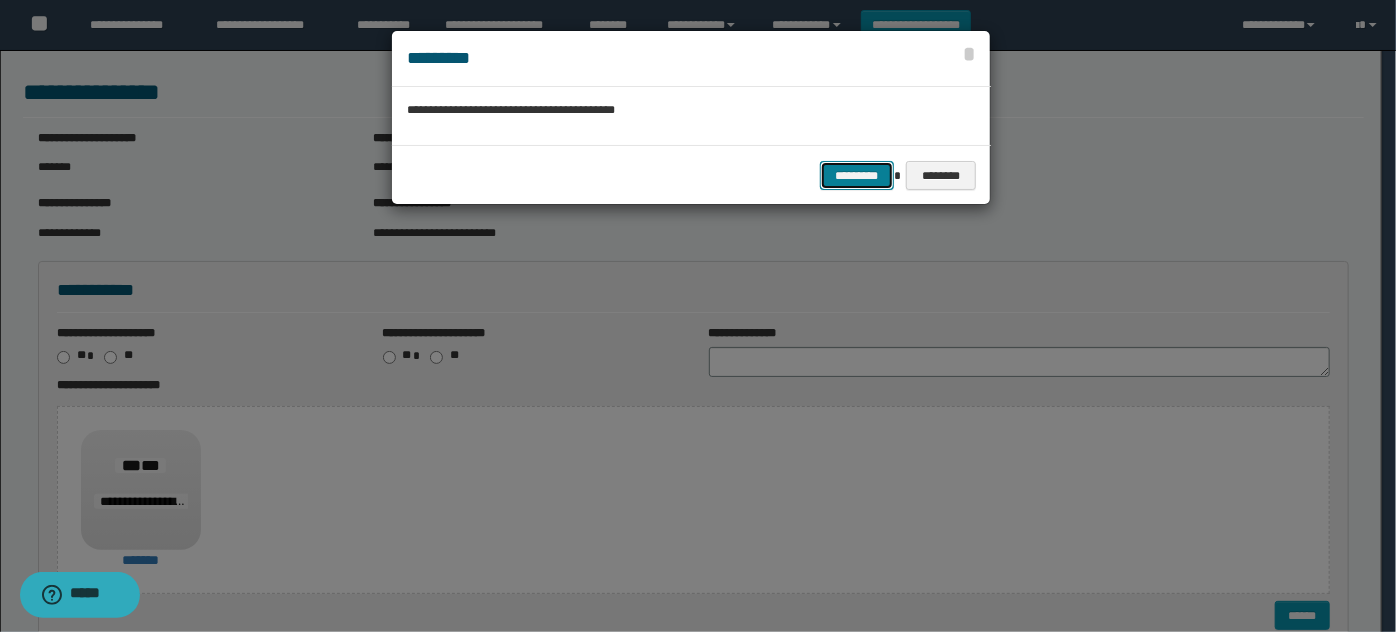 click on "*********" at bounding box center (857, 175) 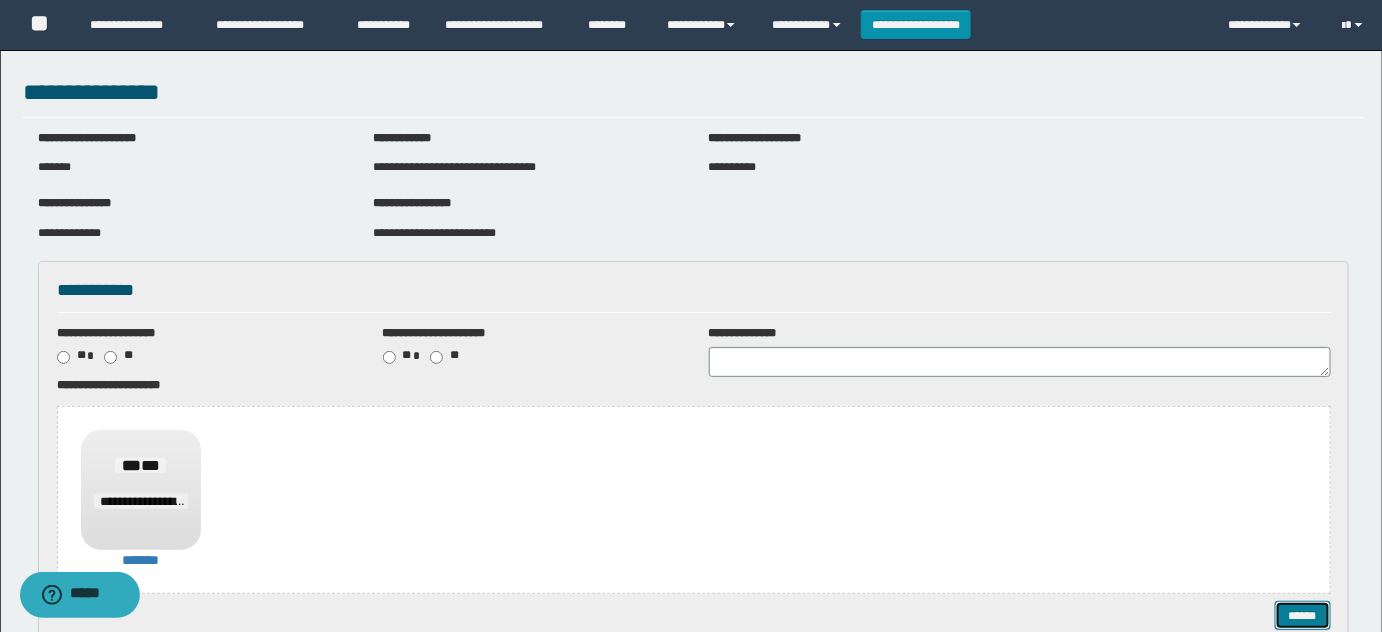 click on "******" at bounding box center (1302, 615) 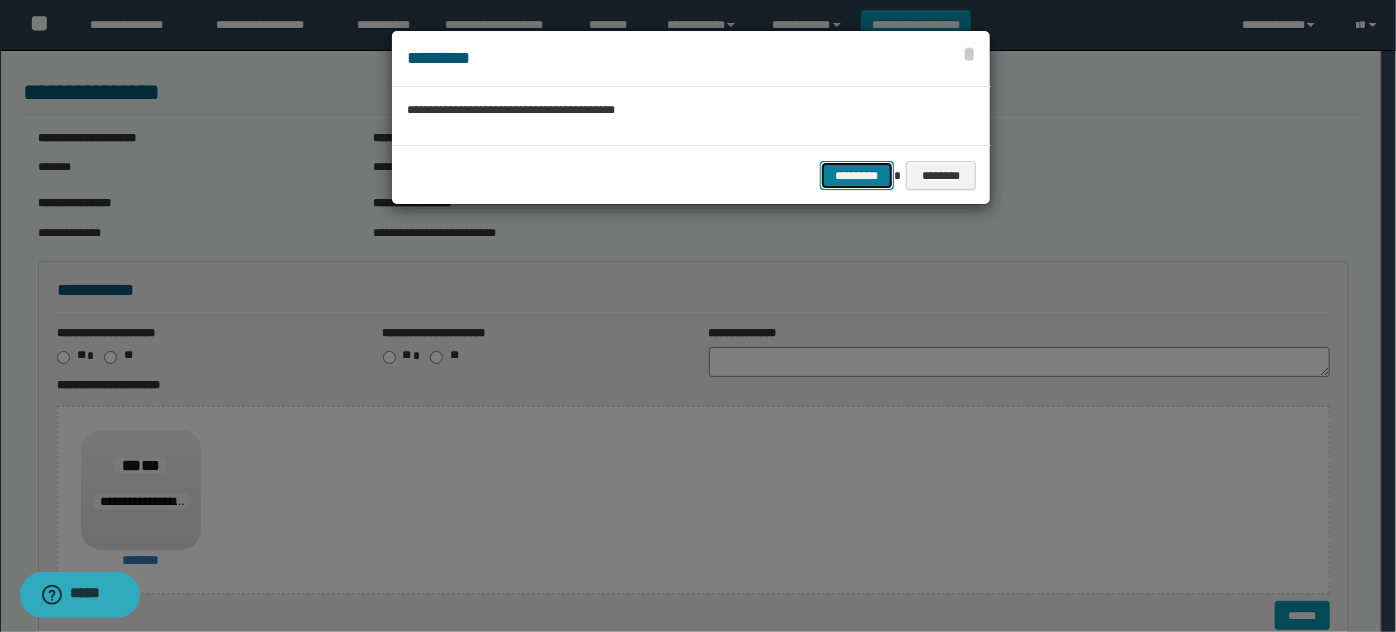 click on "*********" at bounding box center [857, 175] 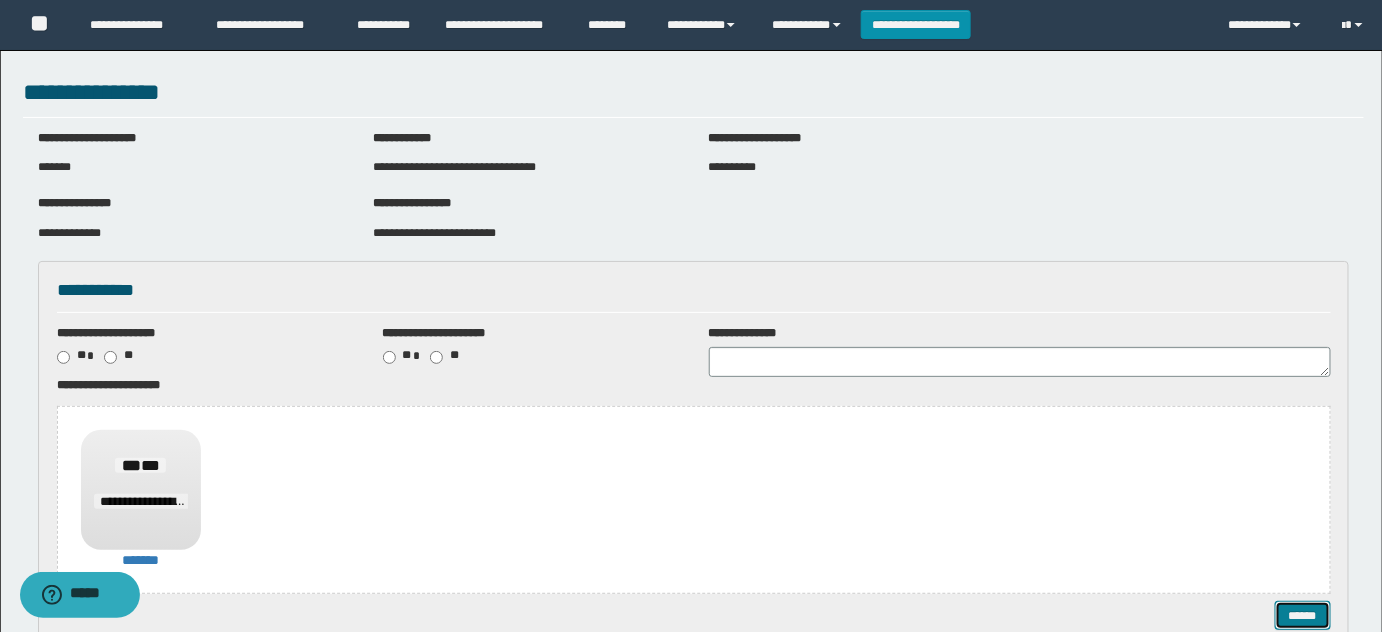 click on "******" at bounding box center (1302, 615) 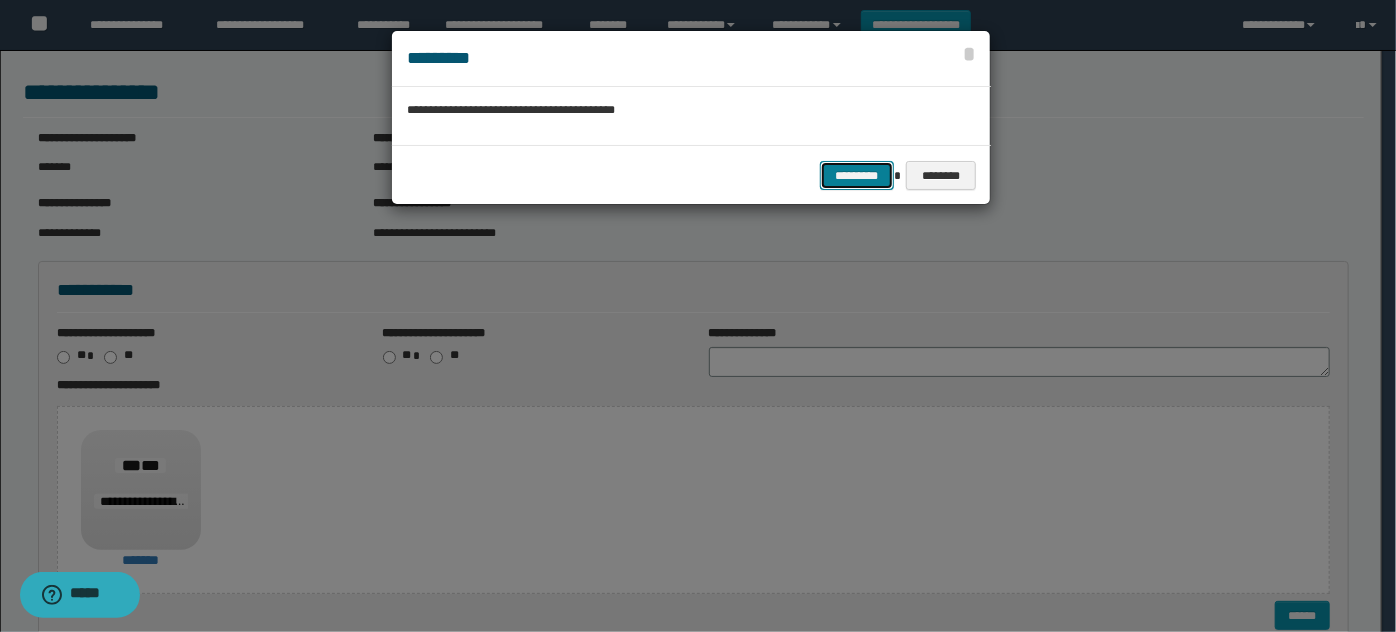 click on "*********" at bounding box center [857, 175] 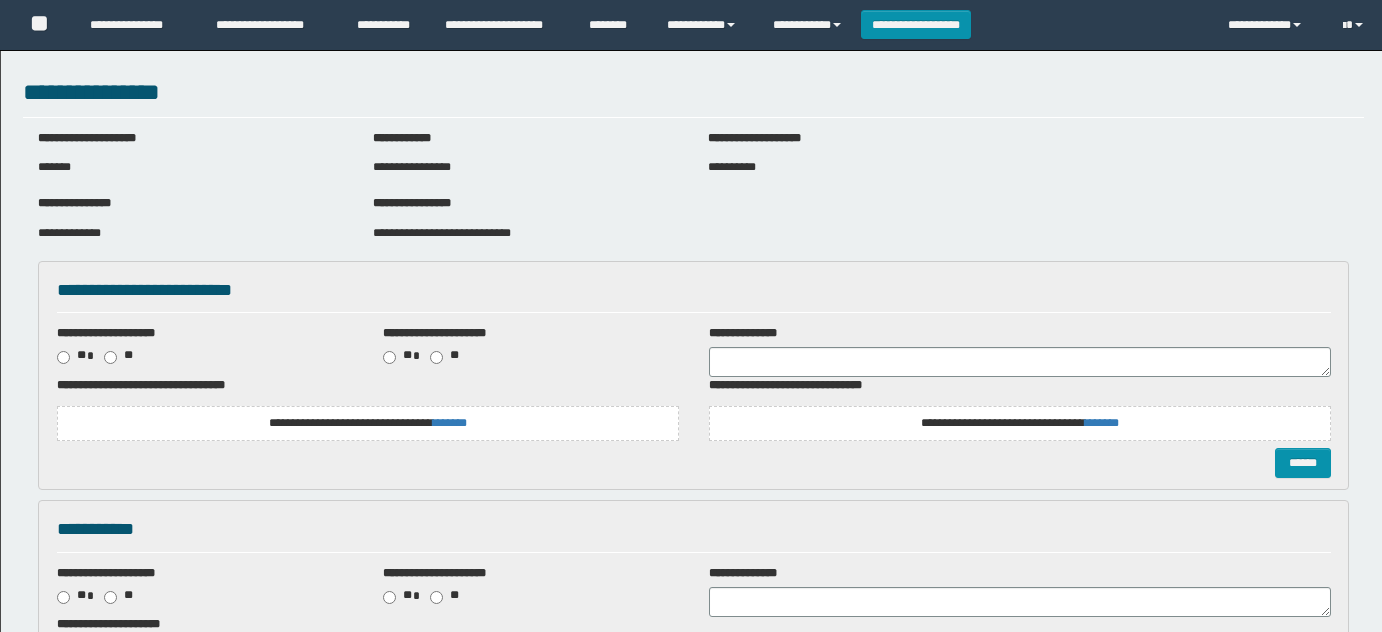 scroll, scrollTop: 0, scrollLeft: 0, axis: both 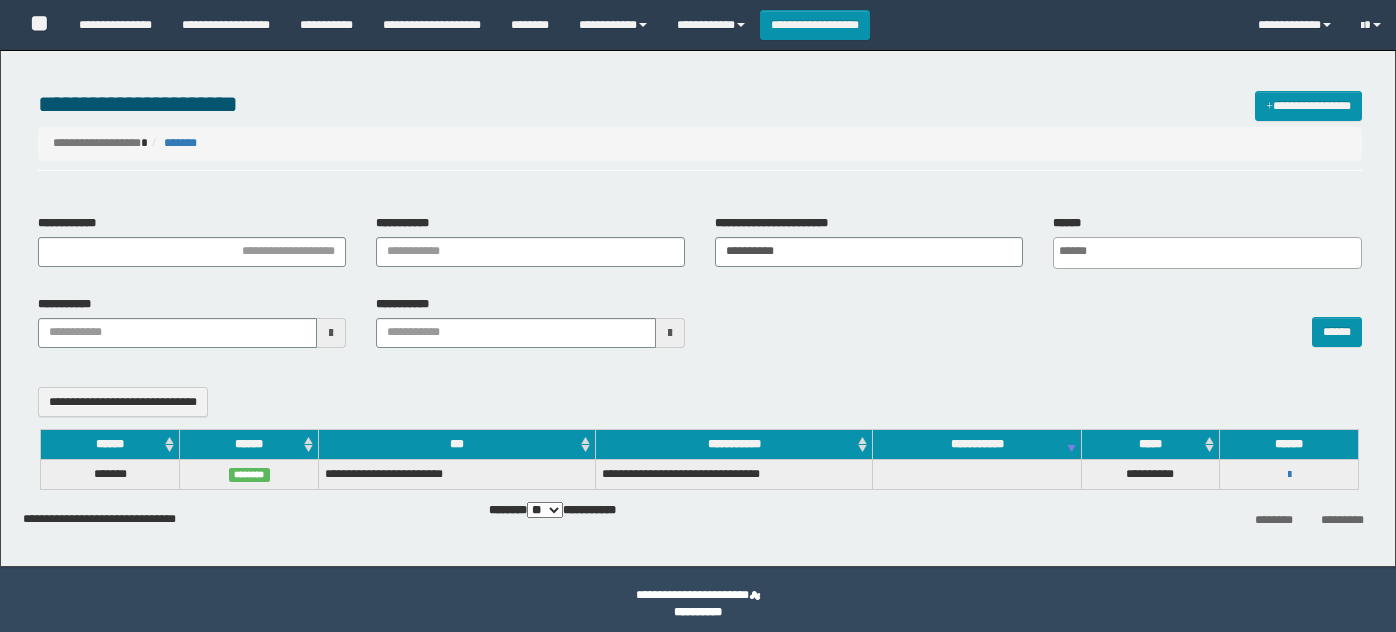 select 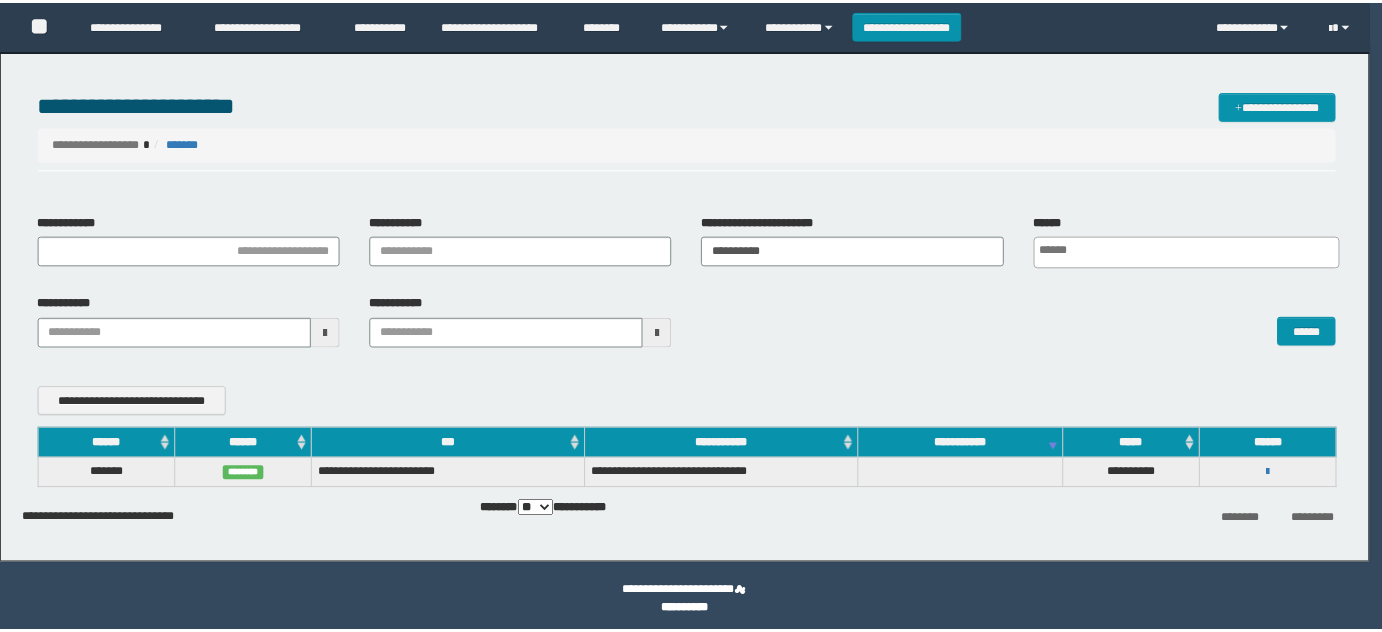 scroll, scrollTop: 0, scrollLeft: 0, axis: both 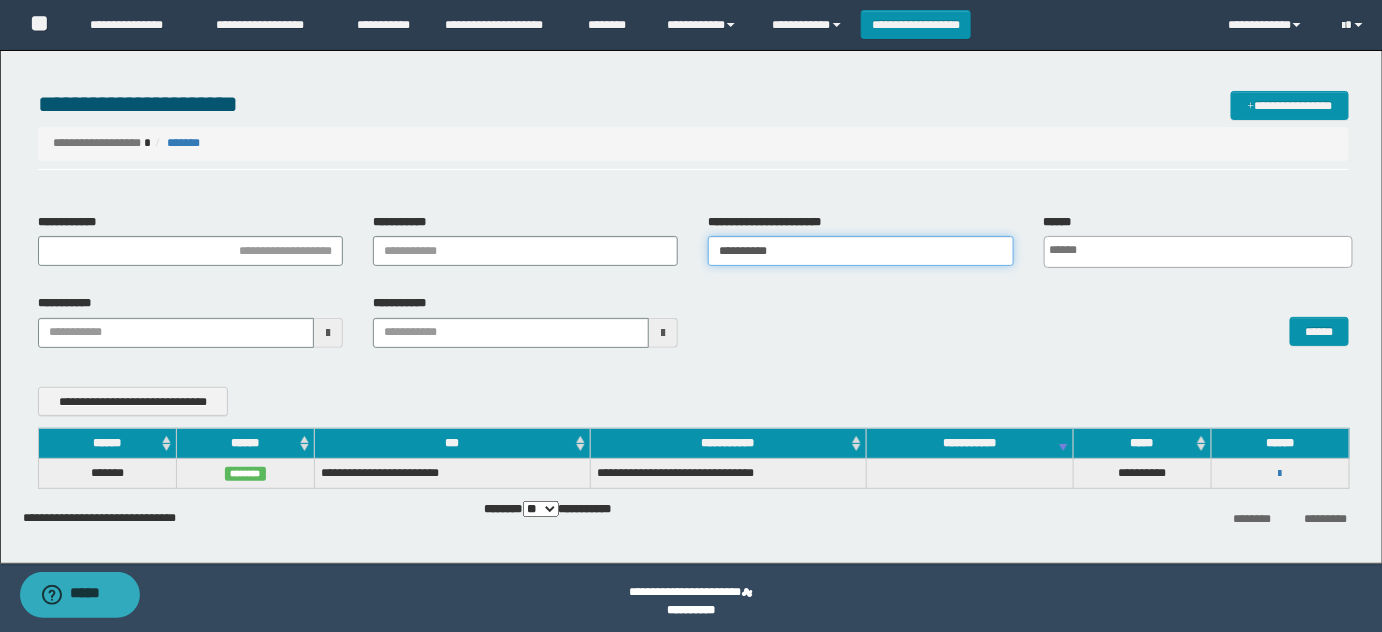 drag, startPoint x: 802, startPoint y: 261, endPoint x: 588, endPoint y: 273, distance: 214.33618 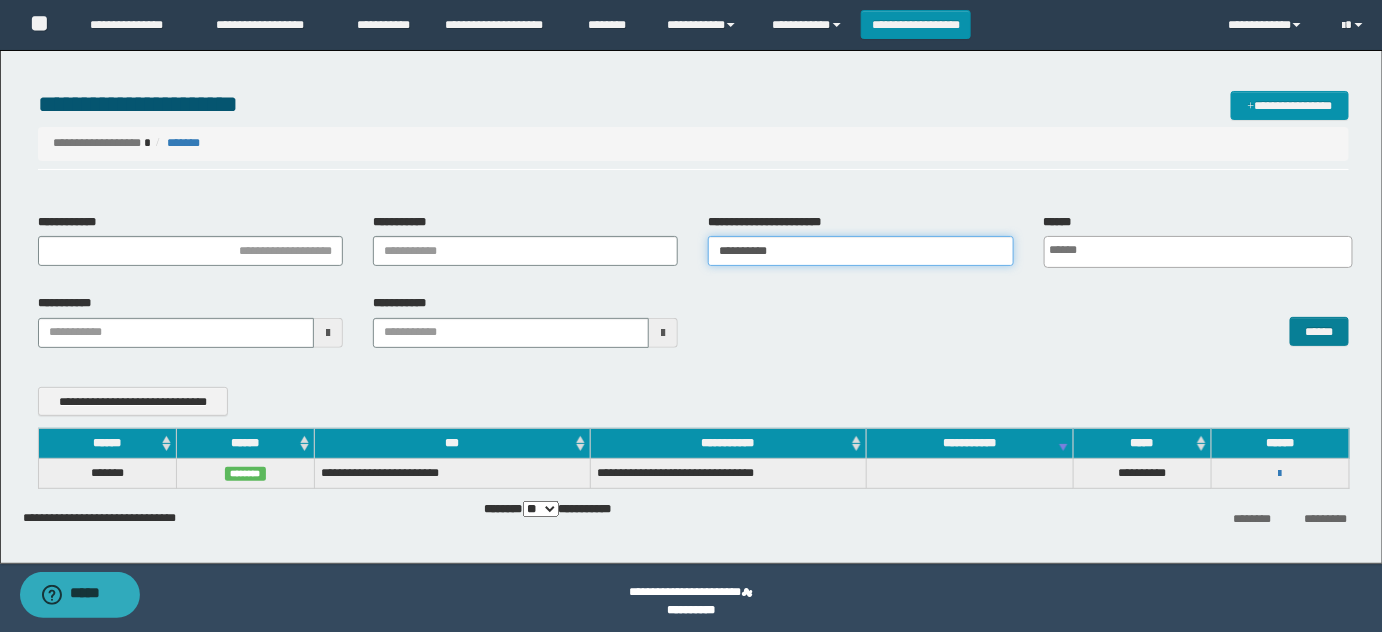 type on "**********" 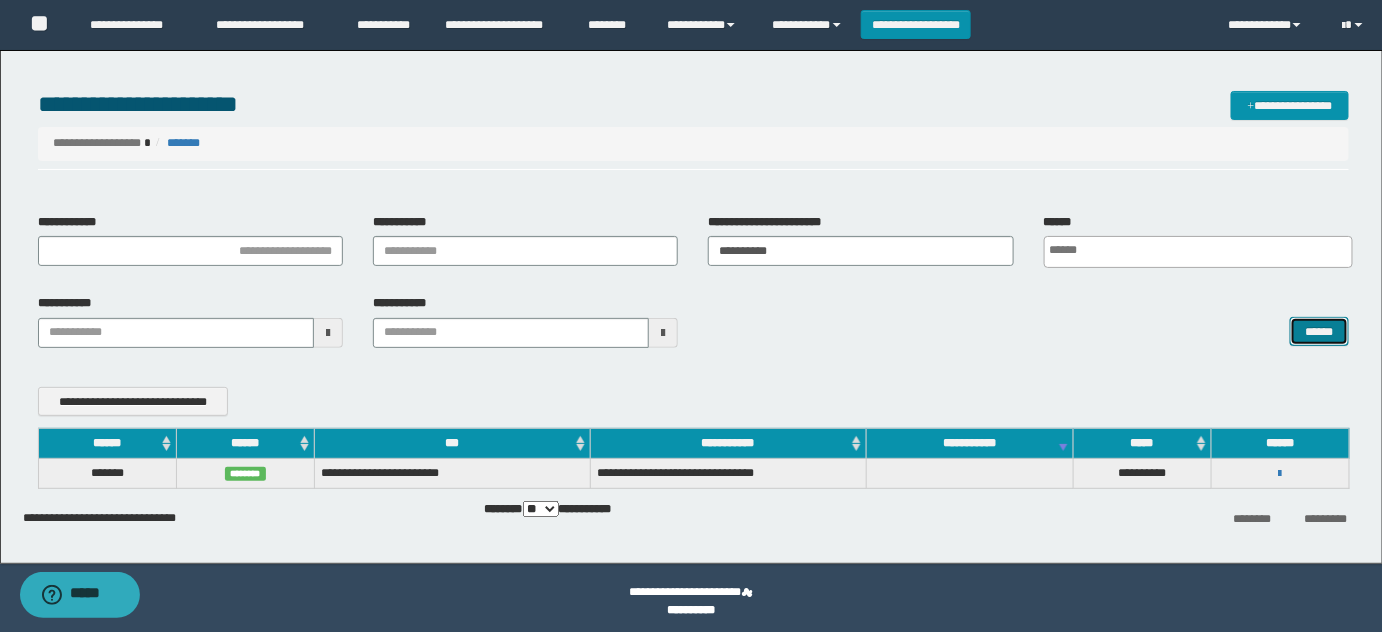 click on "******" at bounding box center (1319, 331) 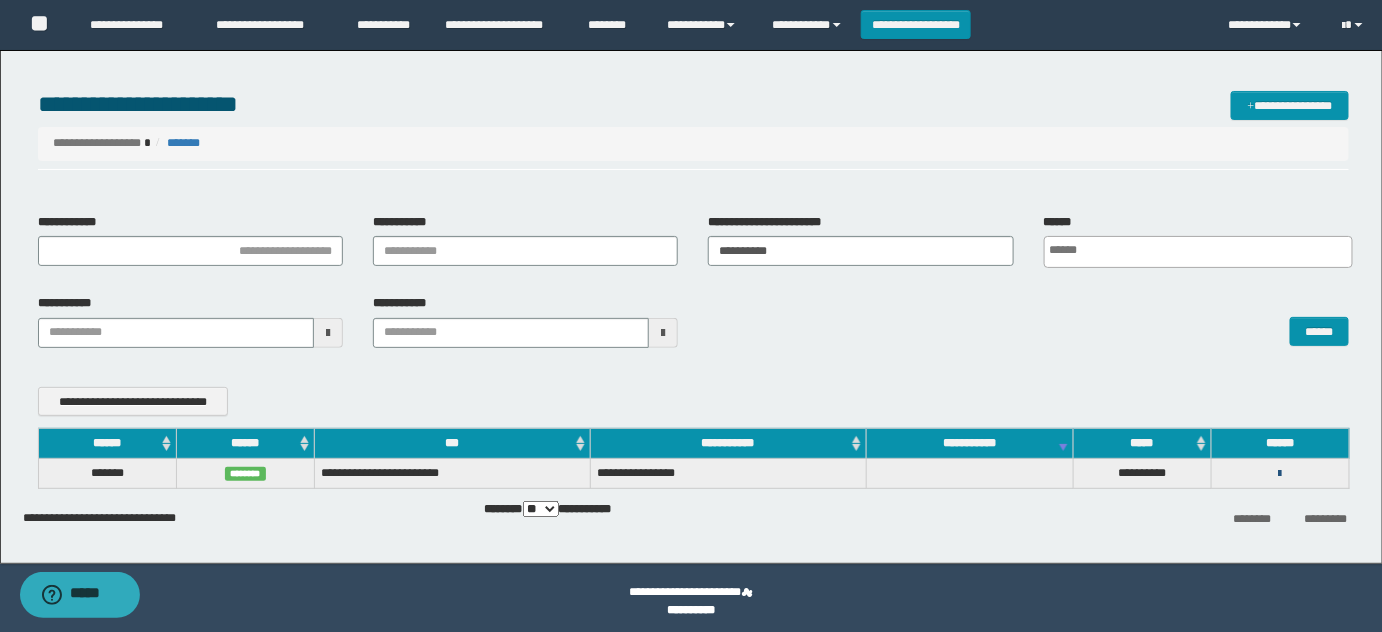 click at bounding box center [1280, 474] 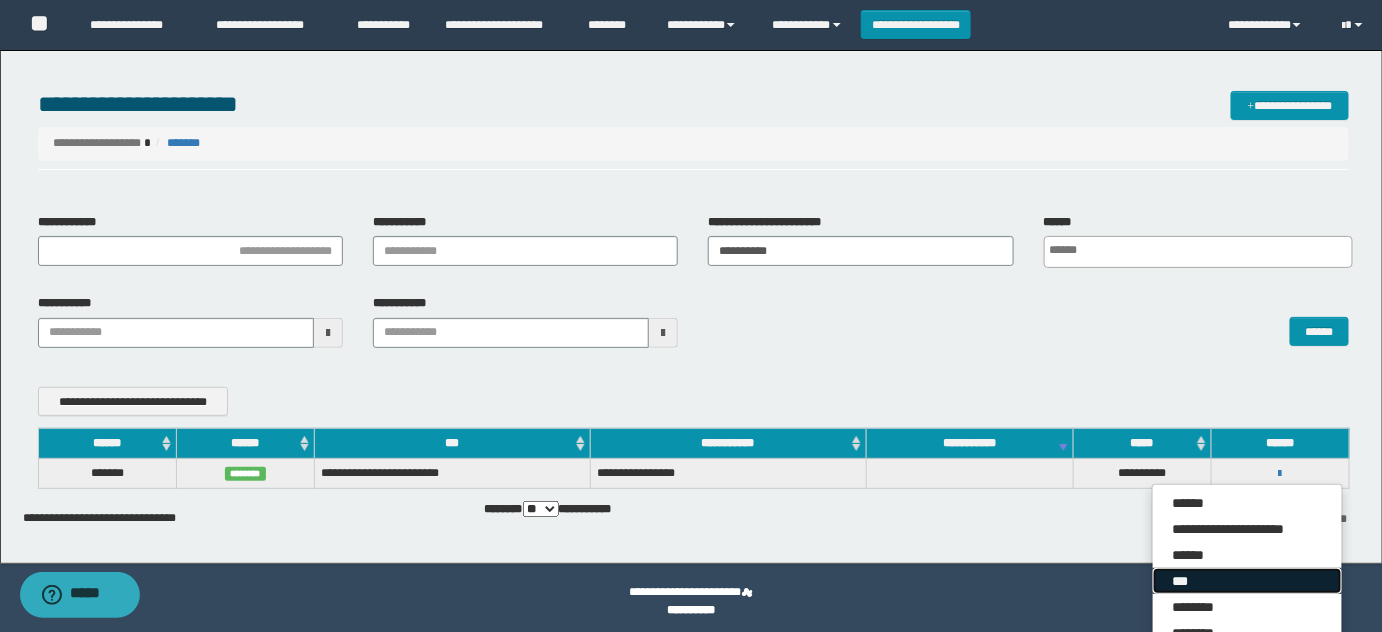 click on "***" at bounding box center (1247, 581) 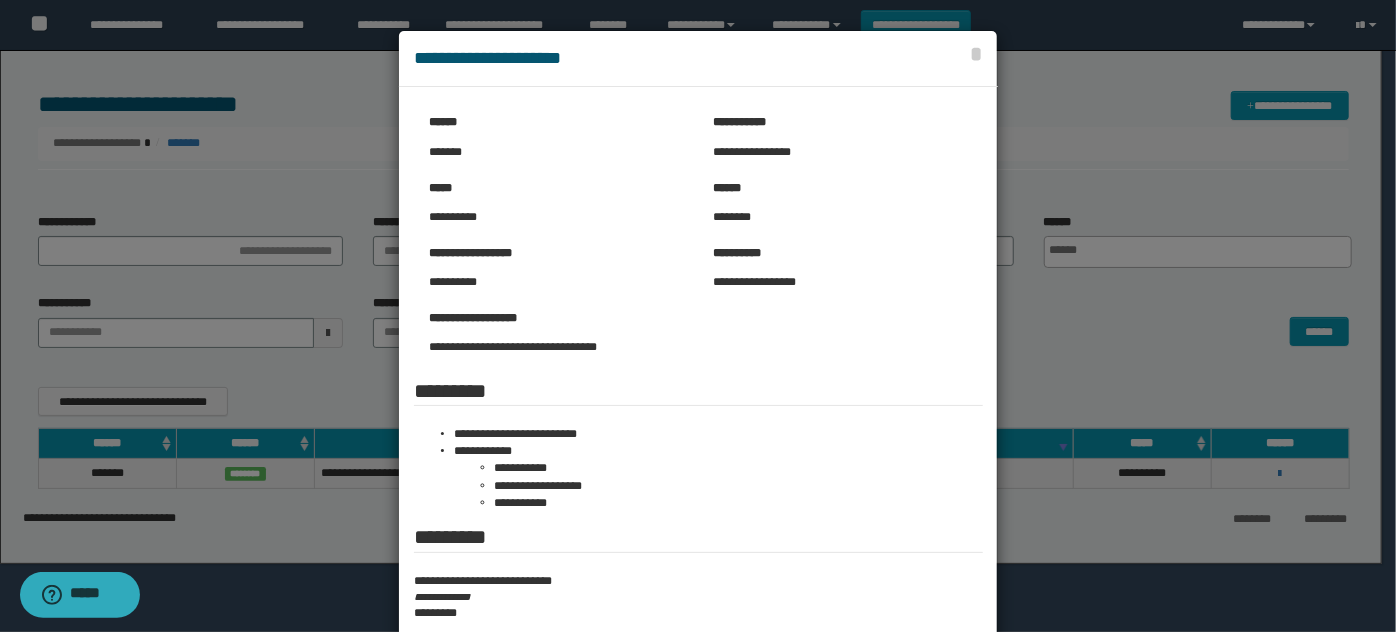 click at bounding box center (698, 382) 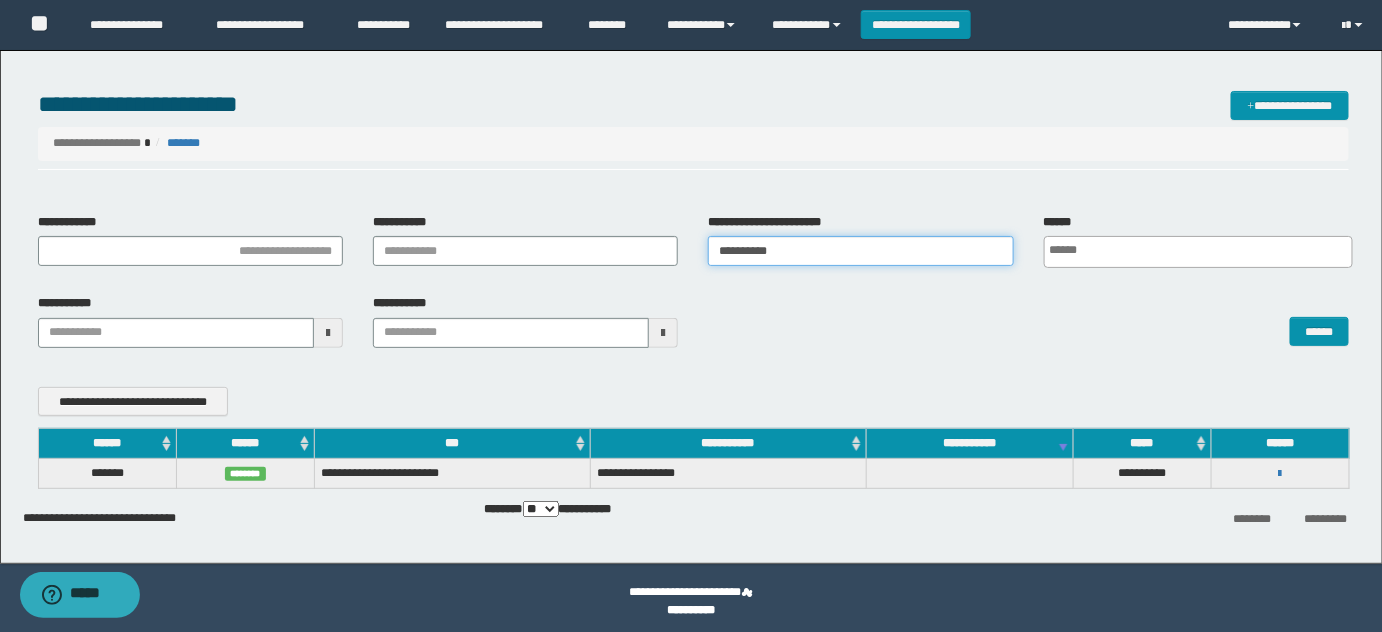 drag, startPoint x: 599, startPoint y: 258, endPoint x: 507, endPoint y: 282, distance: 95.07891 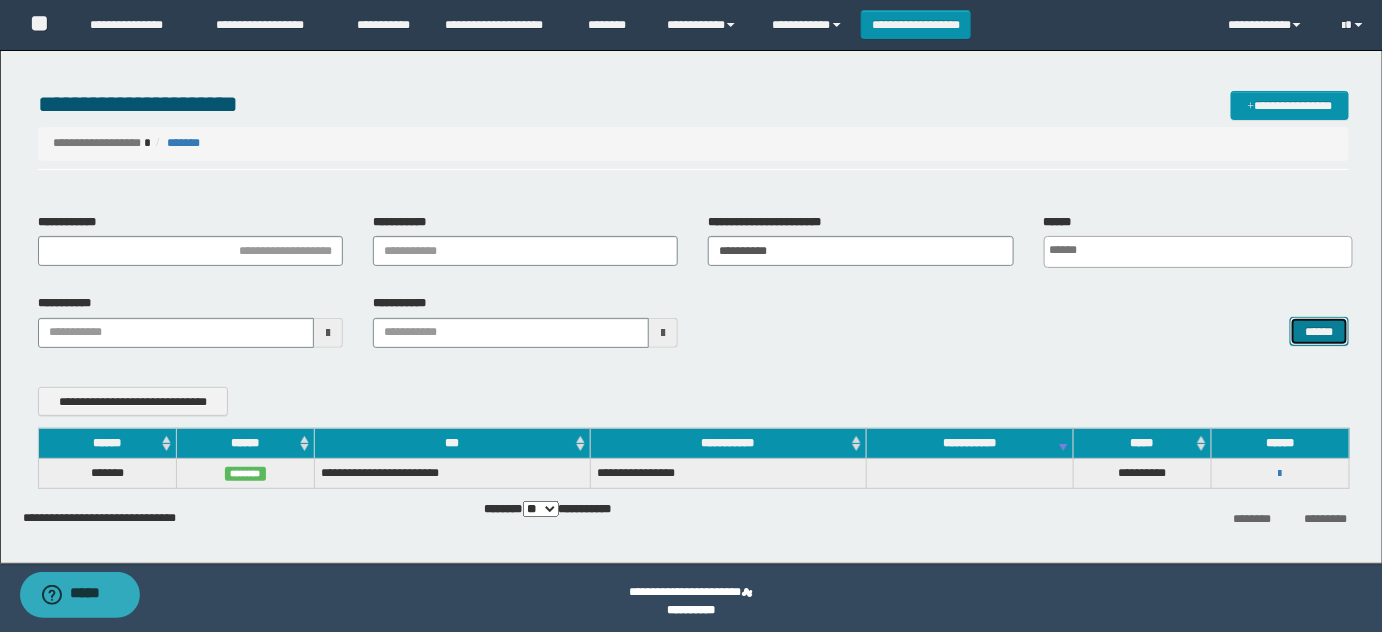 click on "******" at bounding box center [1319, 331] 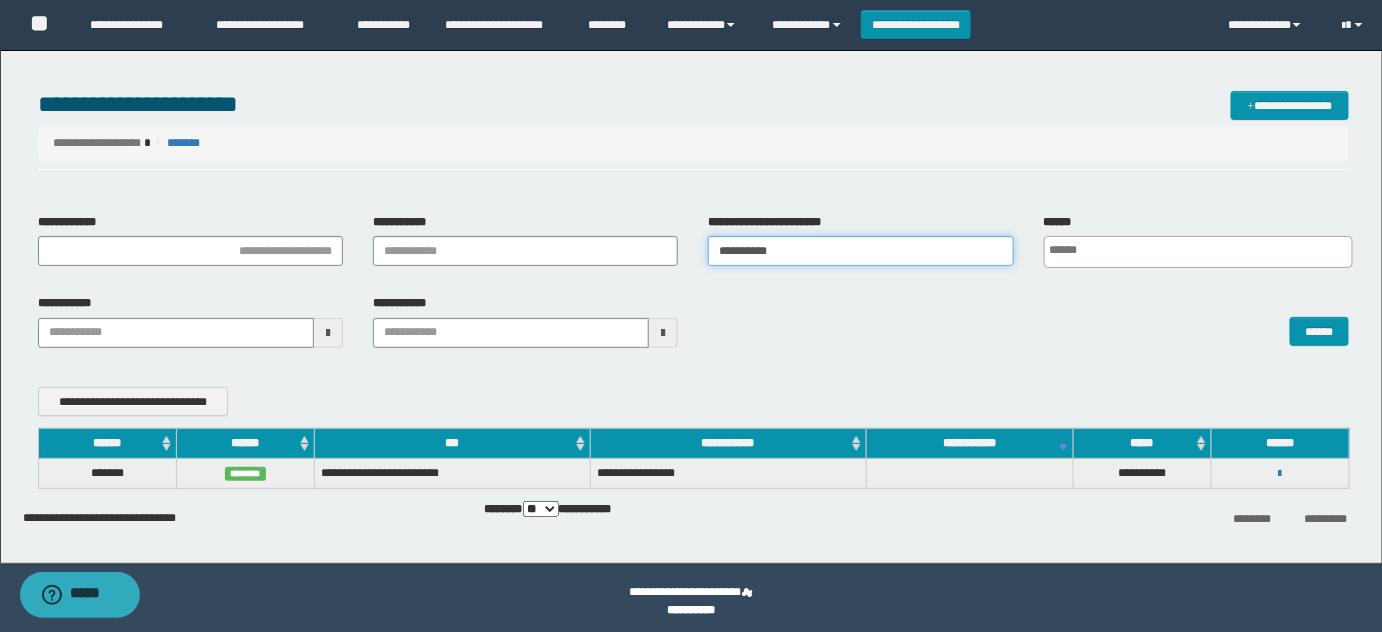 drag, startPoint x: 704, startPoint y: 255, endPoint x: 437, endPoint y: 258, distance: 267.01685 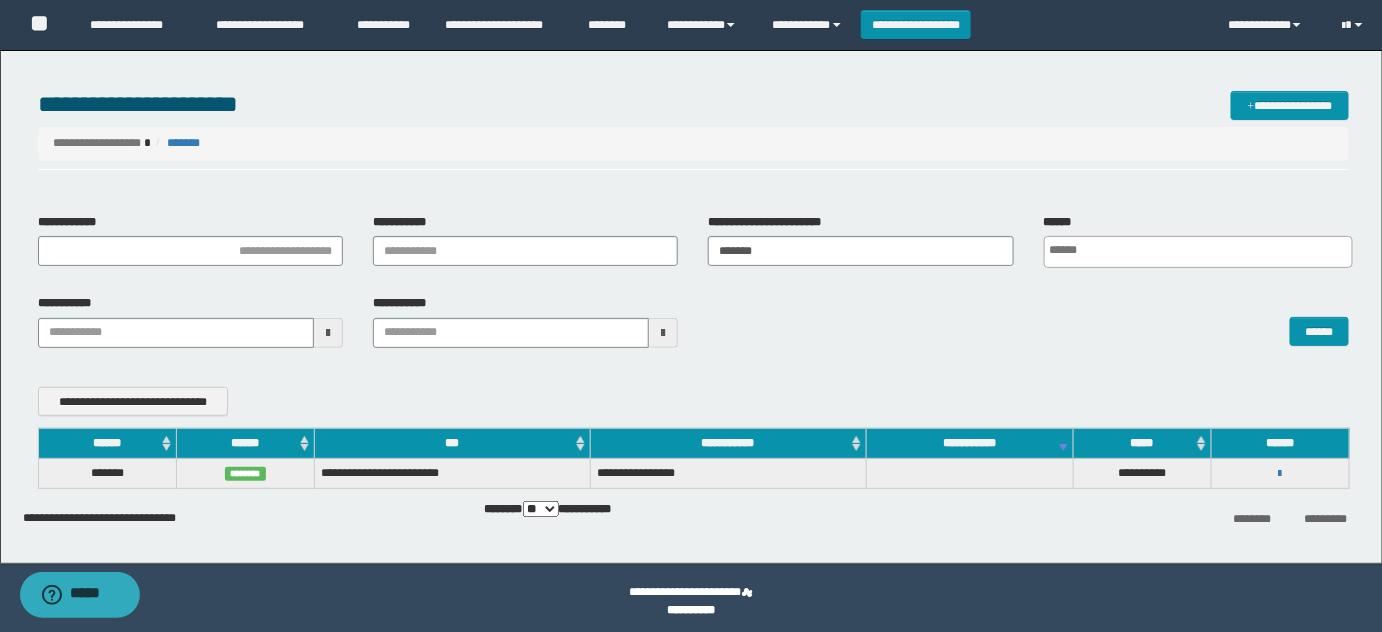 click on "**********" at bounding box center (694, 328) 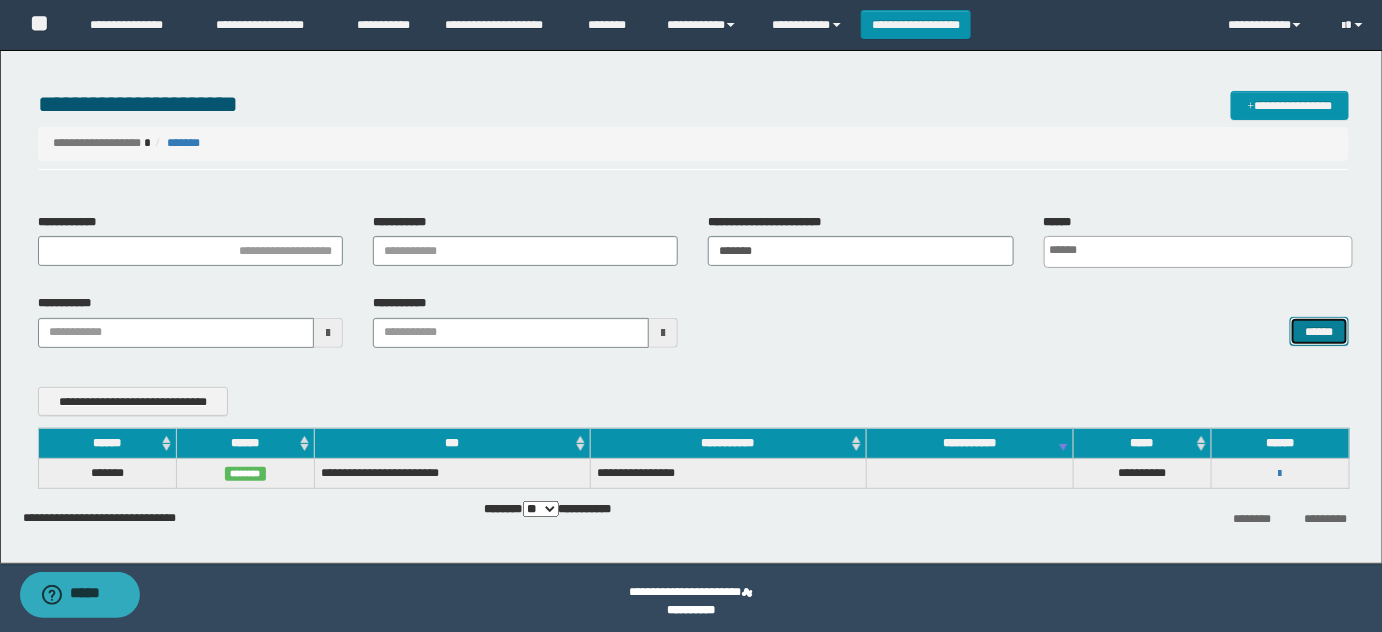 click on "******" at bounding box center [1319, 331] 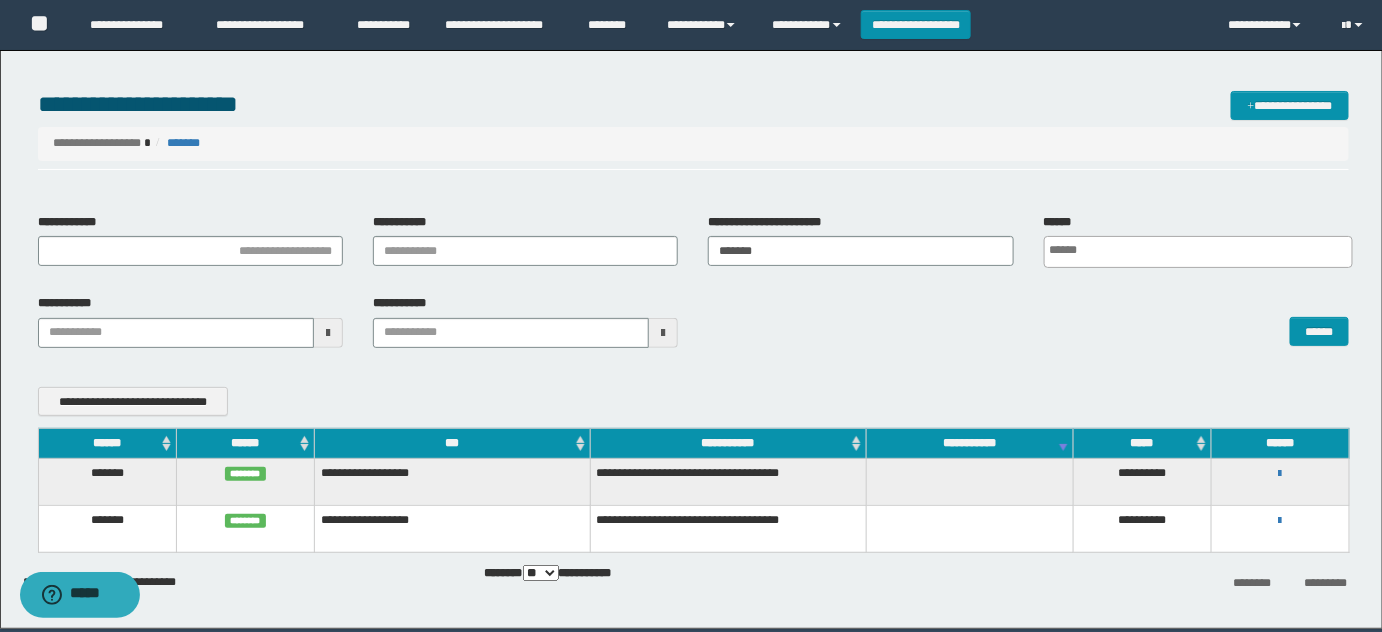 drag, startPoint x: 1290, startPoint y: 522, endPoint x: 1273, endPoint y: 519, distance: 17.262676 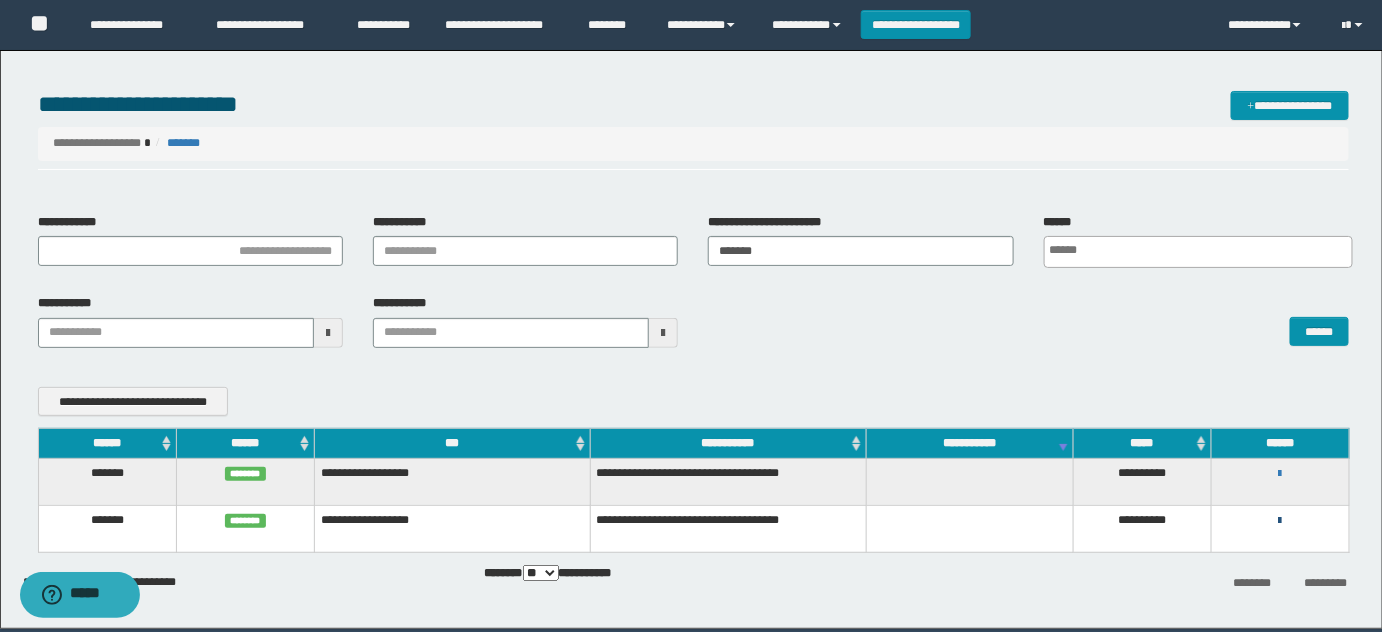 click on "**********" at bounding box center [1280, 520] 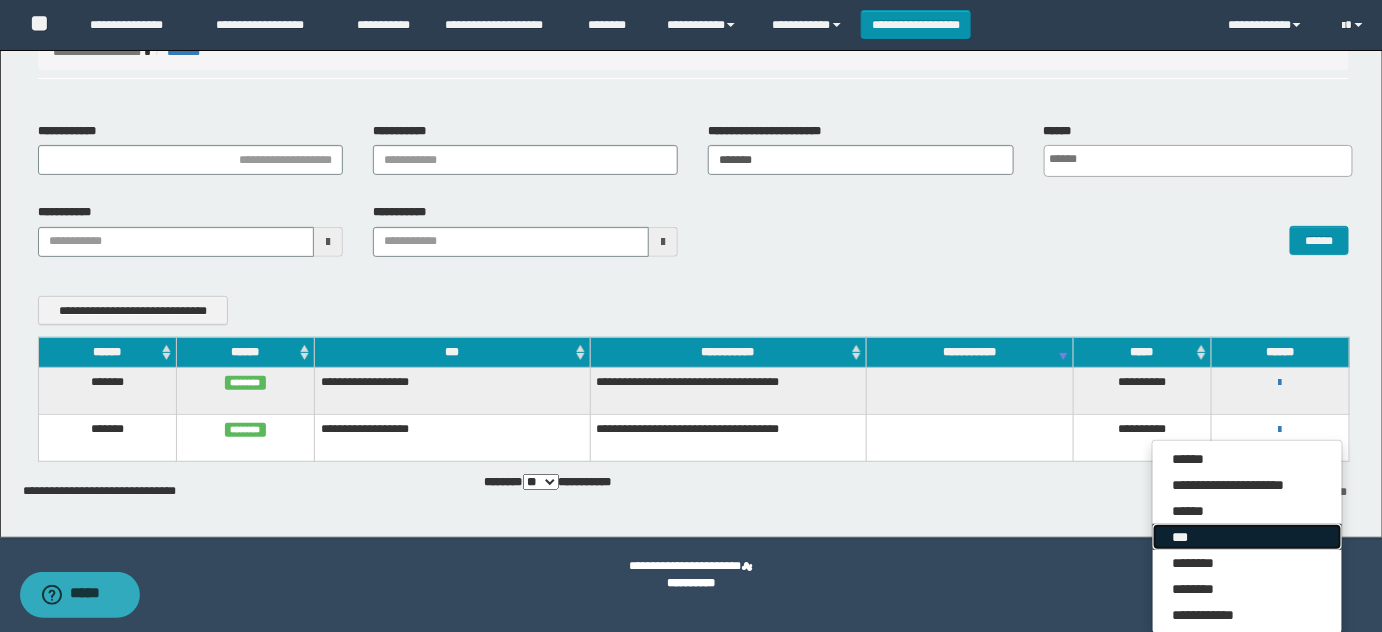 click on "***" at bounding box center [1247, 537] 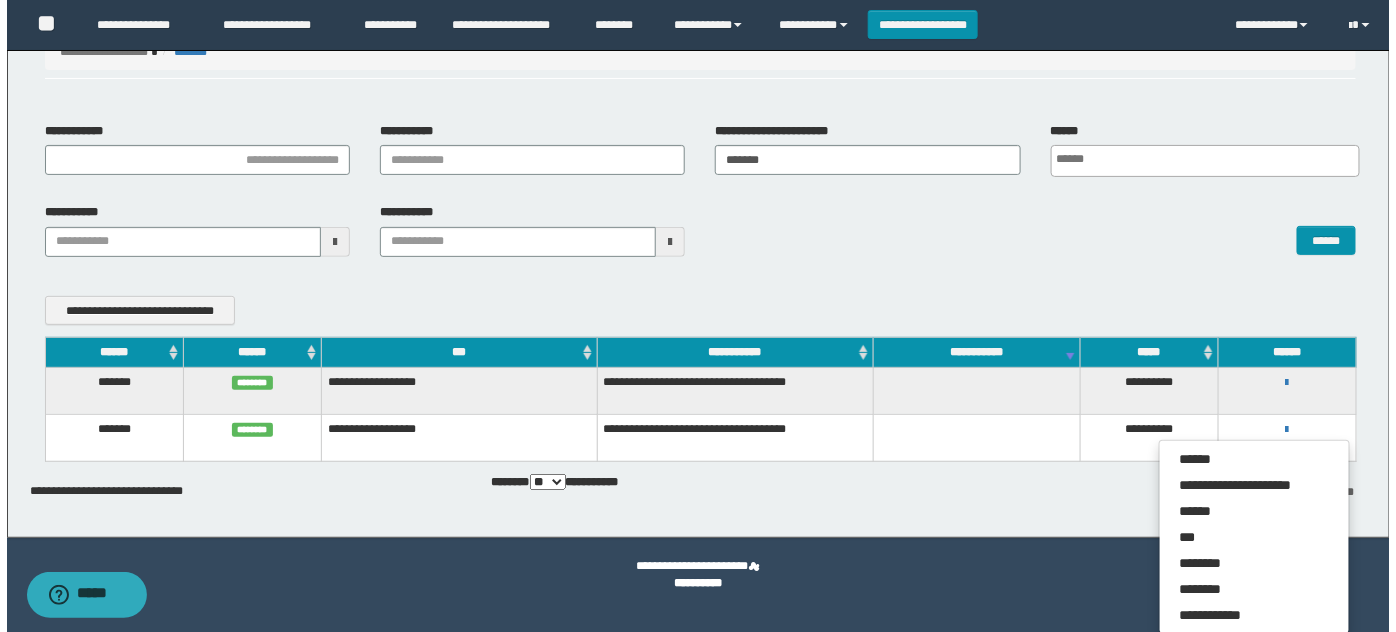 scroll, scrollTop: 70, scrollLeft: 0, axis: vertical 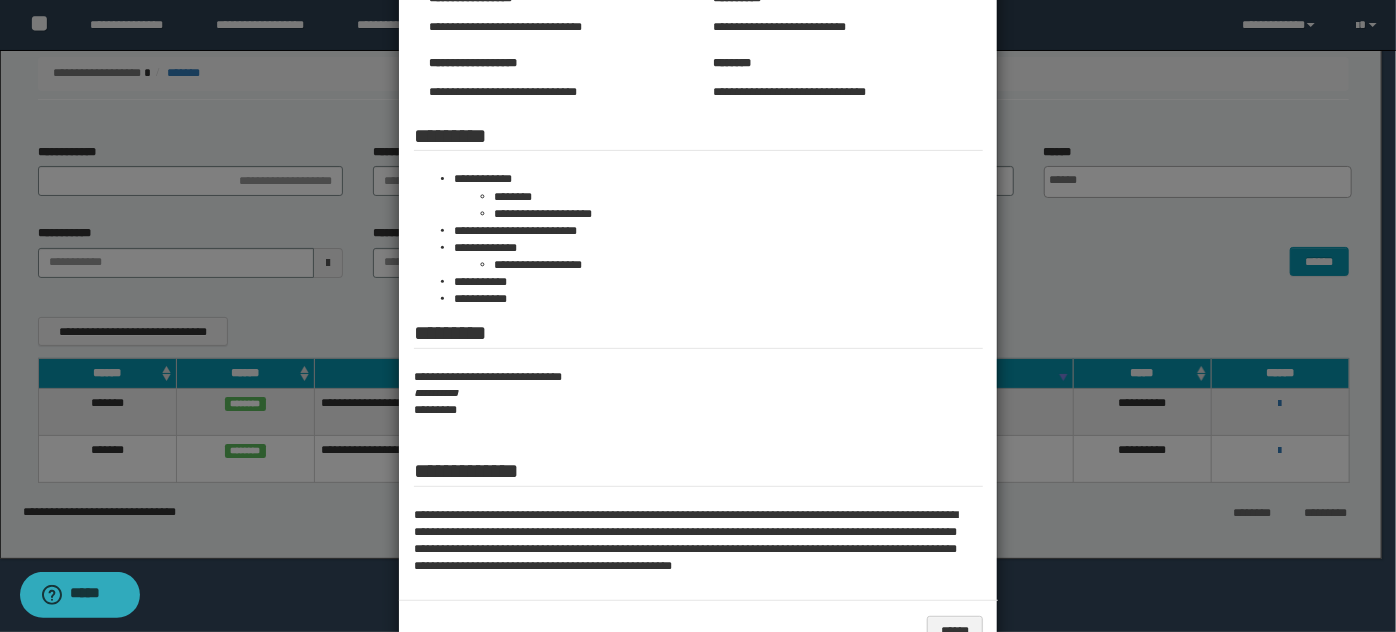 click at bounding box center [698, 209] 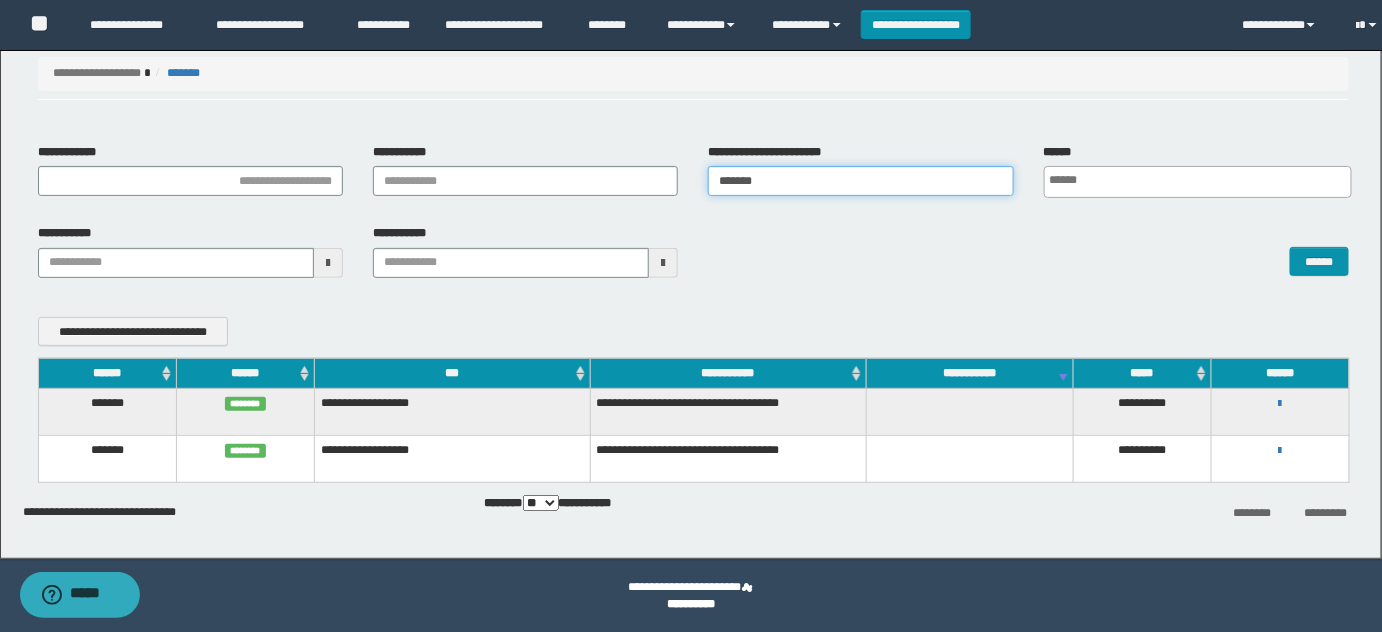 drag, startPoint x: 875, startPoint y: 181, endPoint x: 519, endPoint y: 194, distance: 356.23727 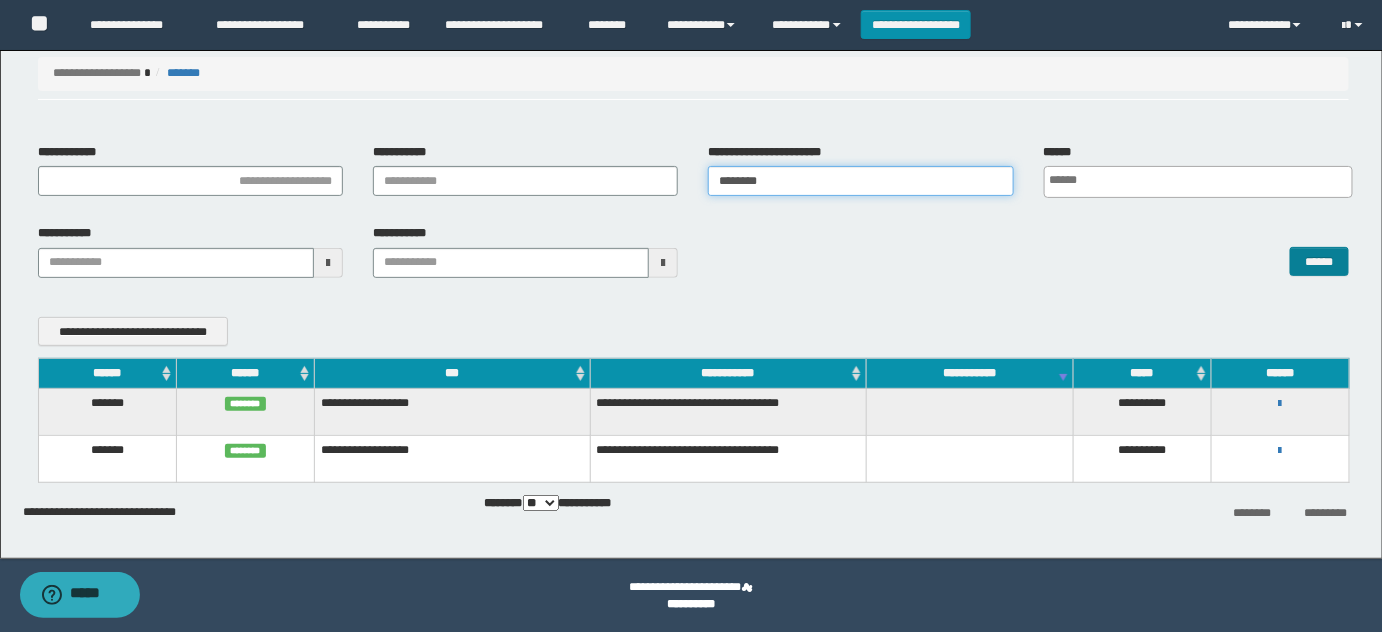 type on "********" 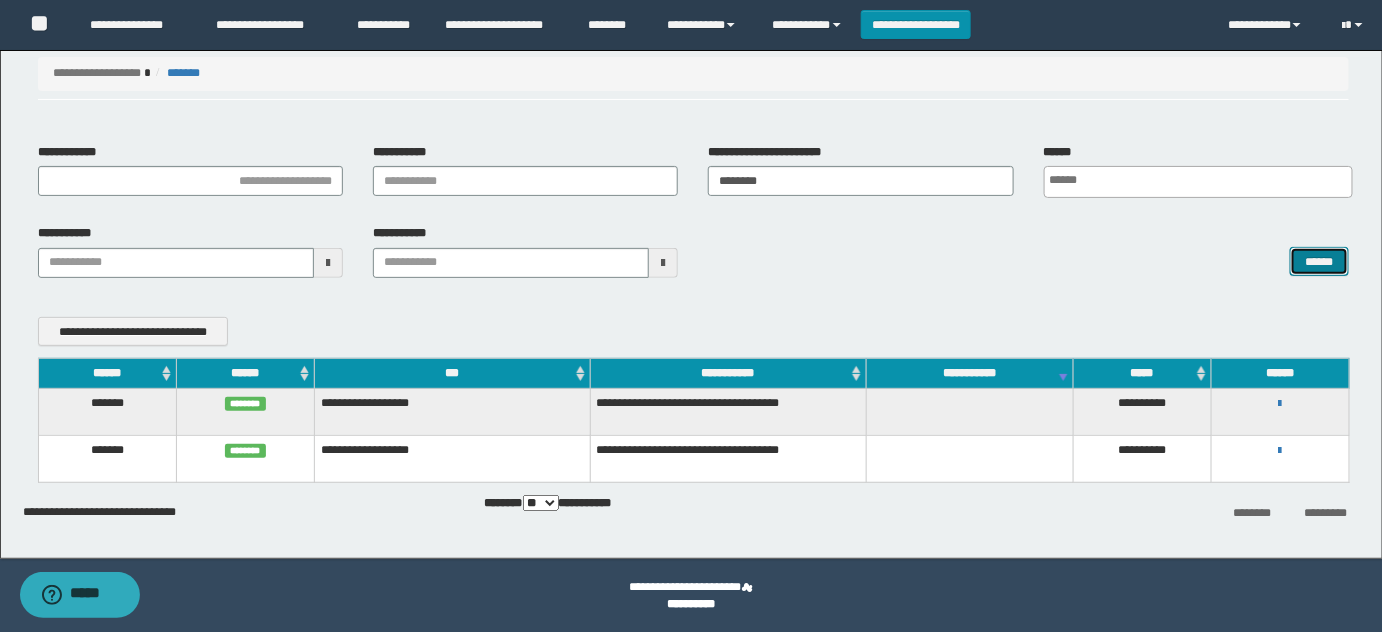 click on "******" at bounding box center [1319, 261] 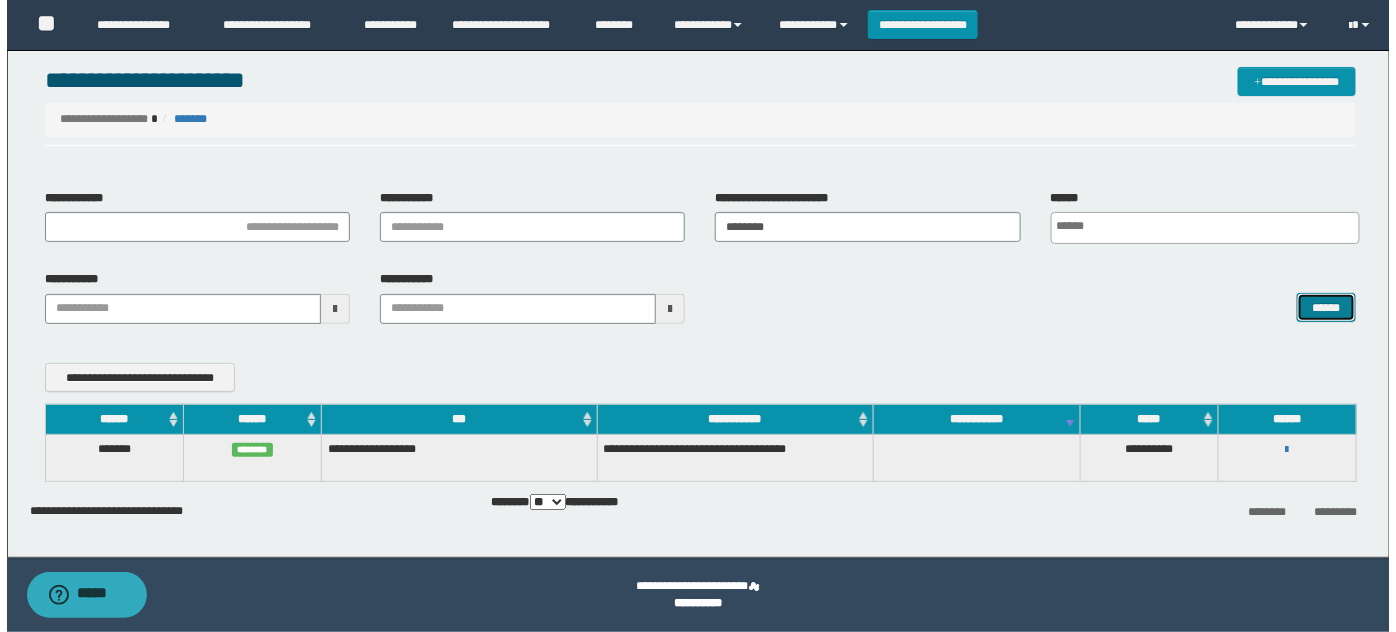 scroll, scrollTop: 24, scrollLeft: 0, axis: vertical 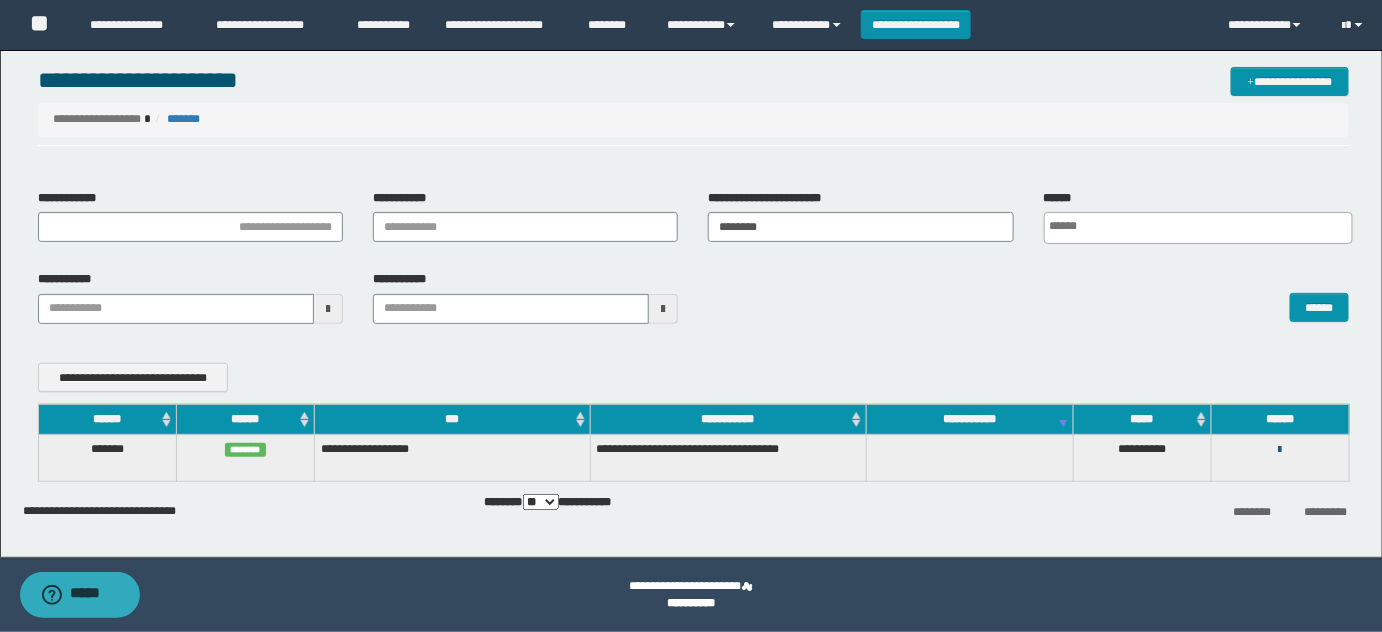click at bounding box center (1280, 450) 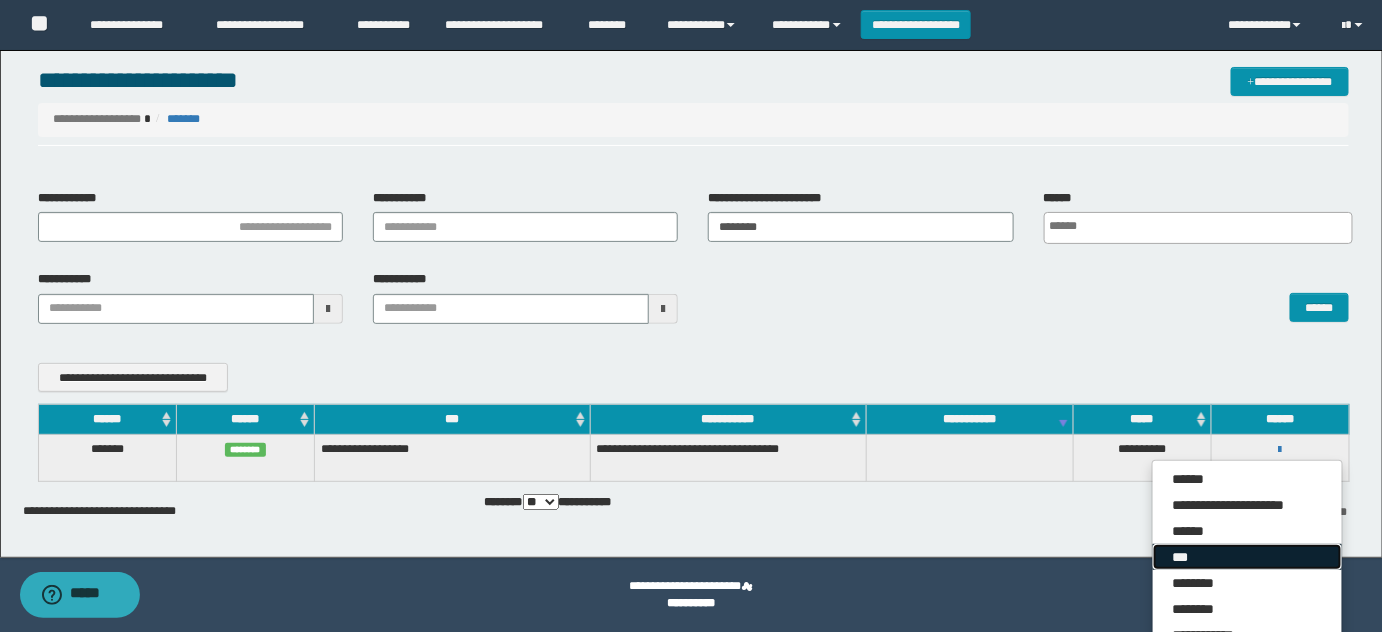 click on "***" at bounding box center [1247, 557] 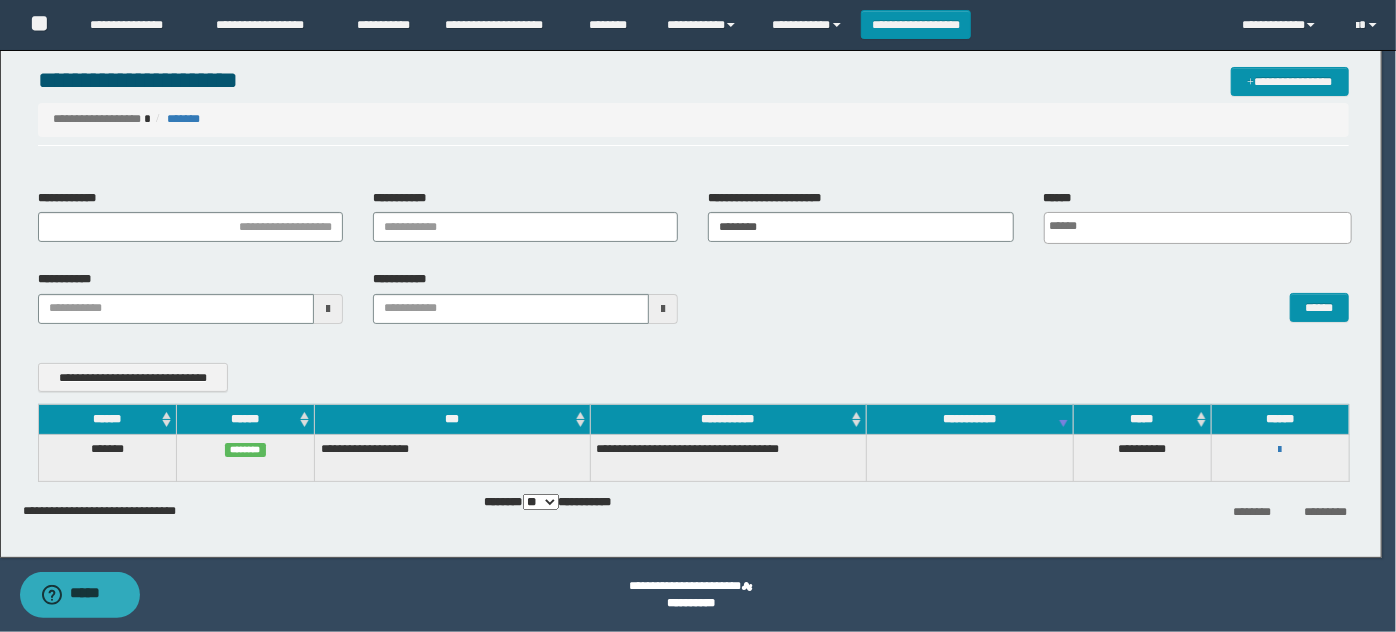 scroll, scrollTop: 0, scrollLeft: 0, axis: both 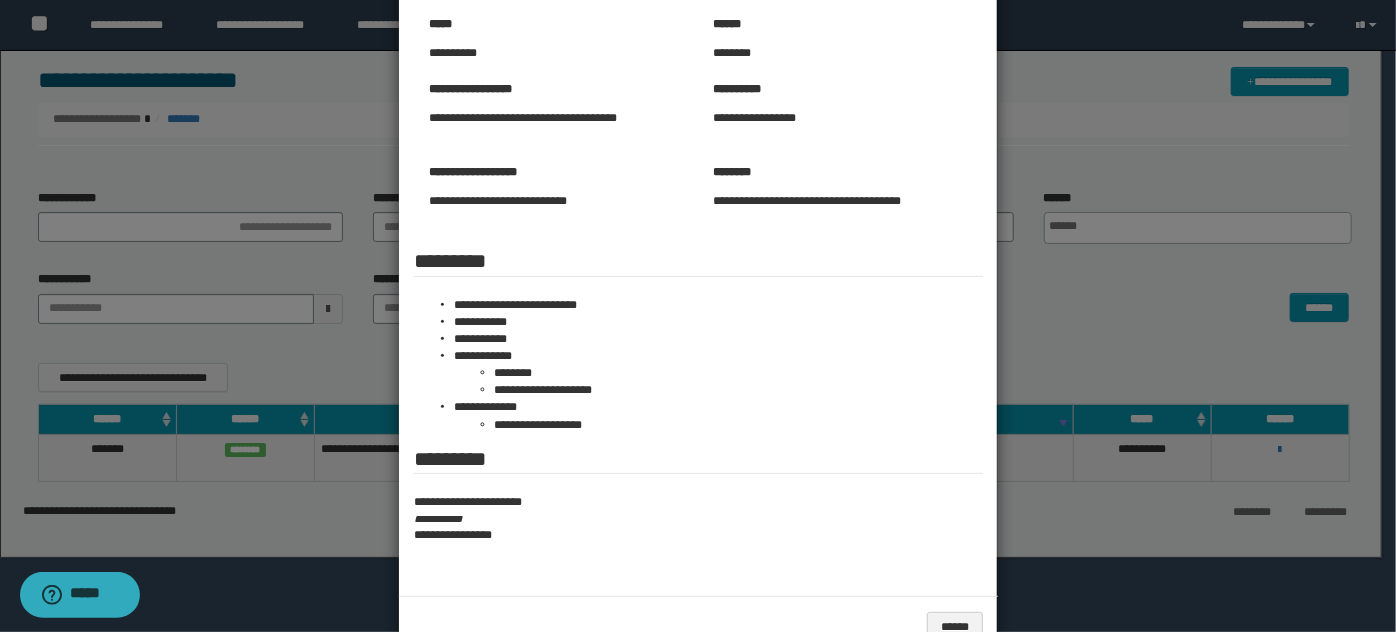 click at bounding box center [698, 253] 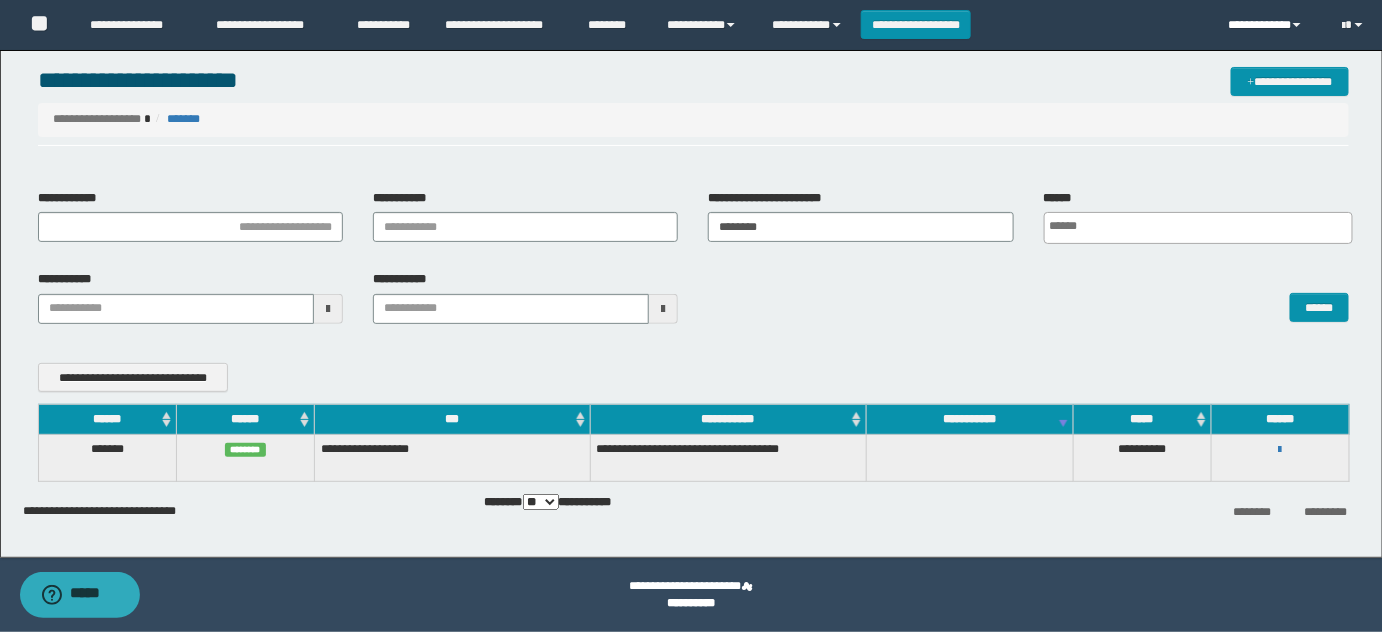 click on "**********" at bounding box center (1270, 25) 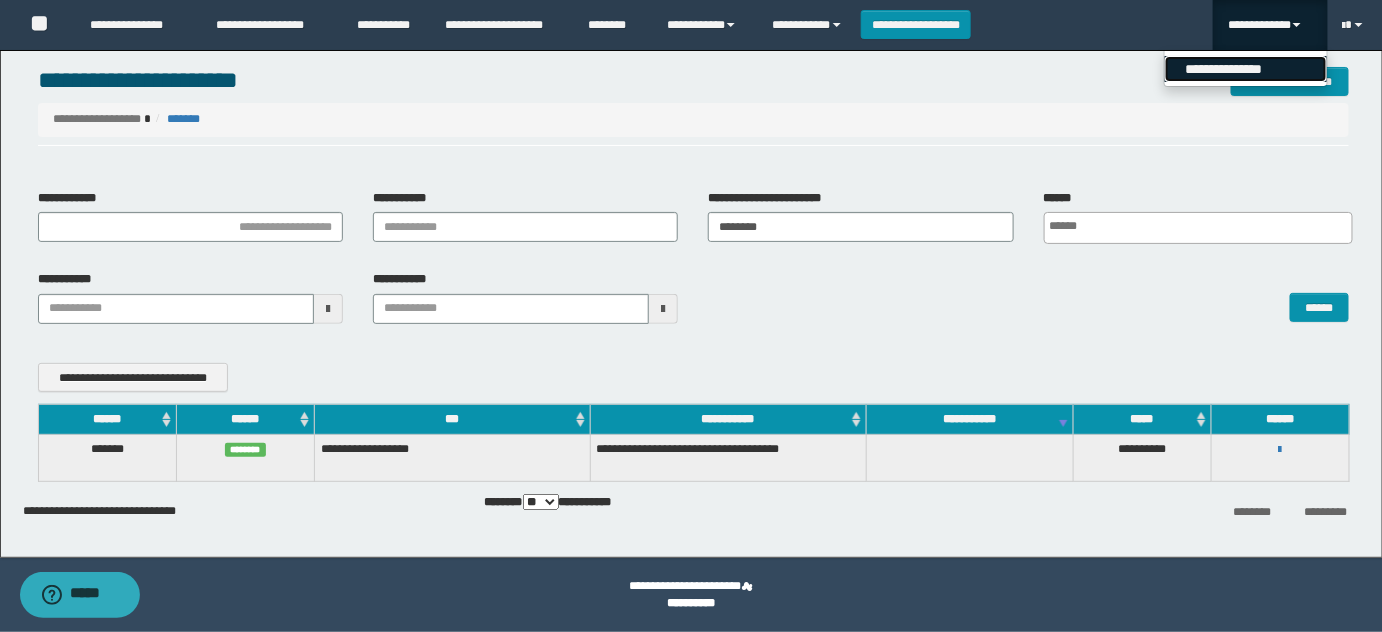 click on "**********" at bounding box center [1246, 69] 